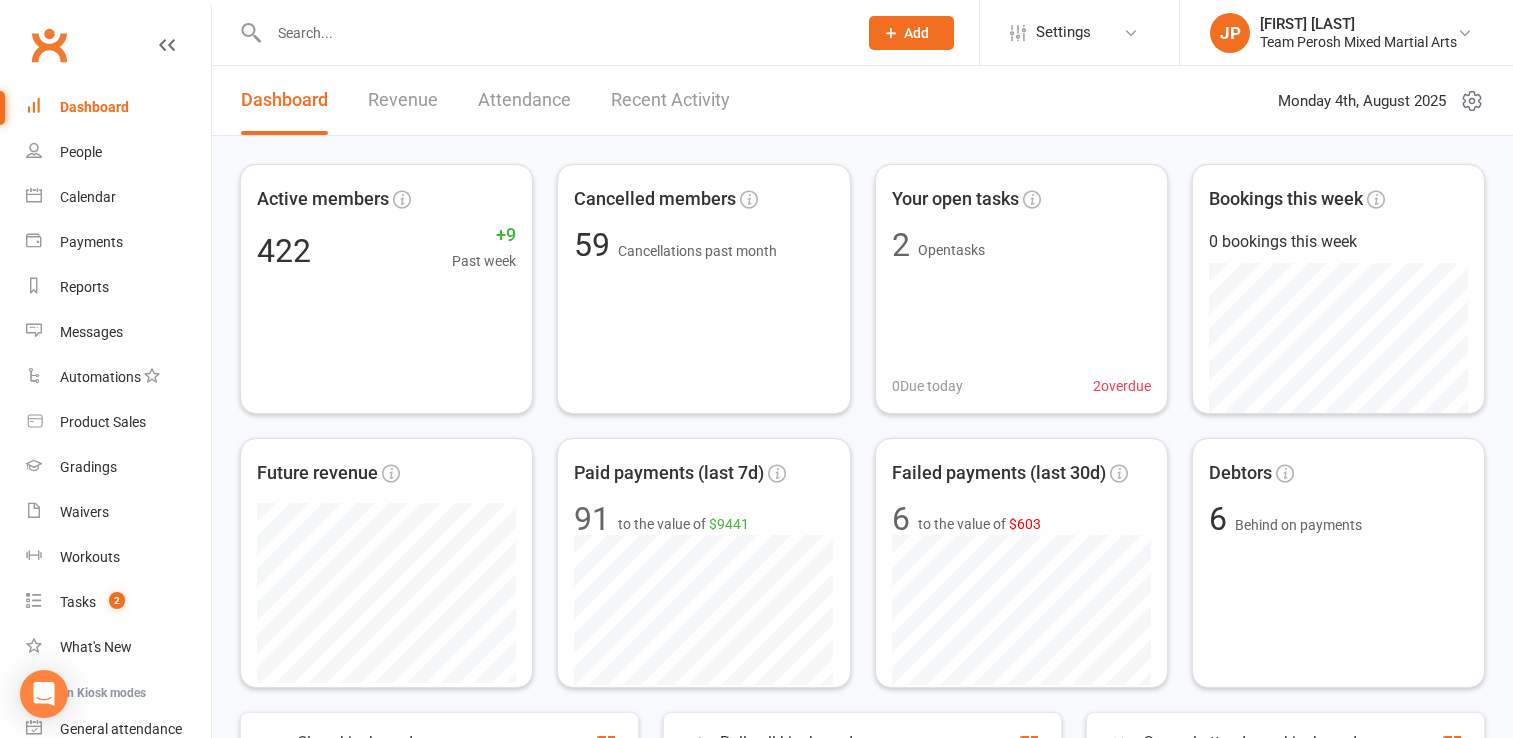 scroll, scrollTop: 0, scrollLeft: 0, axis: both 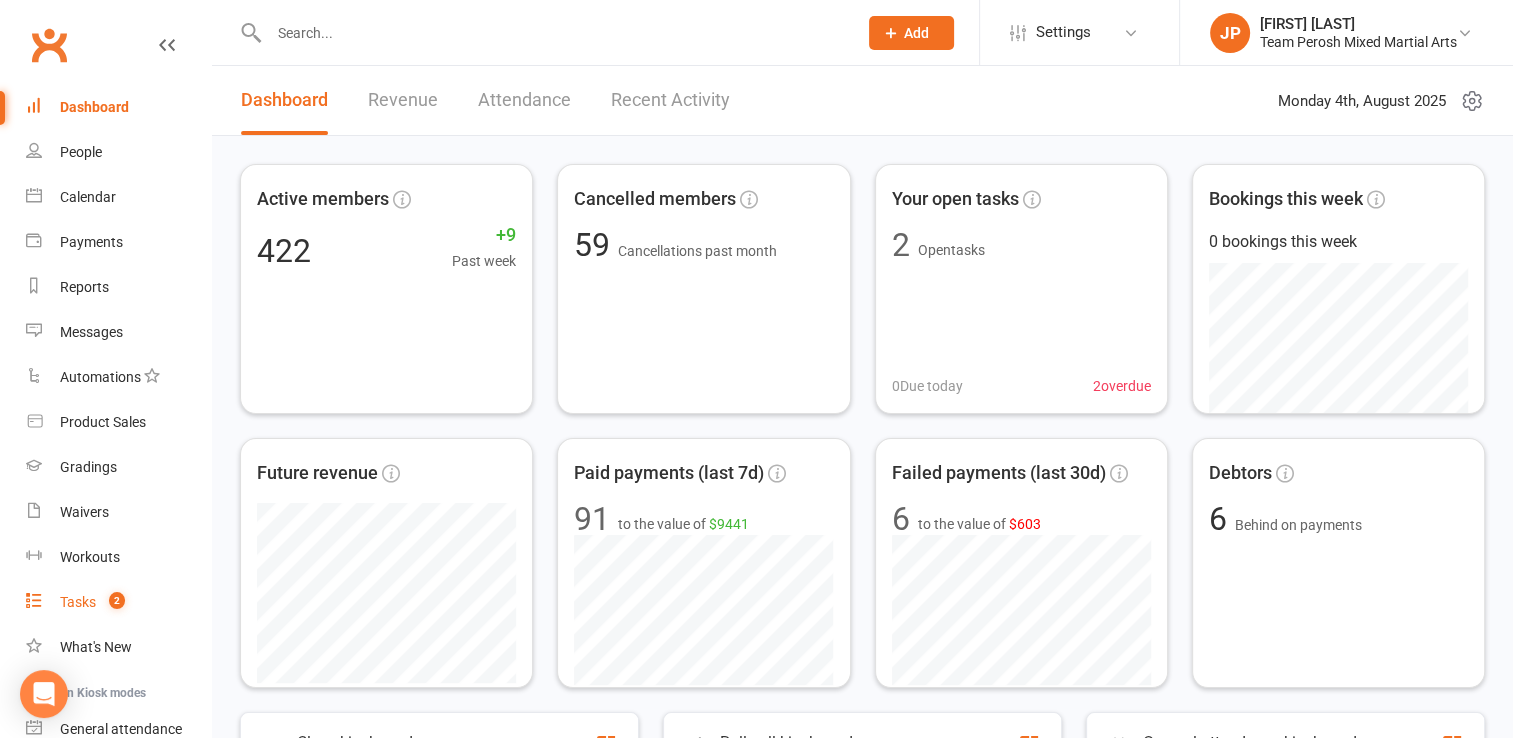 click on "Tasks" at bounding box center [78, 602] 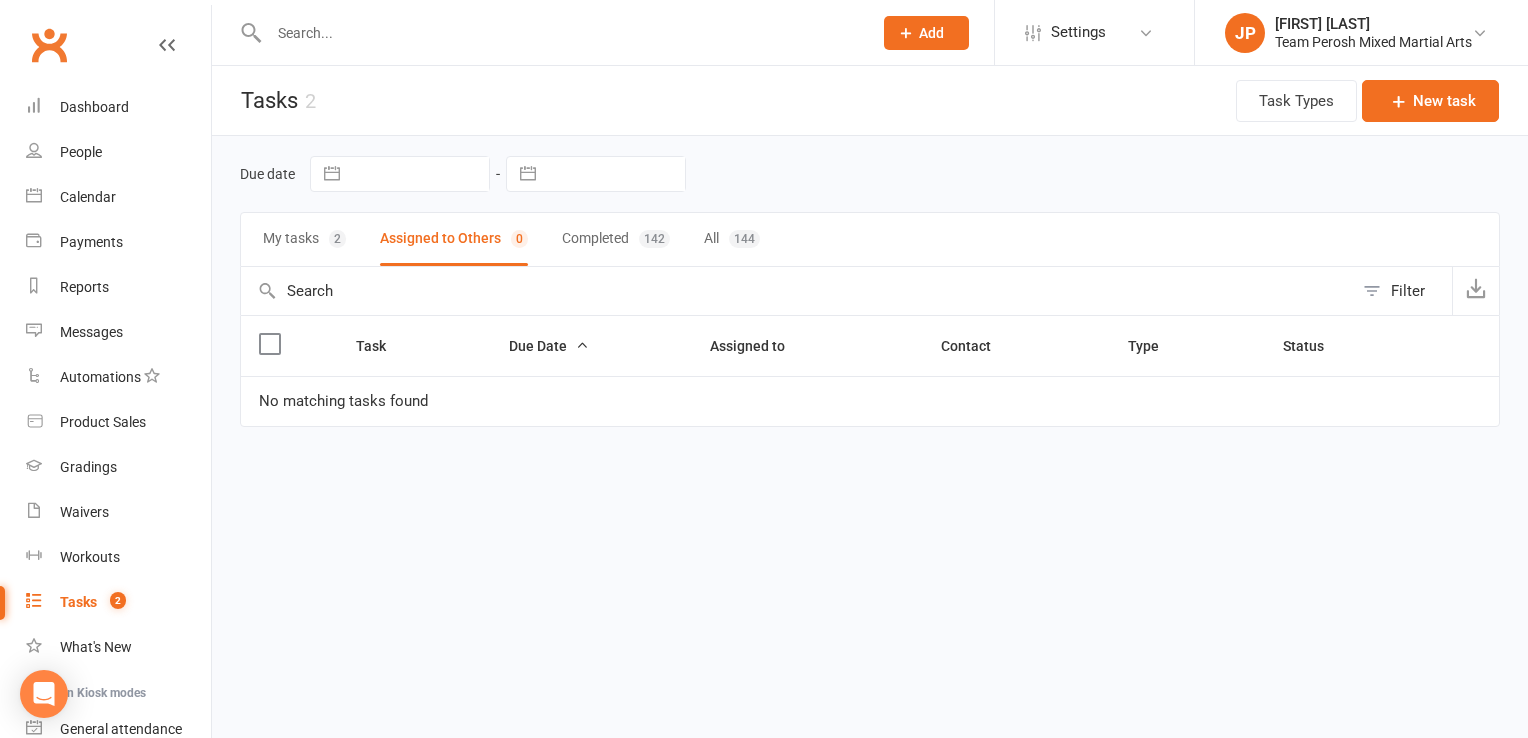 click on "My tasks 2" at bounding box center [304, 239] 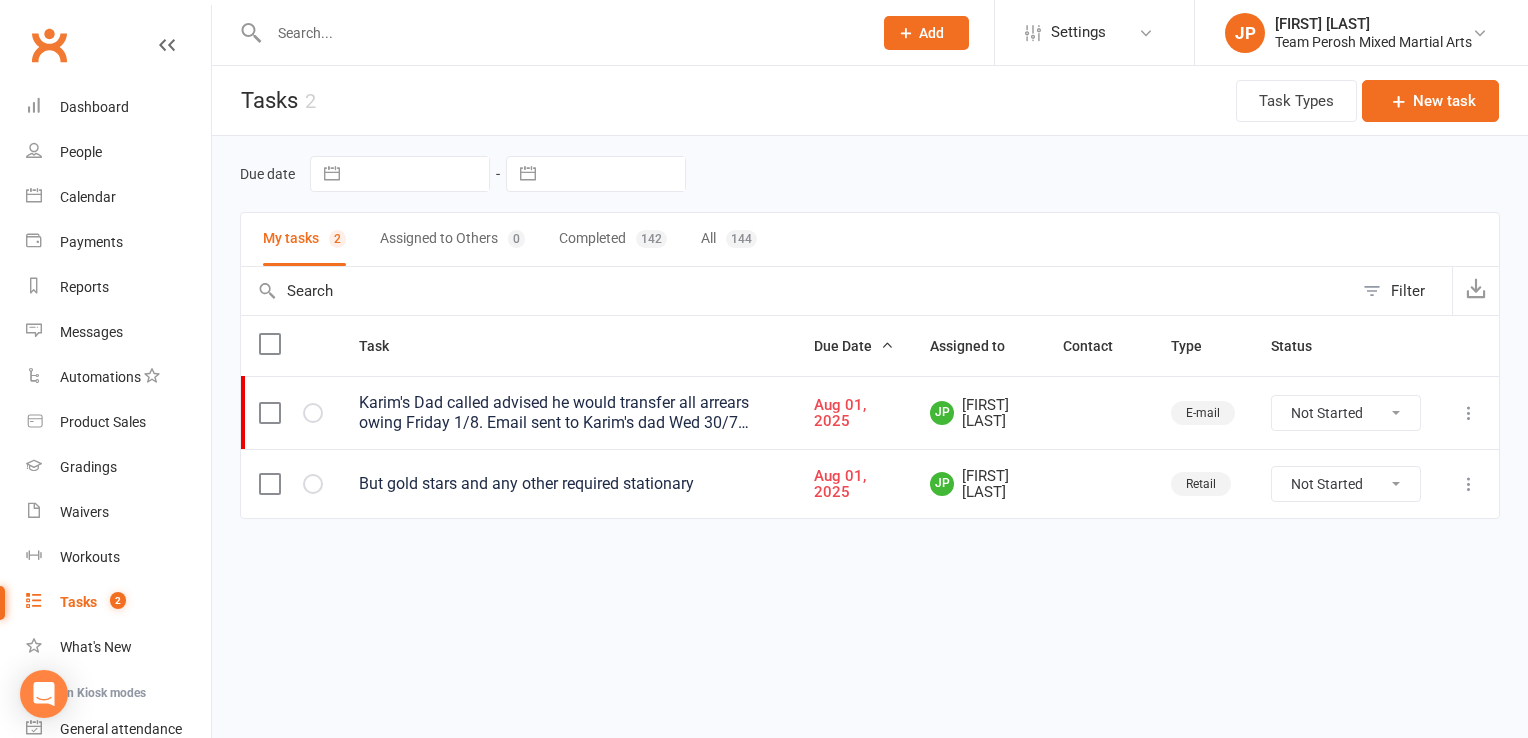 click at bounding box center [269, 484] 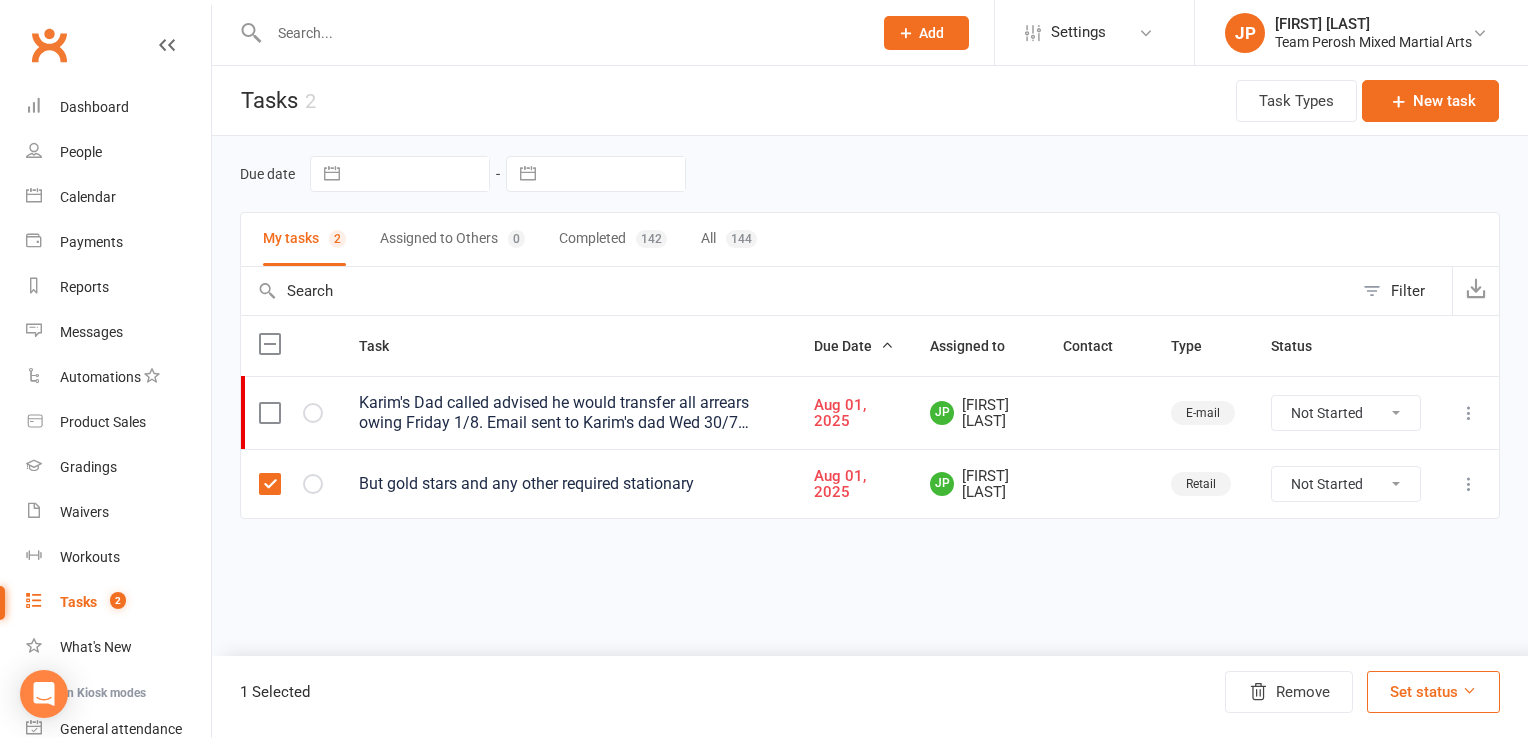 click on "Set status" at bounding box center (1433, 692) 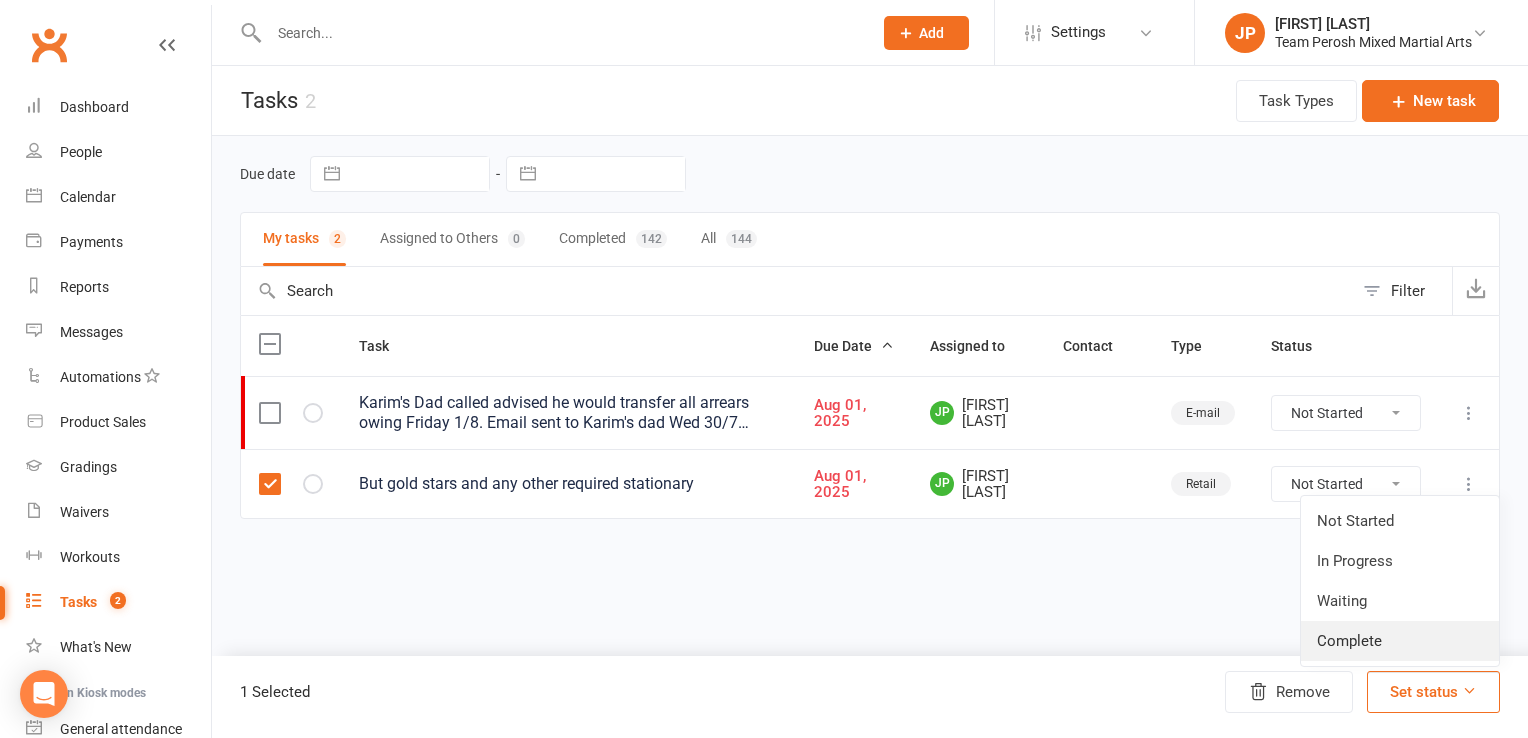 click on "Complete" at bounding box center [1400, 641] 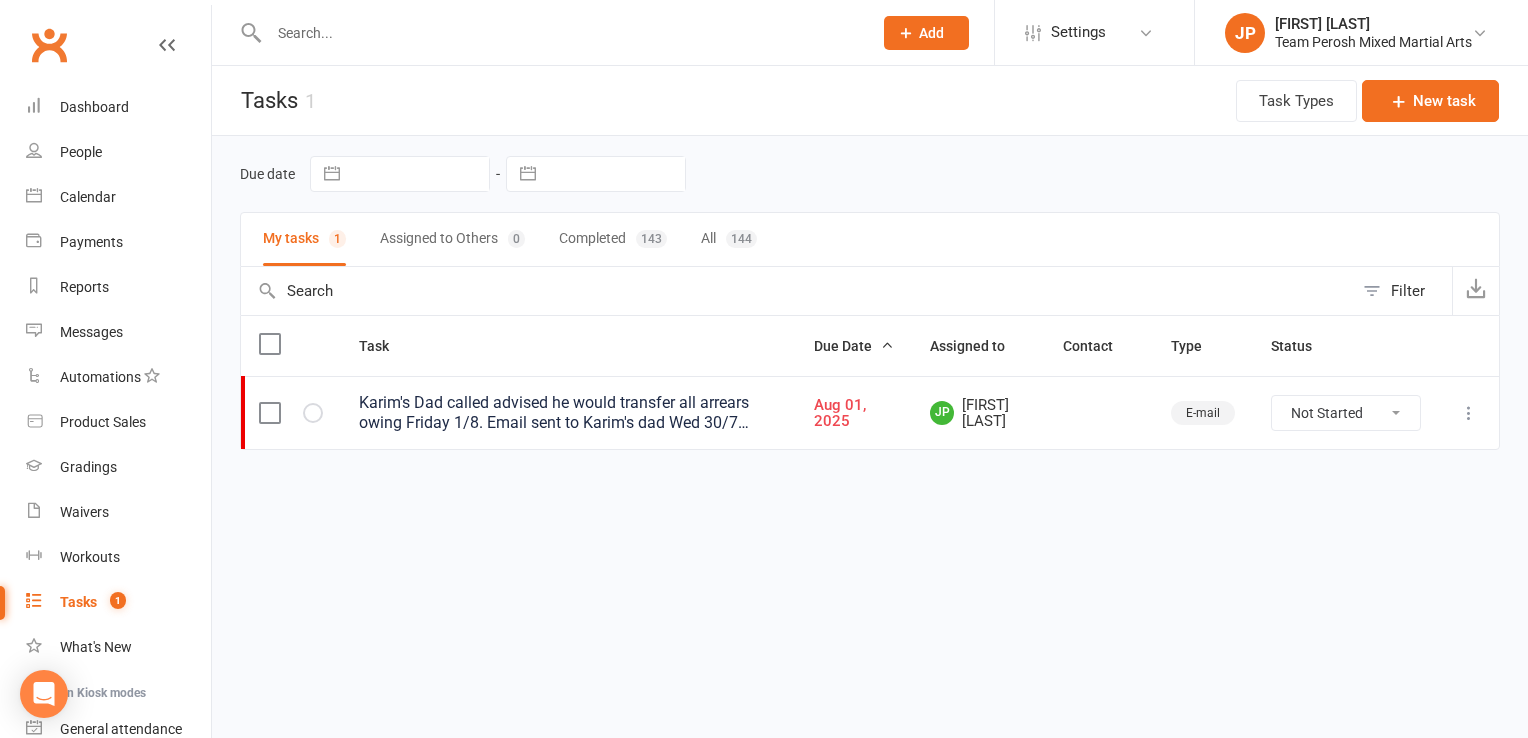 click at bounding box center (1469, 413) 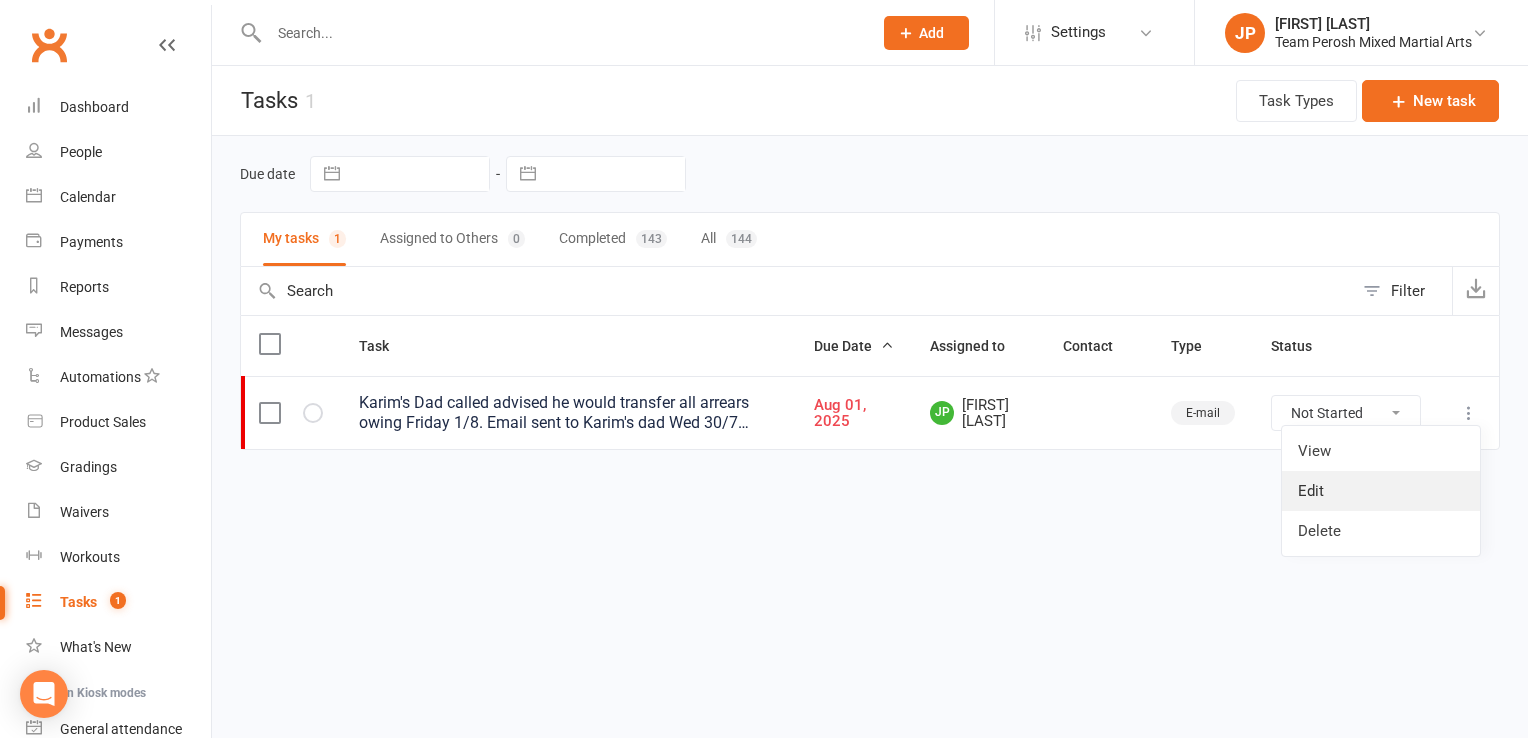 click on "Edit" at bounding box center (1381, 491) 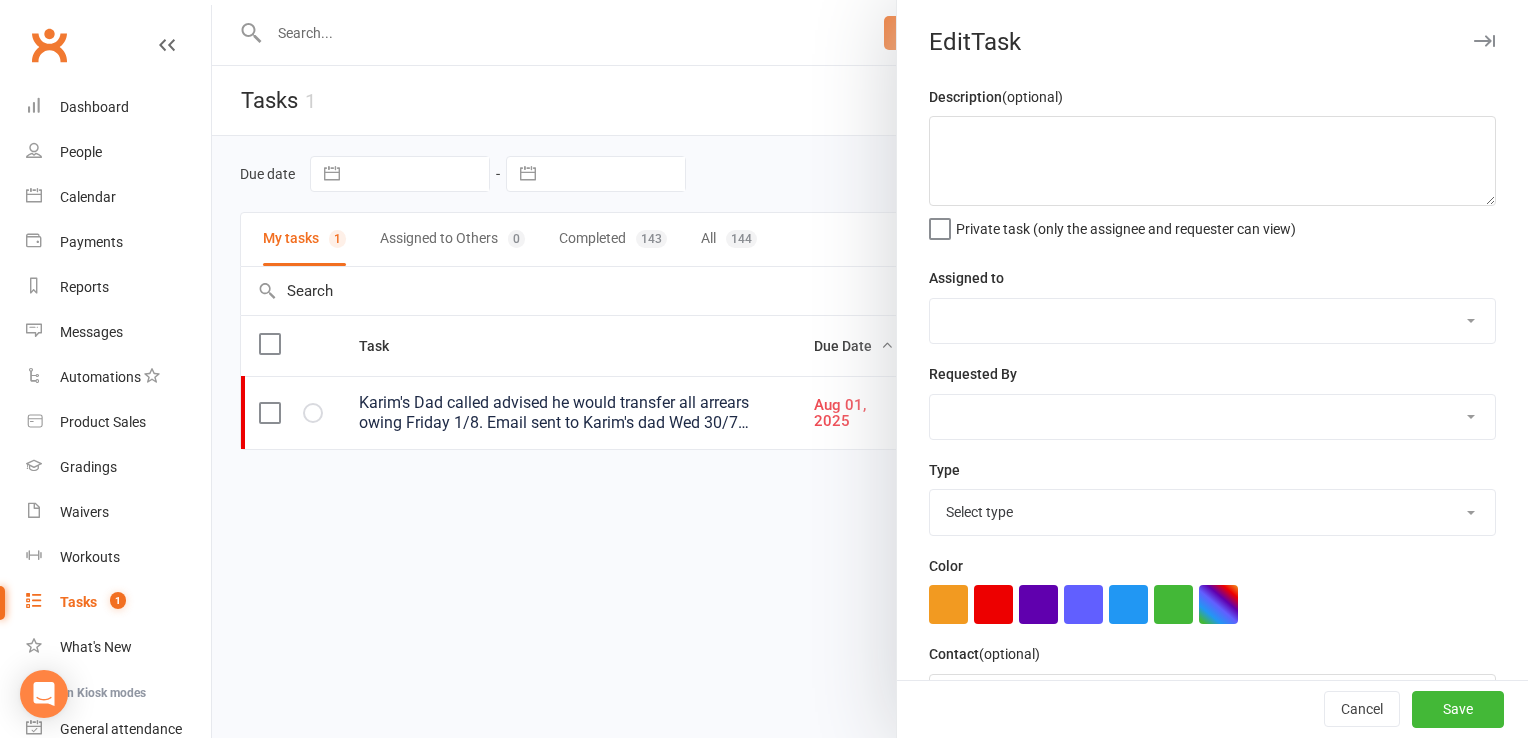 type on "Karim's Dad called advised he would transfer all arrears owing Friday 1/8.
Email sent to Karim's dad Wed 30/7 advising amount owing to cover 27/6, 11/7 and 25/7 is $325.77. JP" 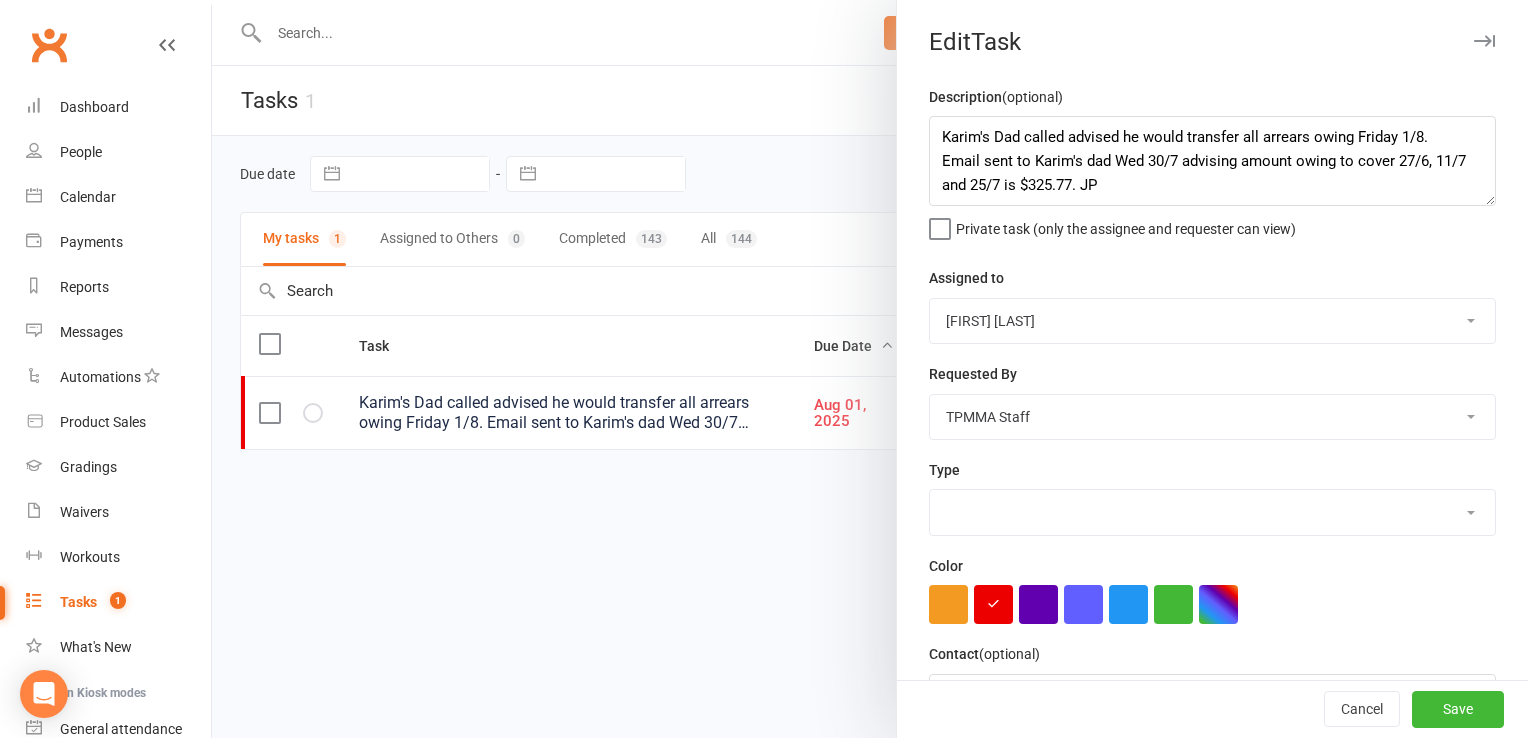 select on "29928" 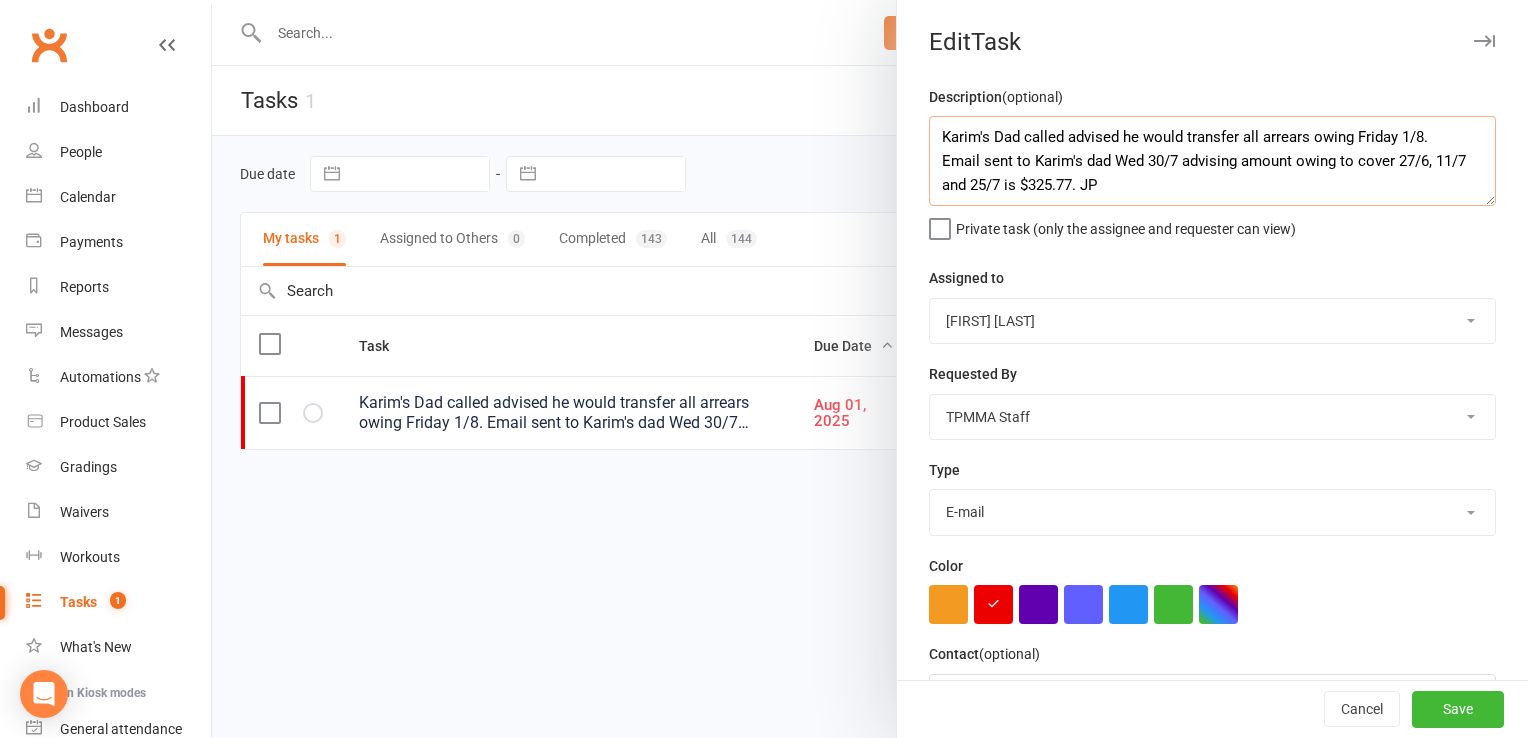 drag, startPoint x: 1344, startPoint y: 136, endPoint x: 925, endPoint y: 138, distance: 419.00476 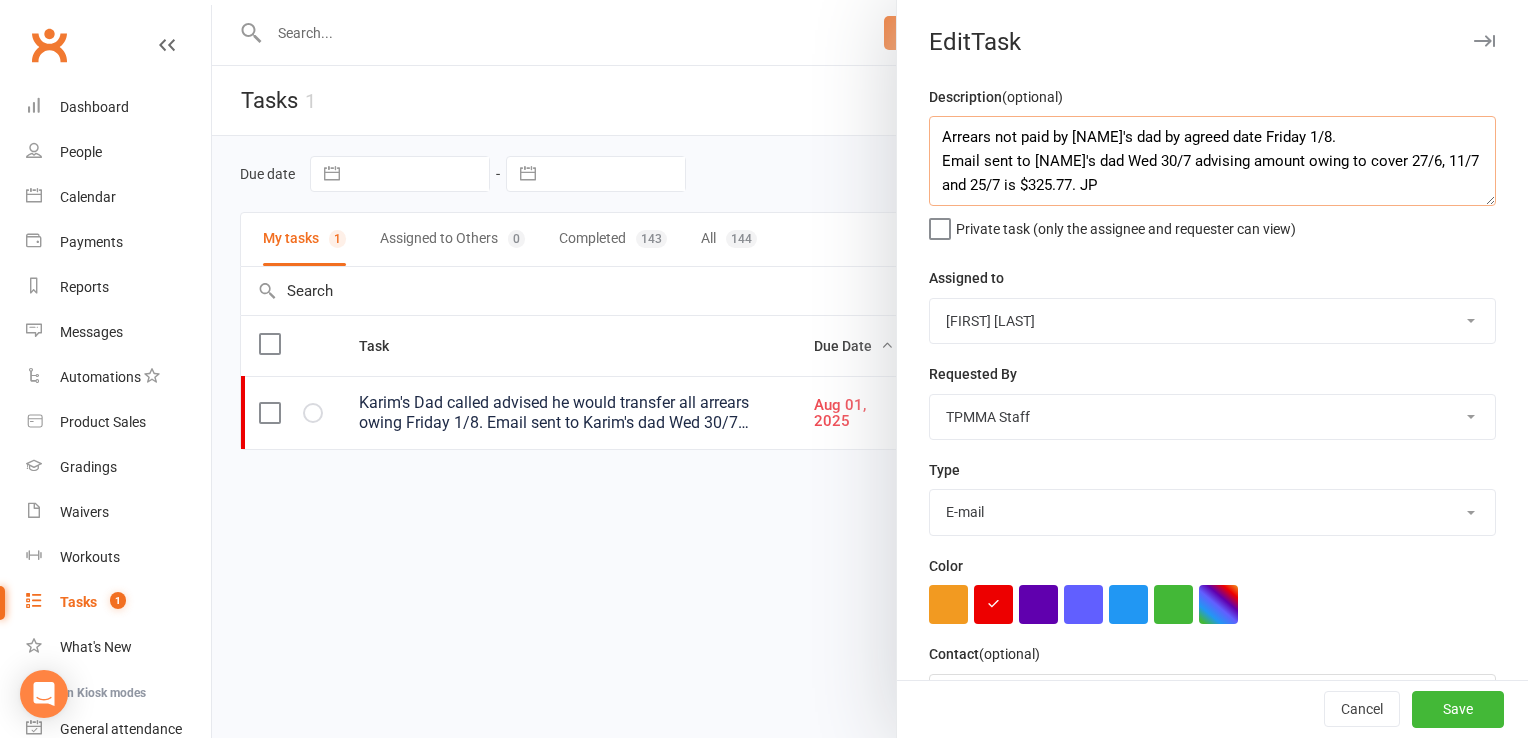click on "Arrears not paid by [NAME]'s dad by agreed date Friday 1/8.
Email sent to [NAME]'s dad Wed 30/7 advising amount owing to cover 27/6, 11/7 and 25/7 is $325.77. JP" at bounding box center [1212, 161] 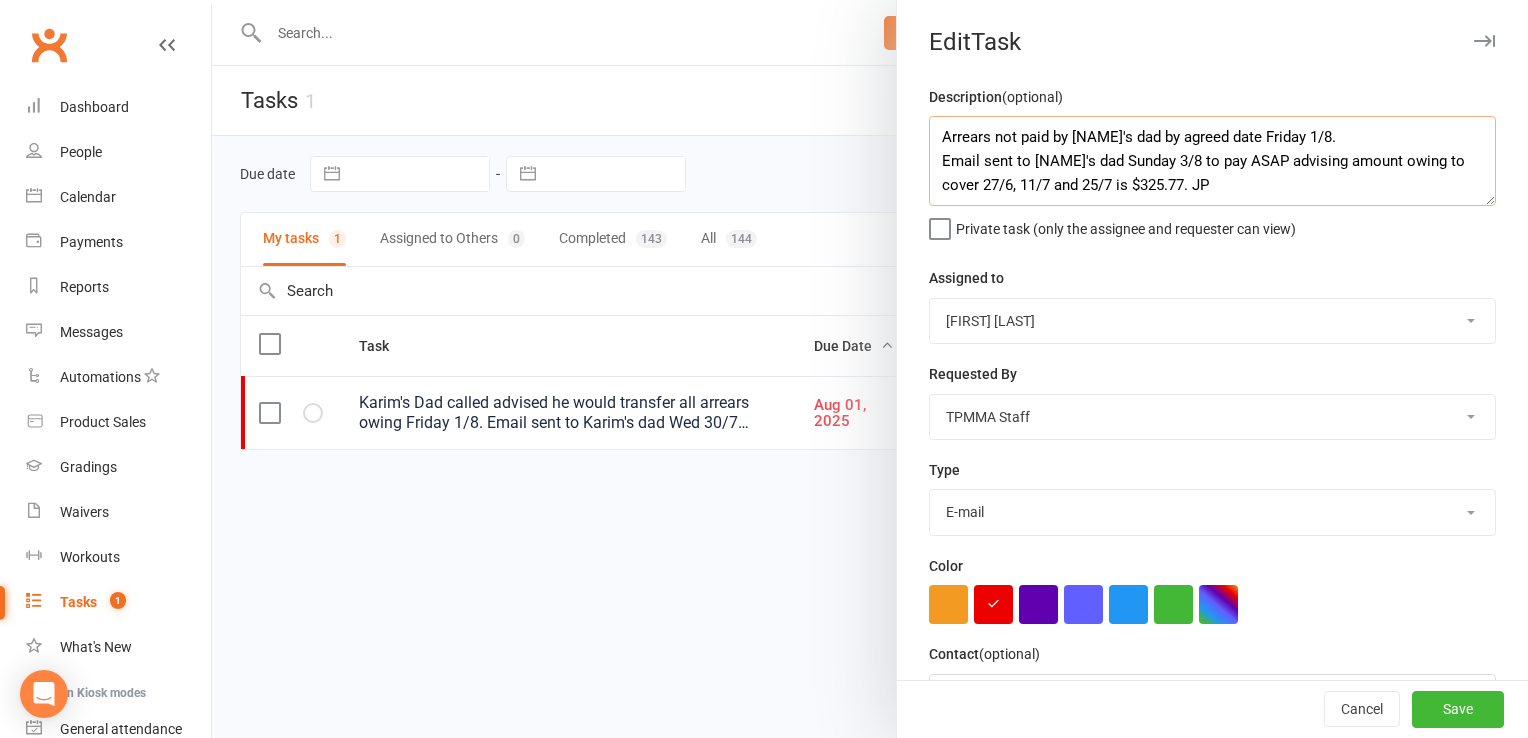 drag, startPoint x: 1432, startPoint y: 156, endPoint x: 1201, endPoint y: 170, distance: 231.42386 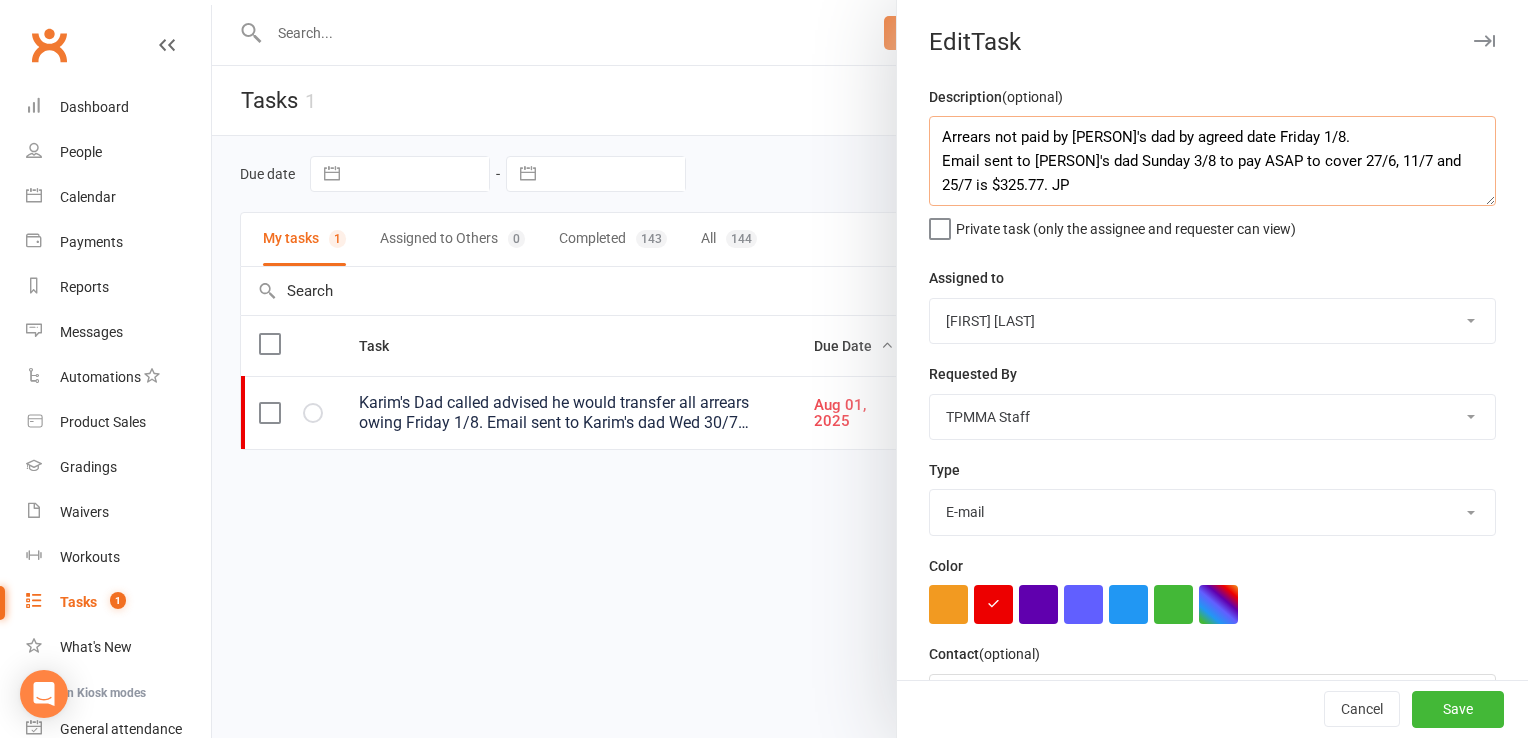 click on "Arrears not paid by [PERSON]'s dad by agreed date Friday 1/8.
Email sent to [PERSON]'s dad Sunday 3/8 to pay ASAP to cover 27/6, 11/7 and 25/7 is $325.77. JP" at bounding box center (1212, 161) 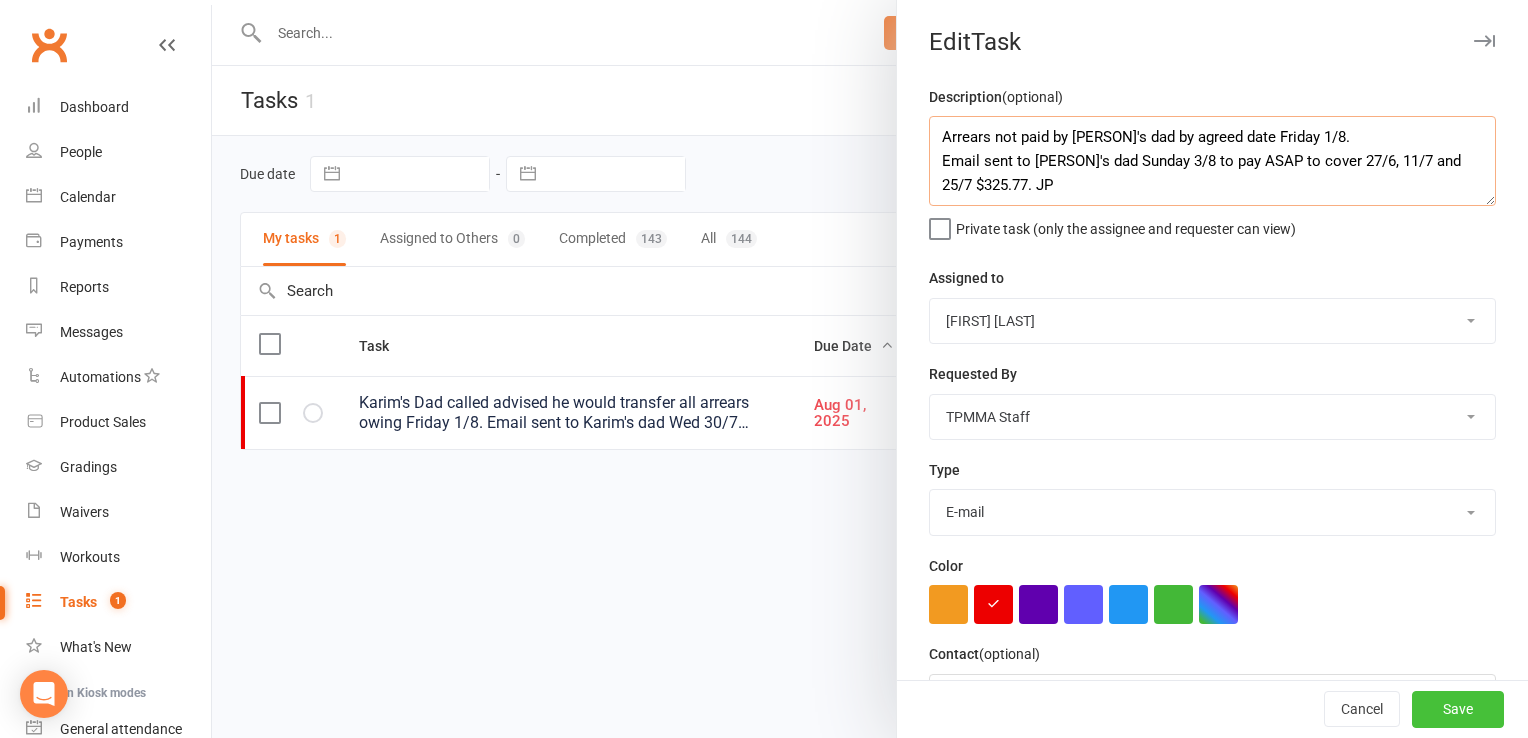 type on "Arrears not paid by [PERSON]'s dad by agreed date Friday 1/8.
Email sent to [PERSON]'s dad Sunday 3/8 to pay ASAP to cover 27/6, 11/7 and 25/7 $325.77. JP" 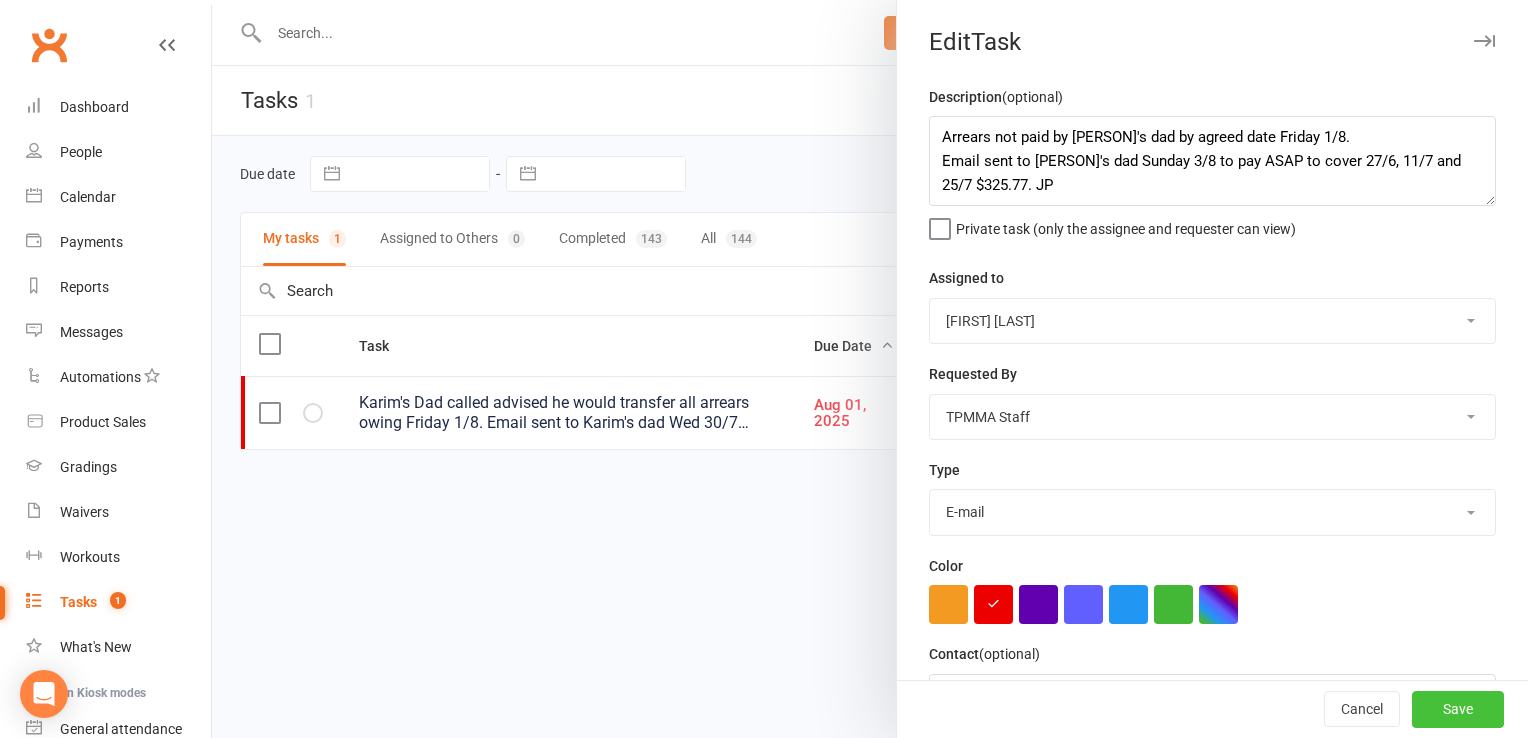click on "Save" at bounding box center (1458, 710) 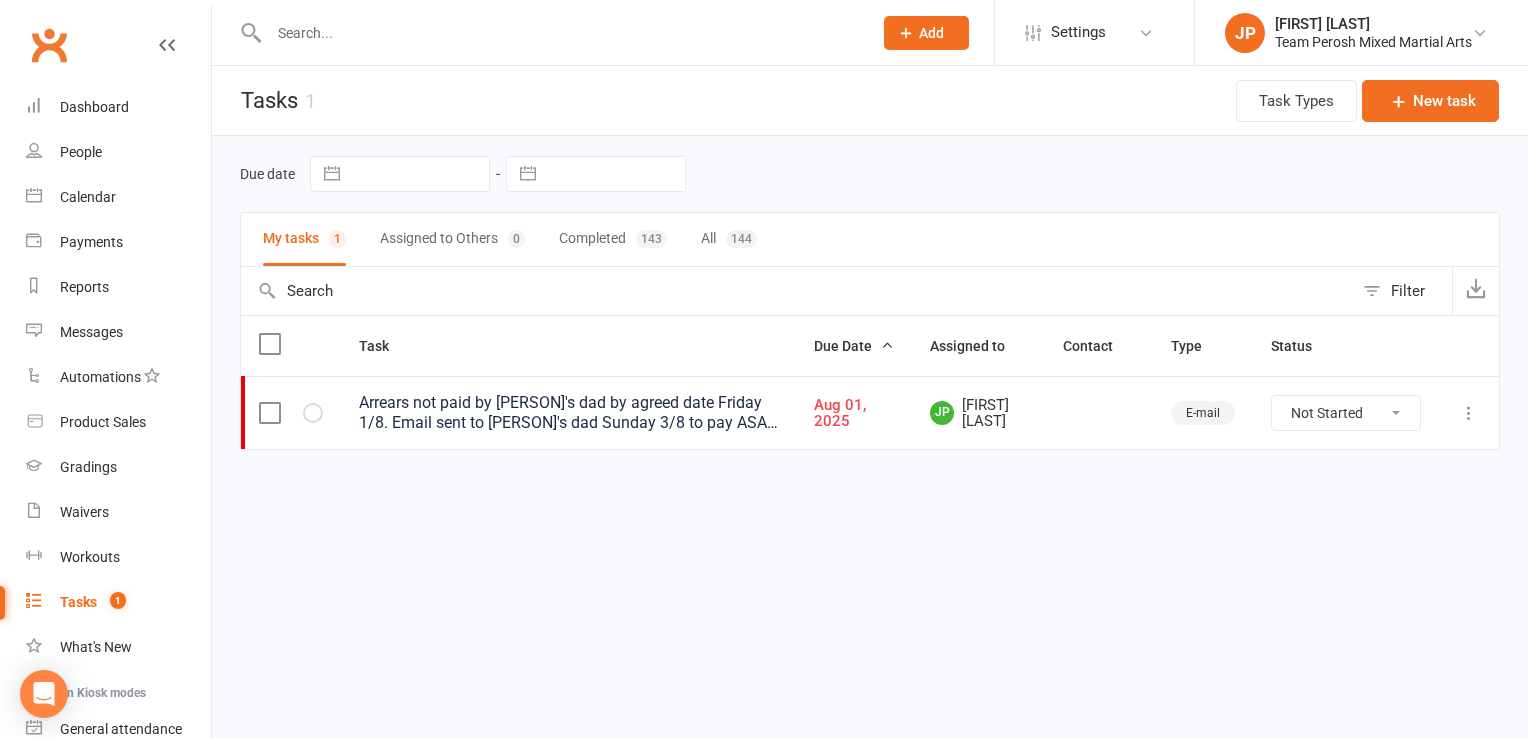 click at bounding box center (1469, 413) 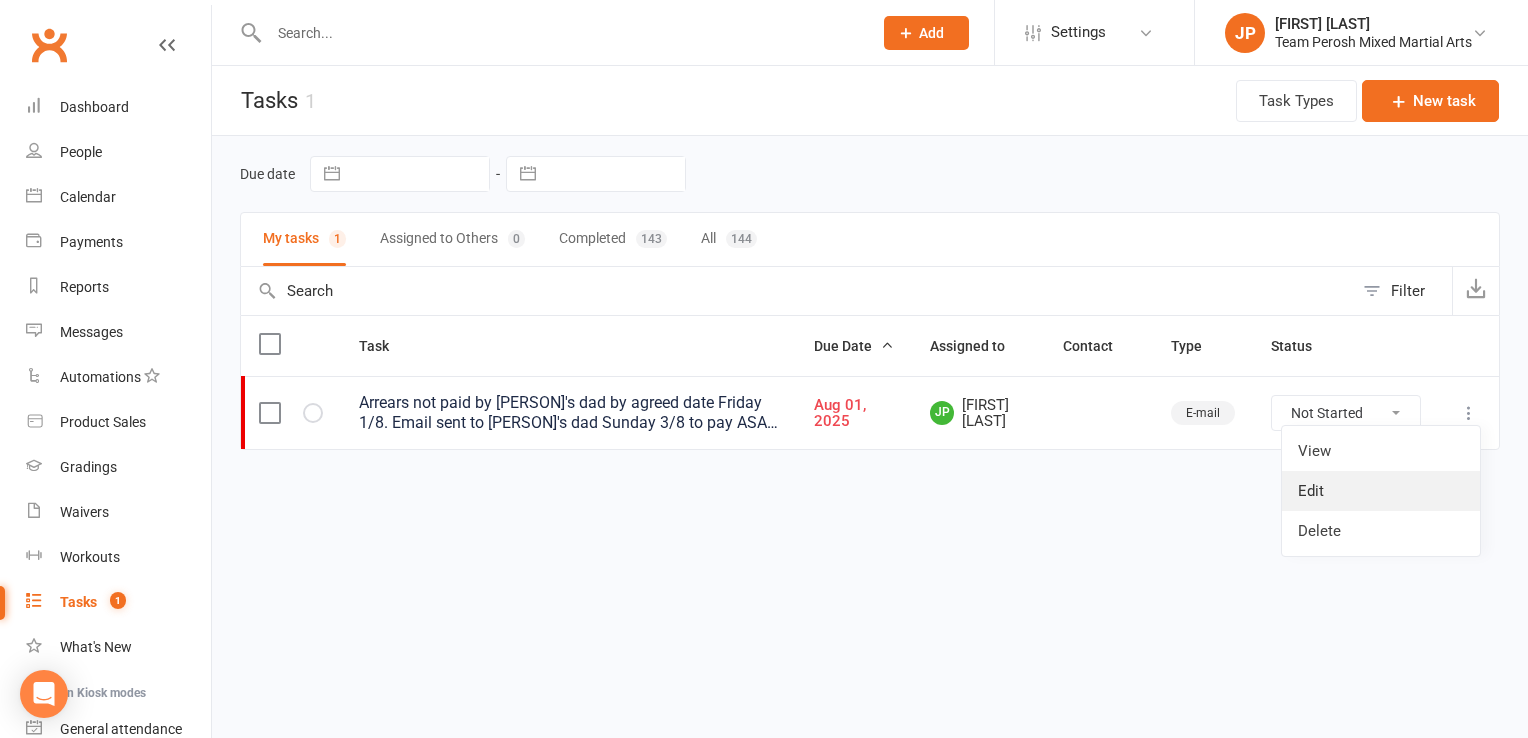 click on "Edit" at bounding box center [1381, 491] 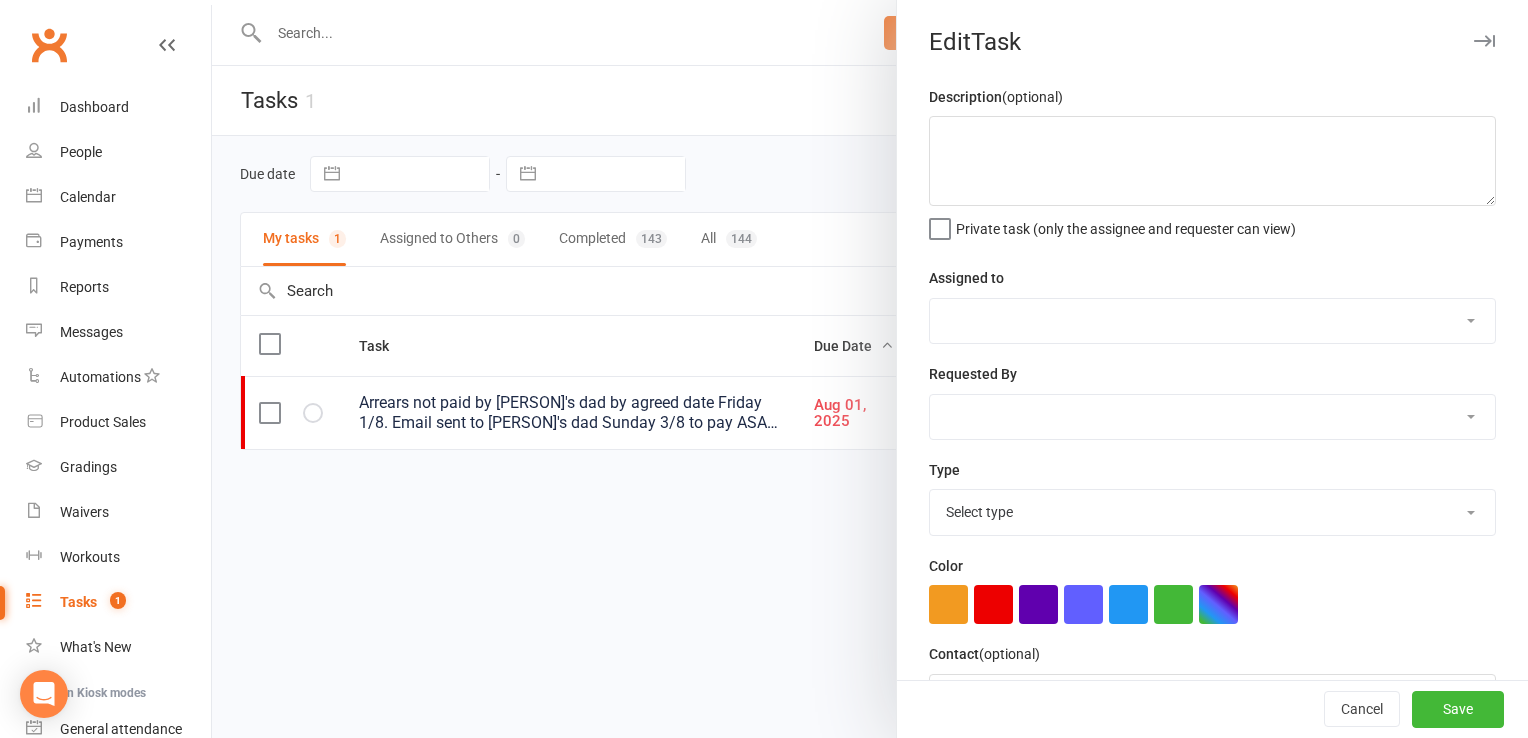 type on "Arrears not paid by [PERSON]'s dad by agreed date Friday 1/8.
Email sent to [PERSON]'s dad Sunday 3/8 to pay ASAP to cover 27/6, 11/7 and 25/7 $325.77. JP" 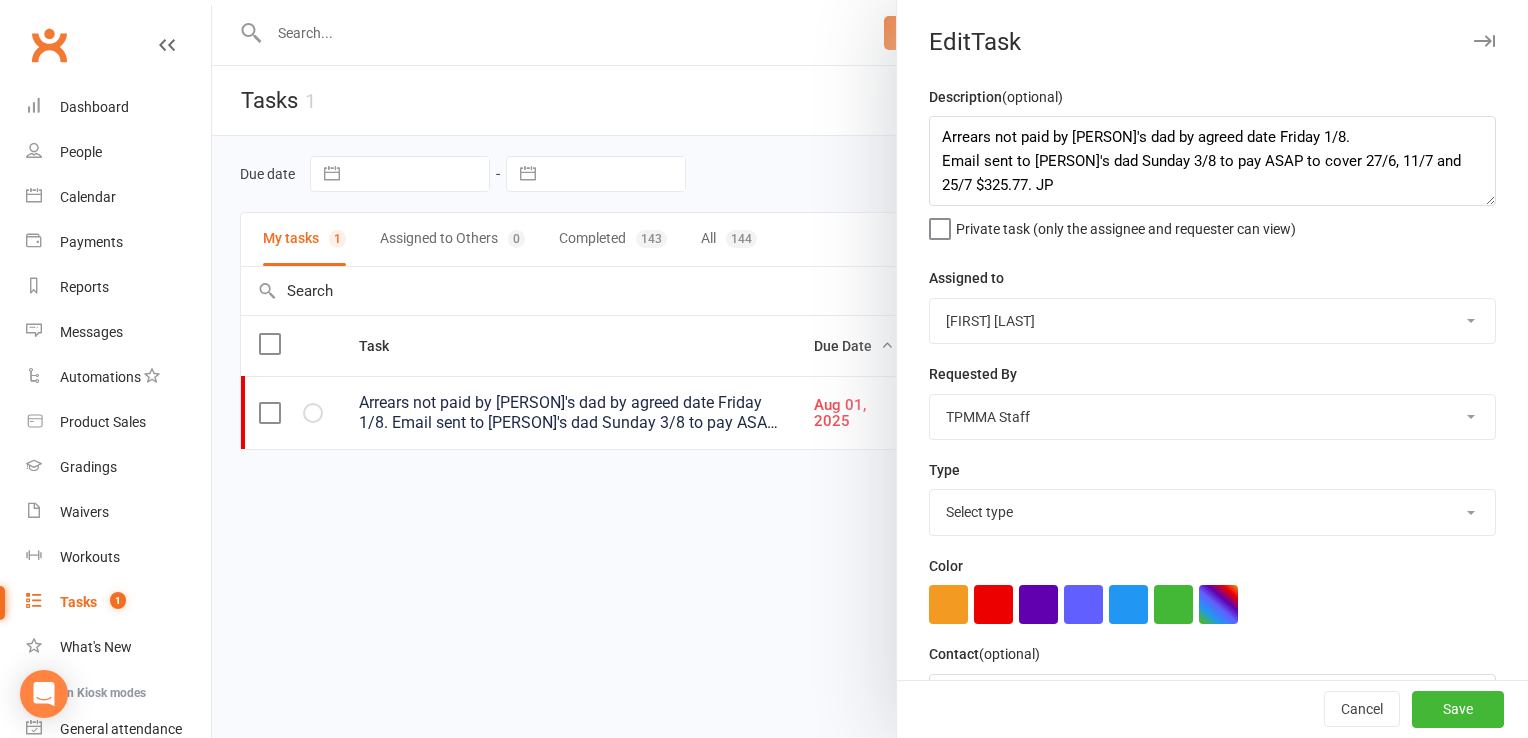 select on "29928" 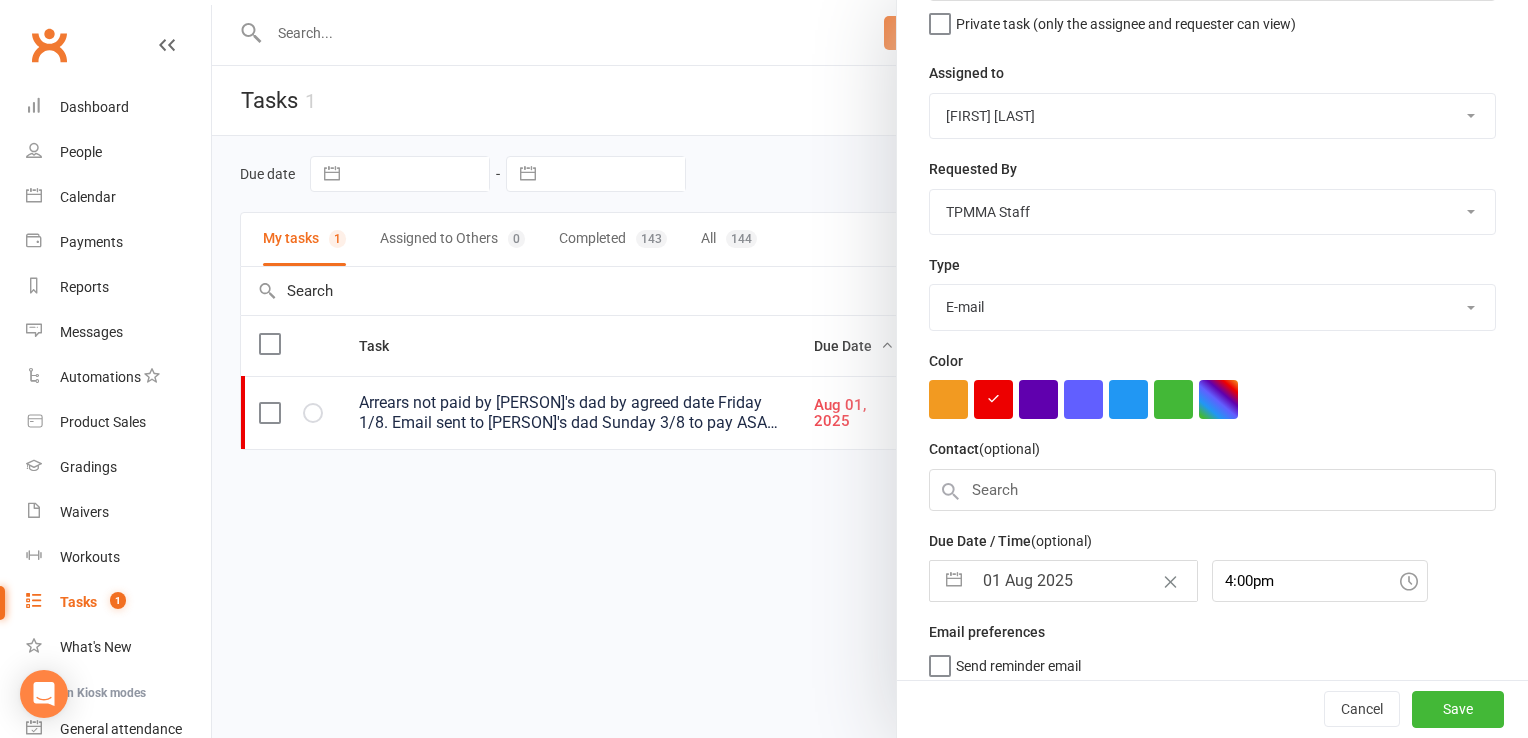 scroll, scrollTop: 212, scrollLeft: 0, axis: vertical 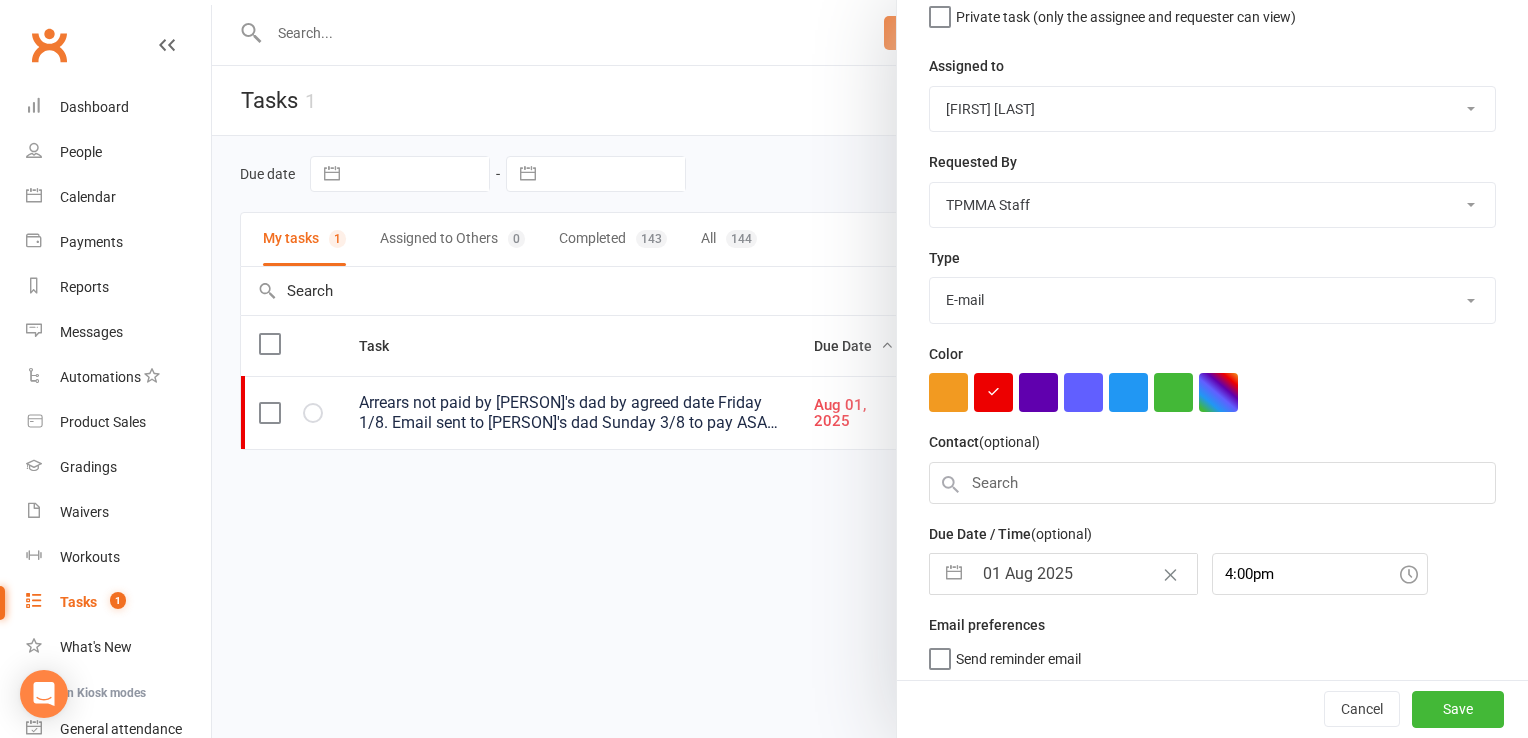 click on "01 Aug 2025" at bounding box center (1084, 574) 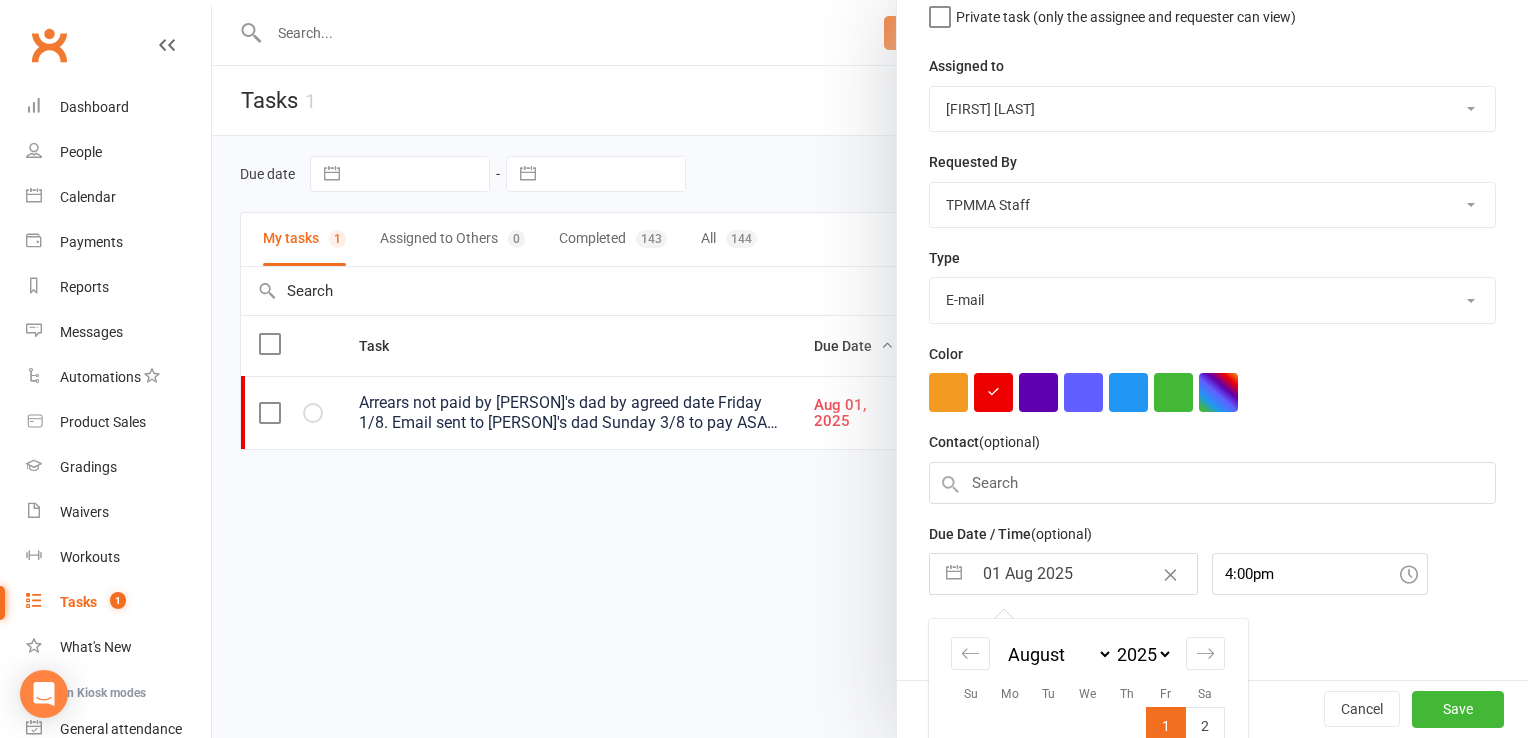 scroll, scrollTop: 212, scrollLeft: 0, axis: vertical 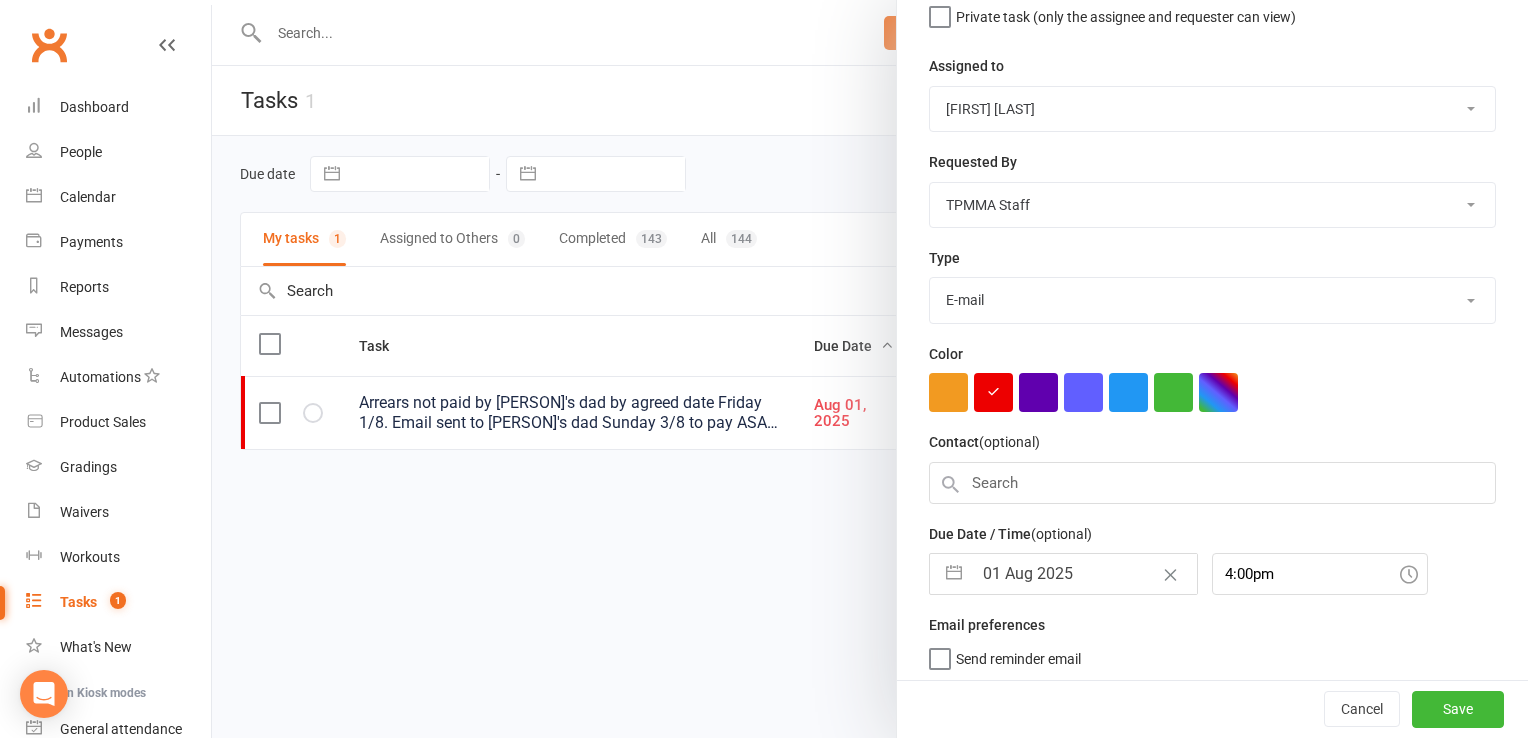 click on "01 Aug 2025" at bounding box center [1084, 574] 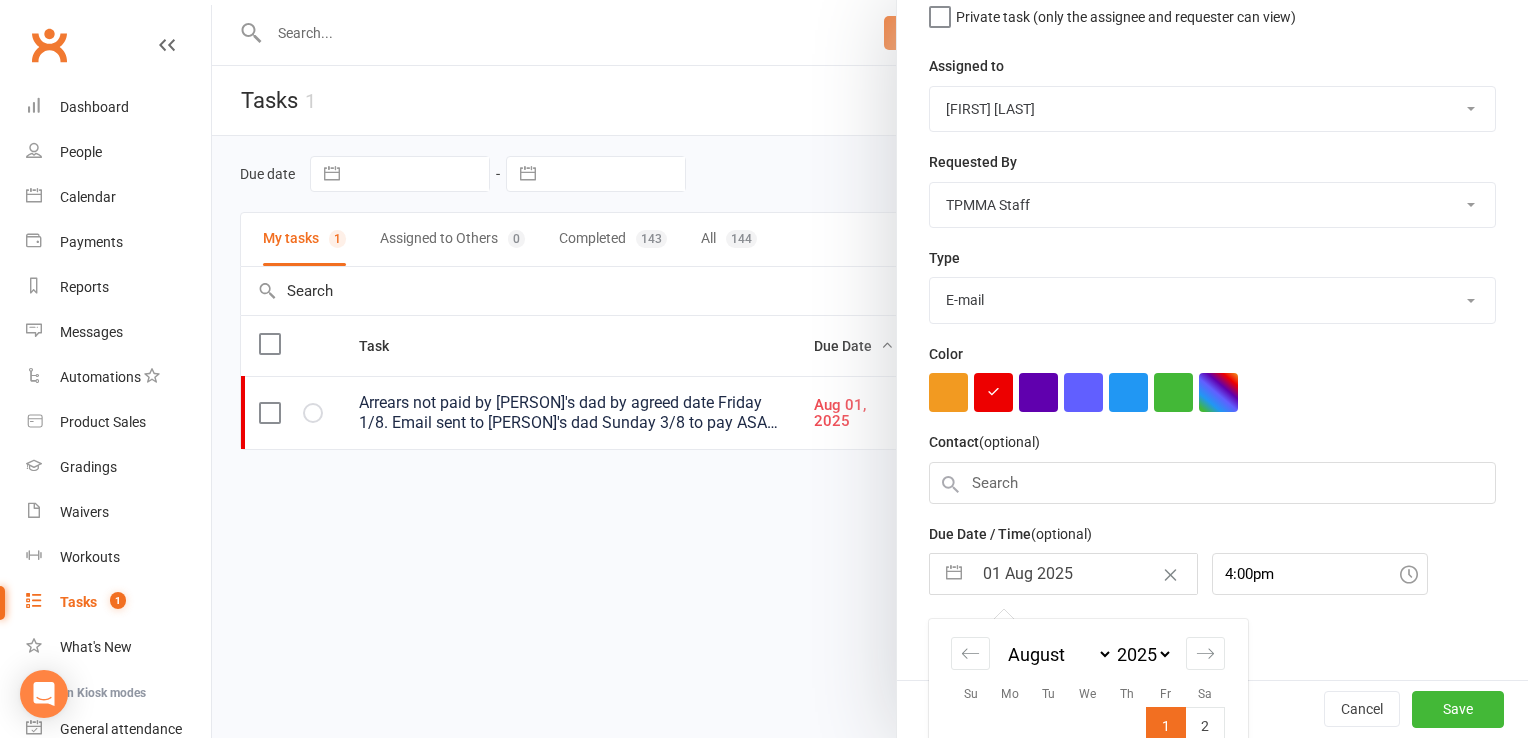 scroll, scrollTop: 212, scrollLeft: 0, axis: vertical 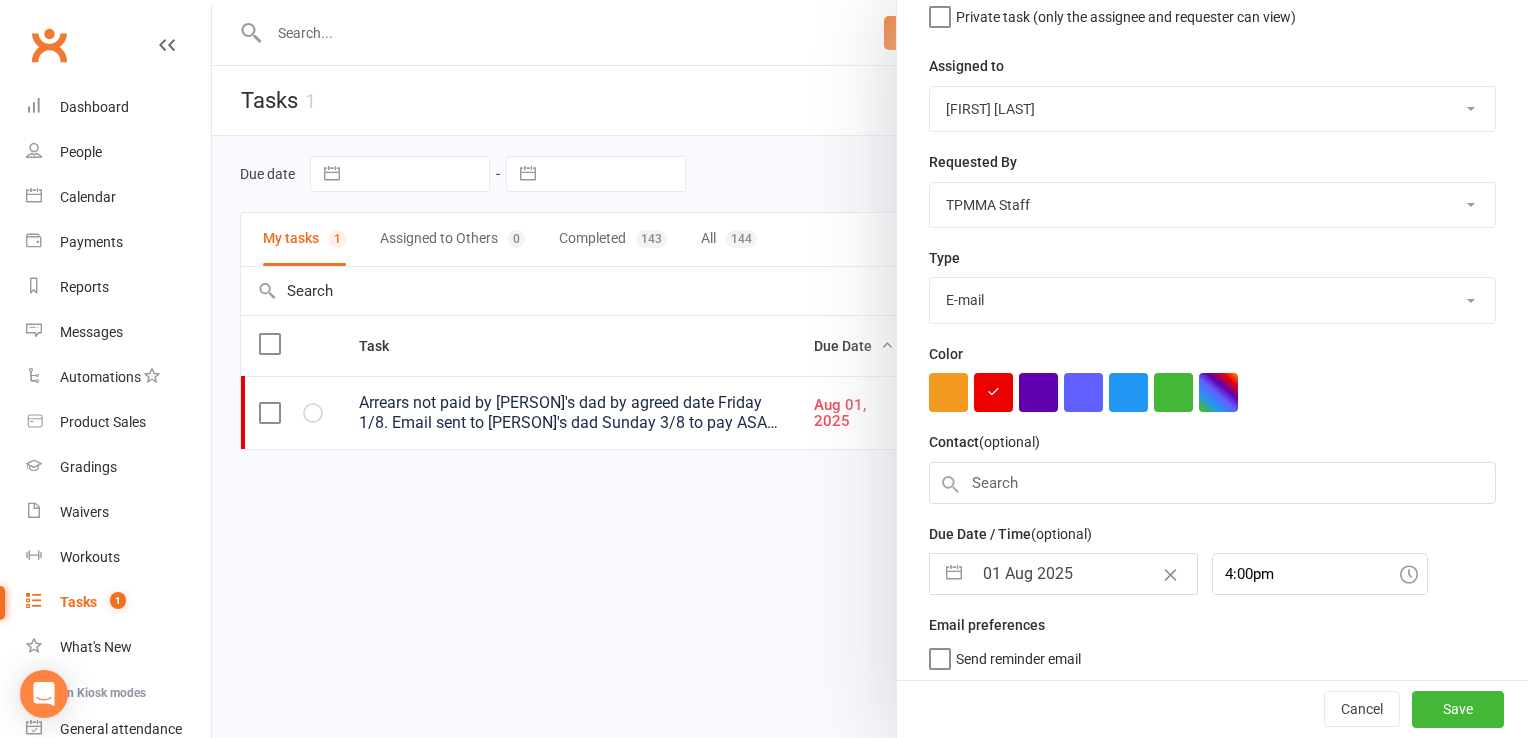 select on "6" 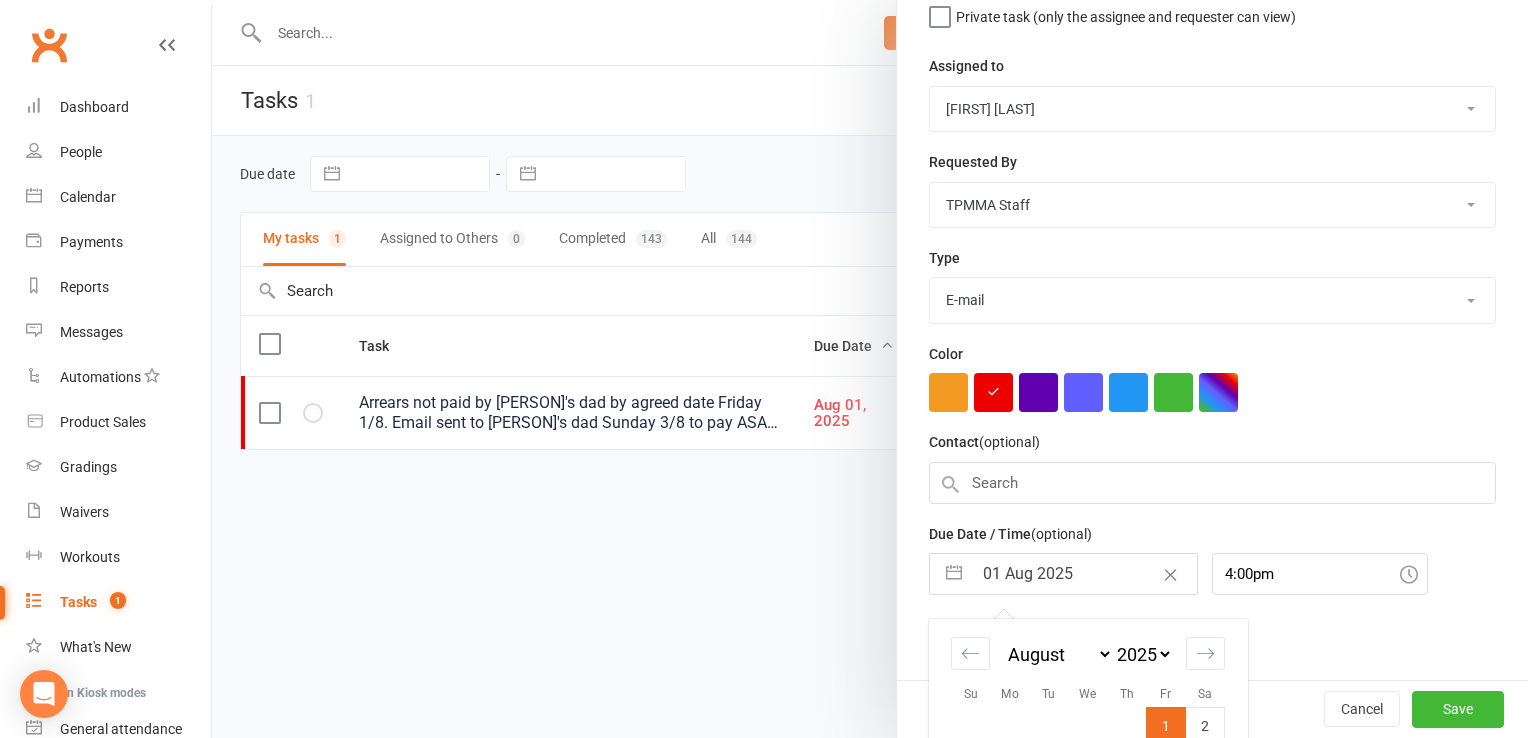 click on "01 Aug 2025" at bounding box center [1084, 574] 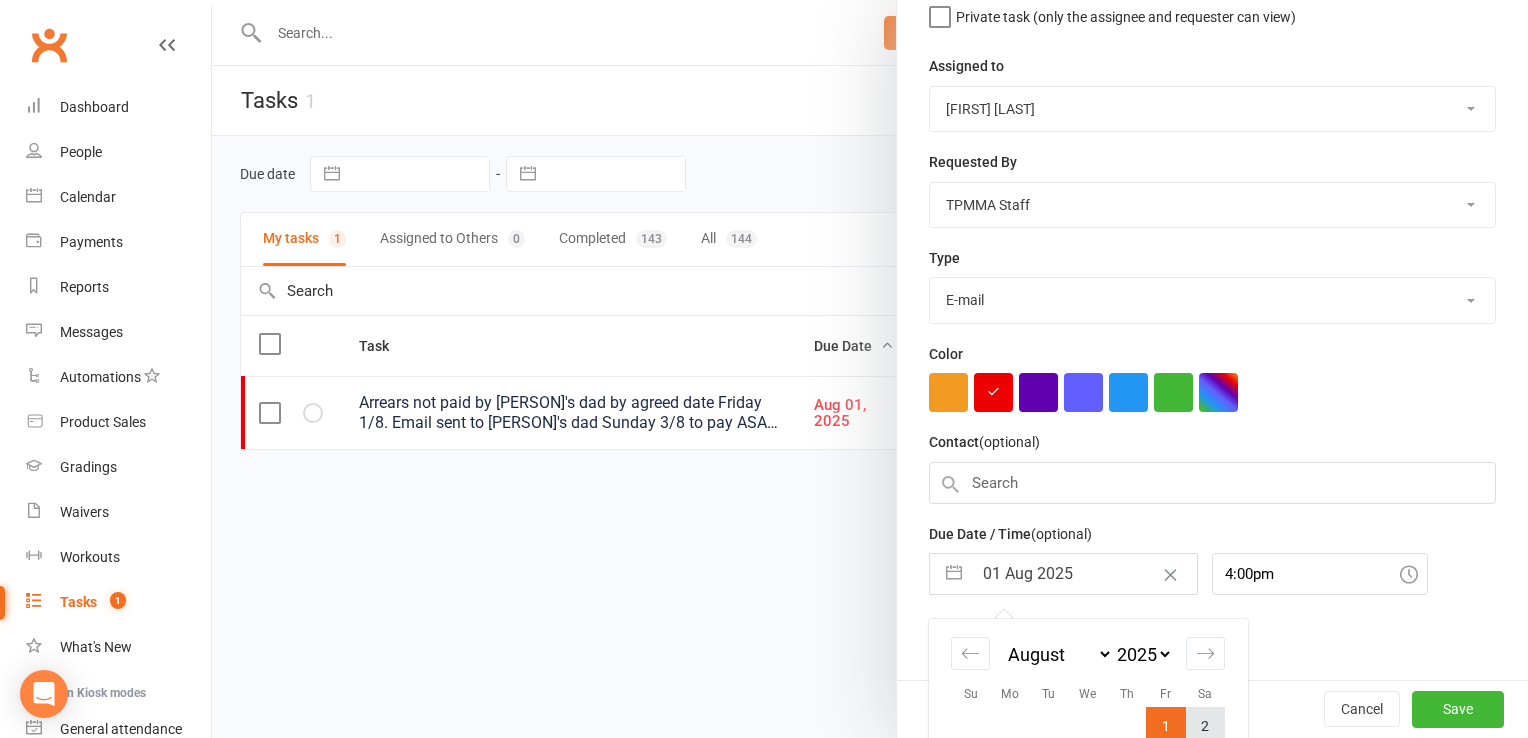 click on "2" at bounding box center [1205, 726] 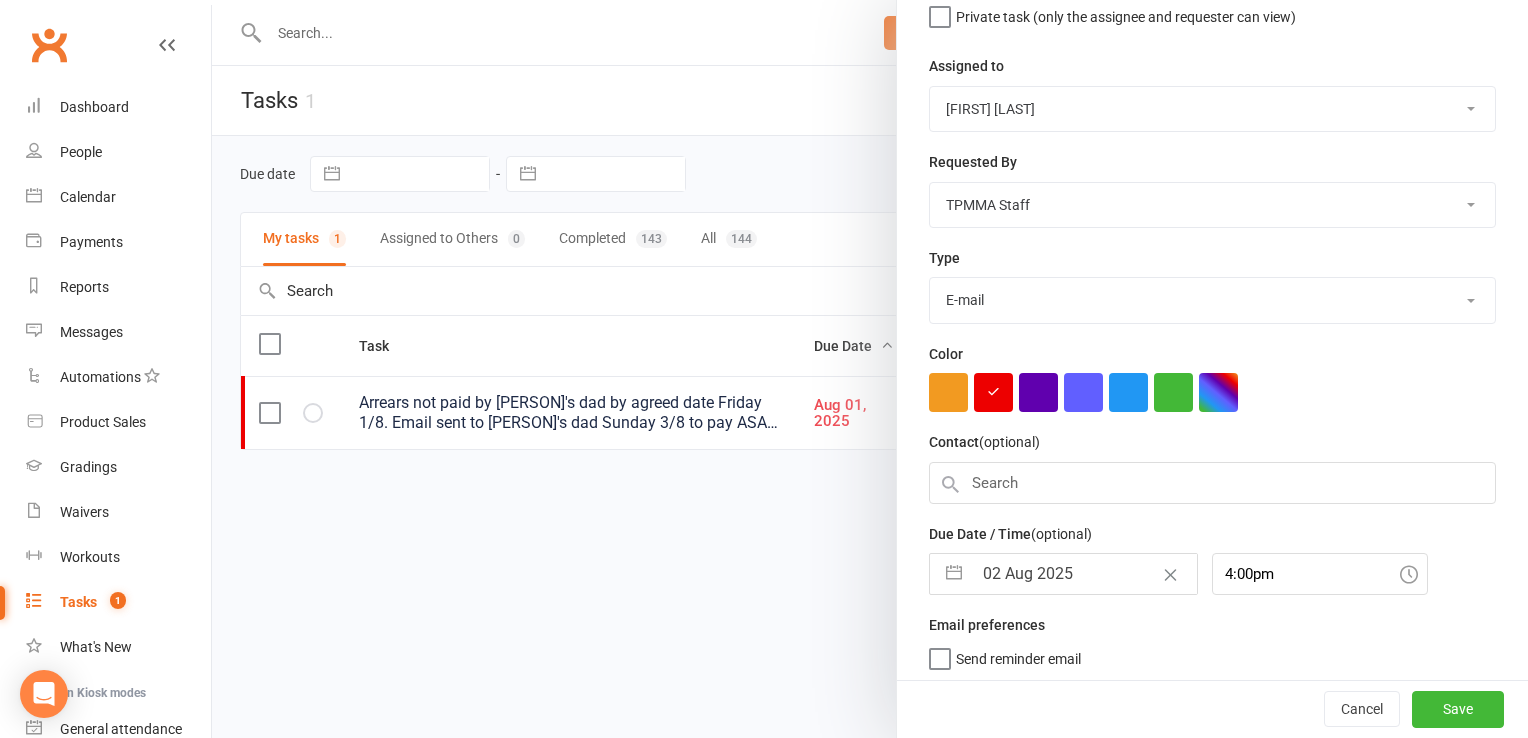 select on "6" 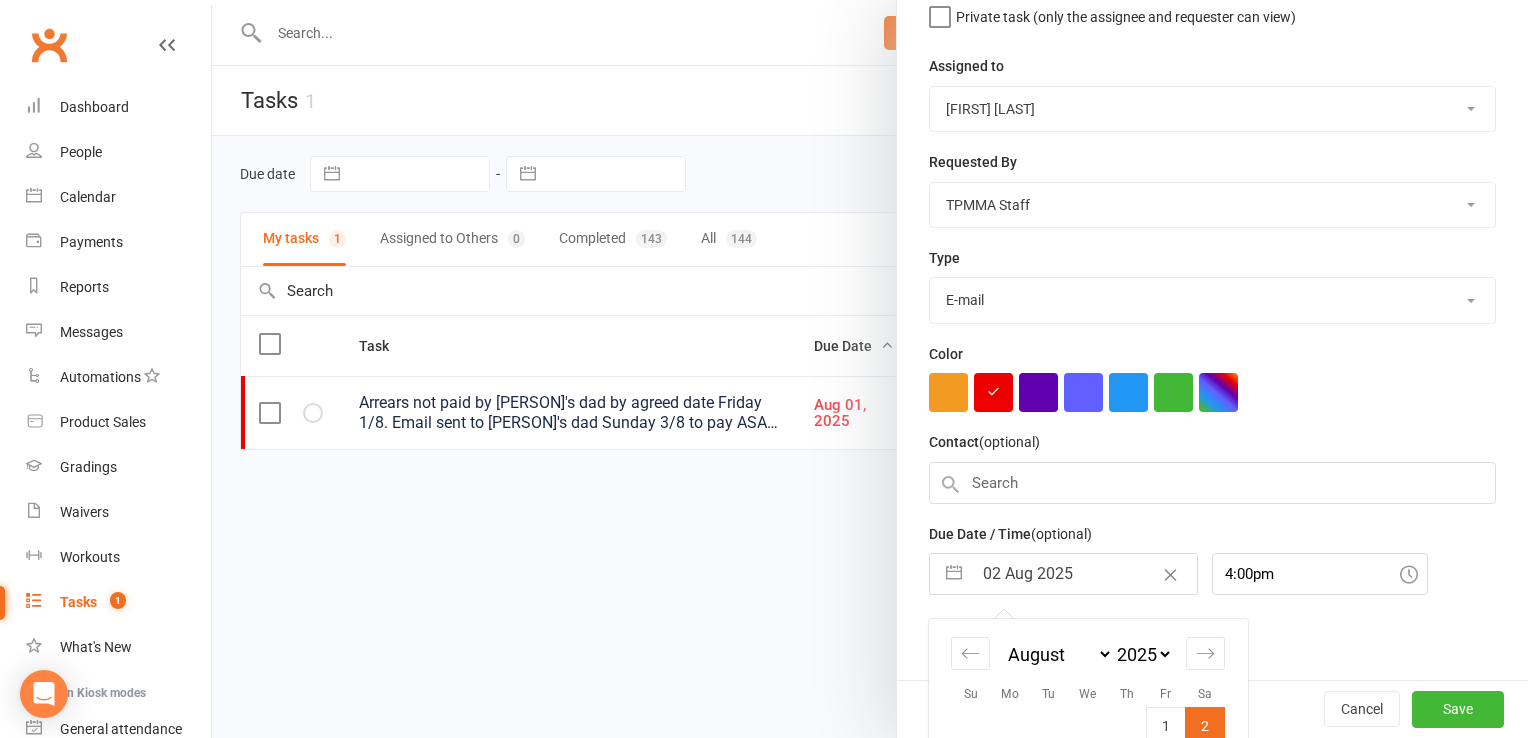 click on "02 Aug 2025" at bounding box center [1084, 574] 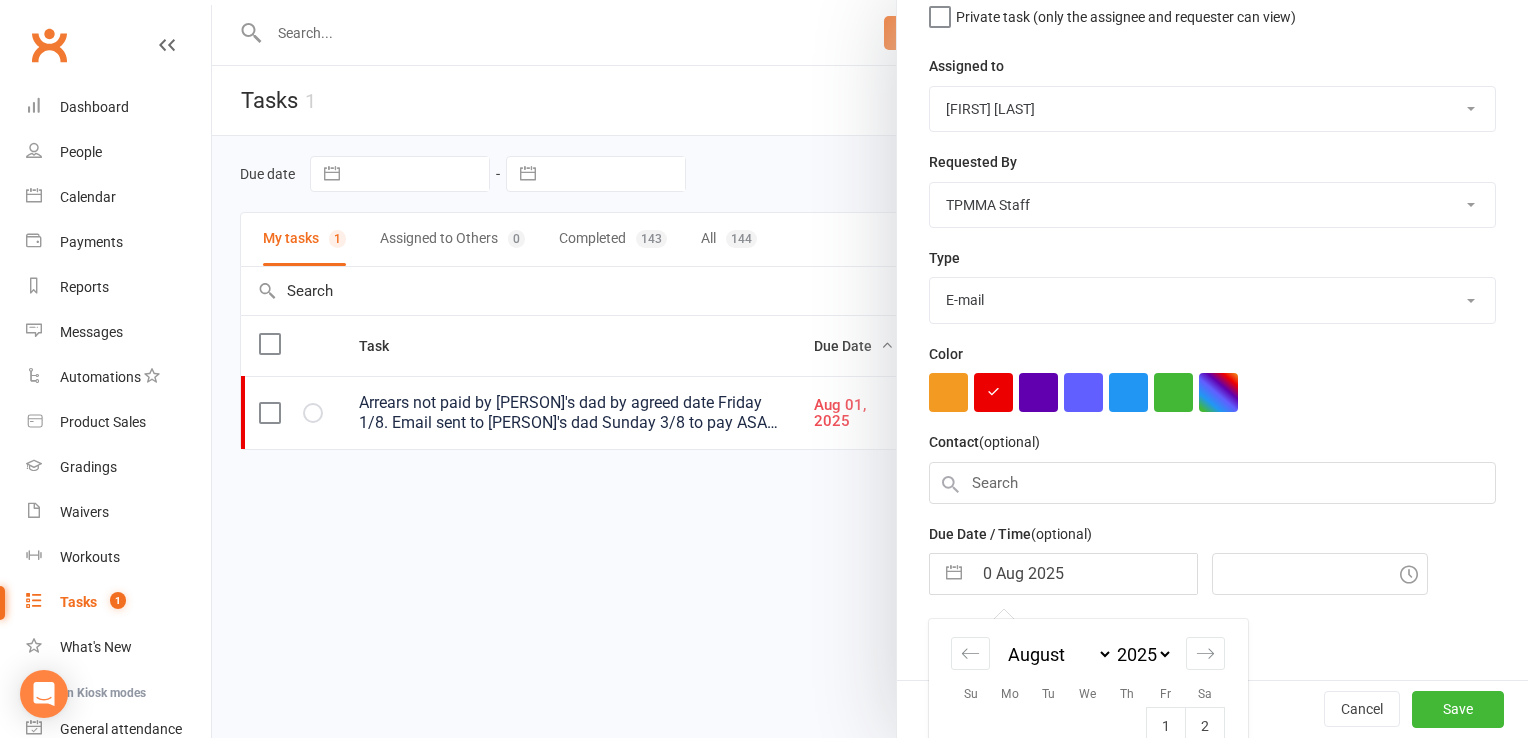 type on "06 Aug 2025" 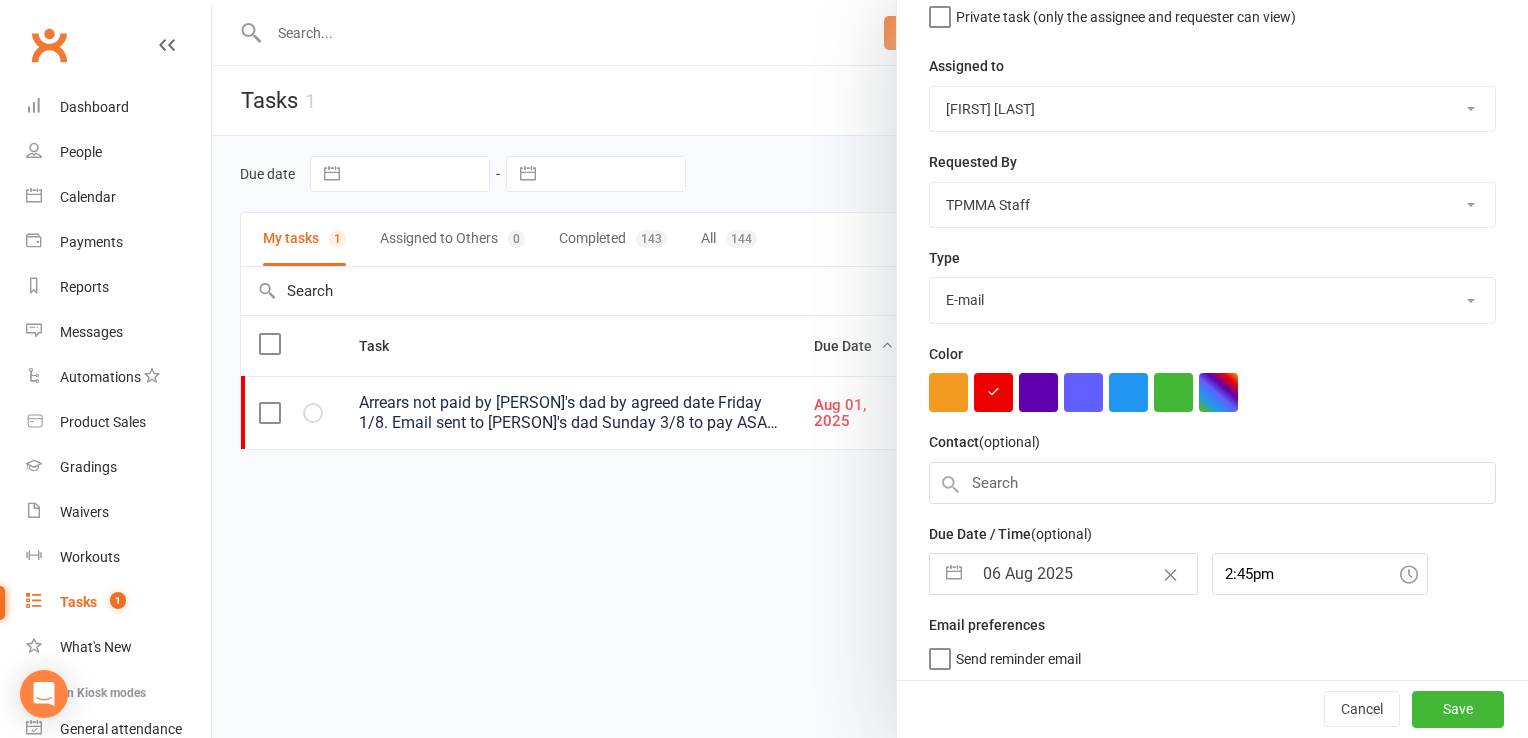 type on "06 Aug 2025" 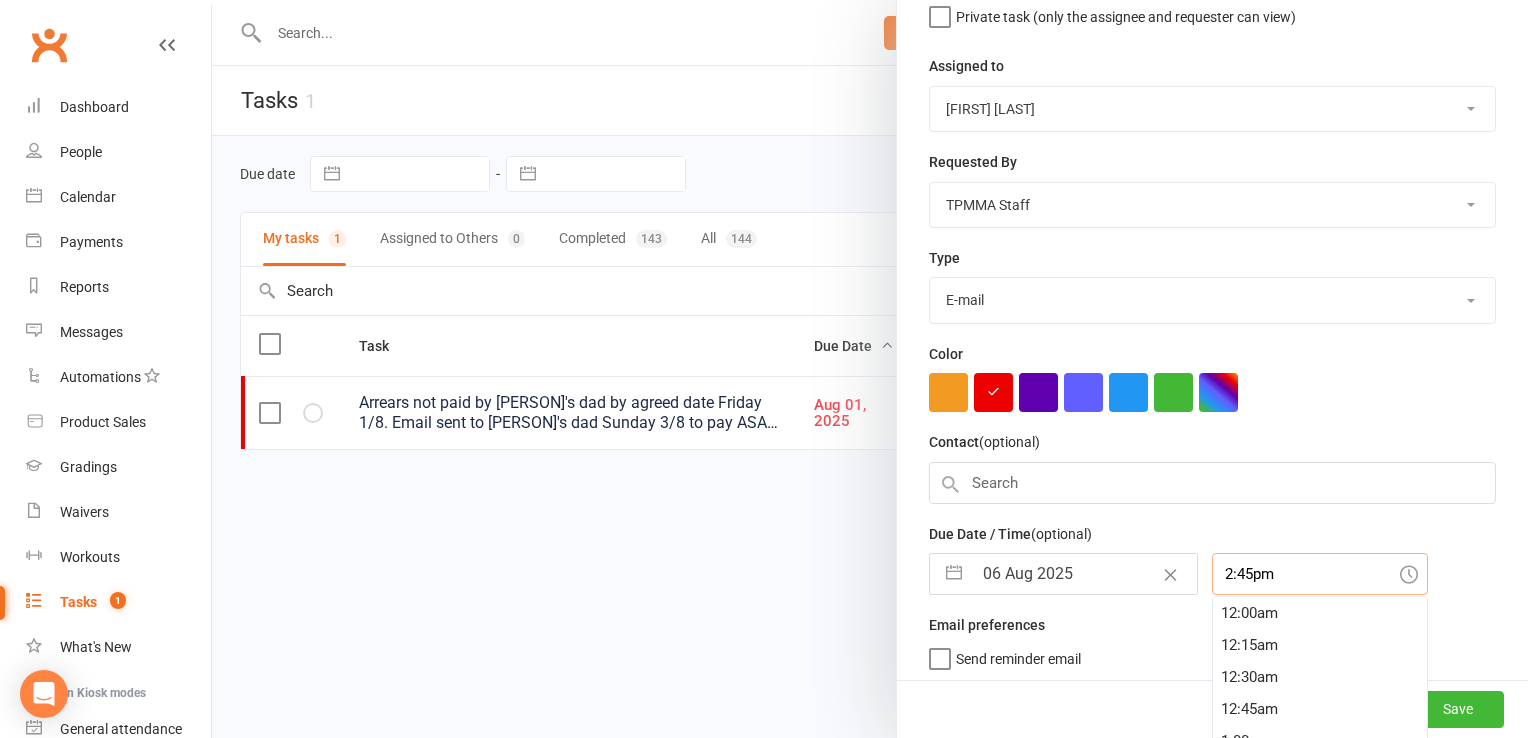 click on "2:45pm" at bounding box center (1320, 574) 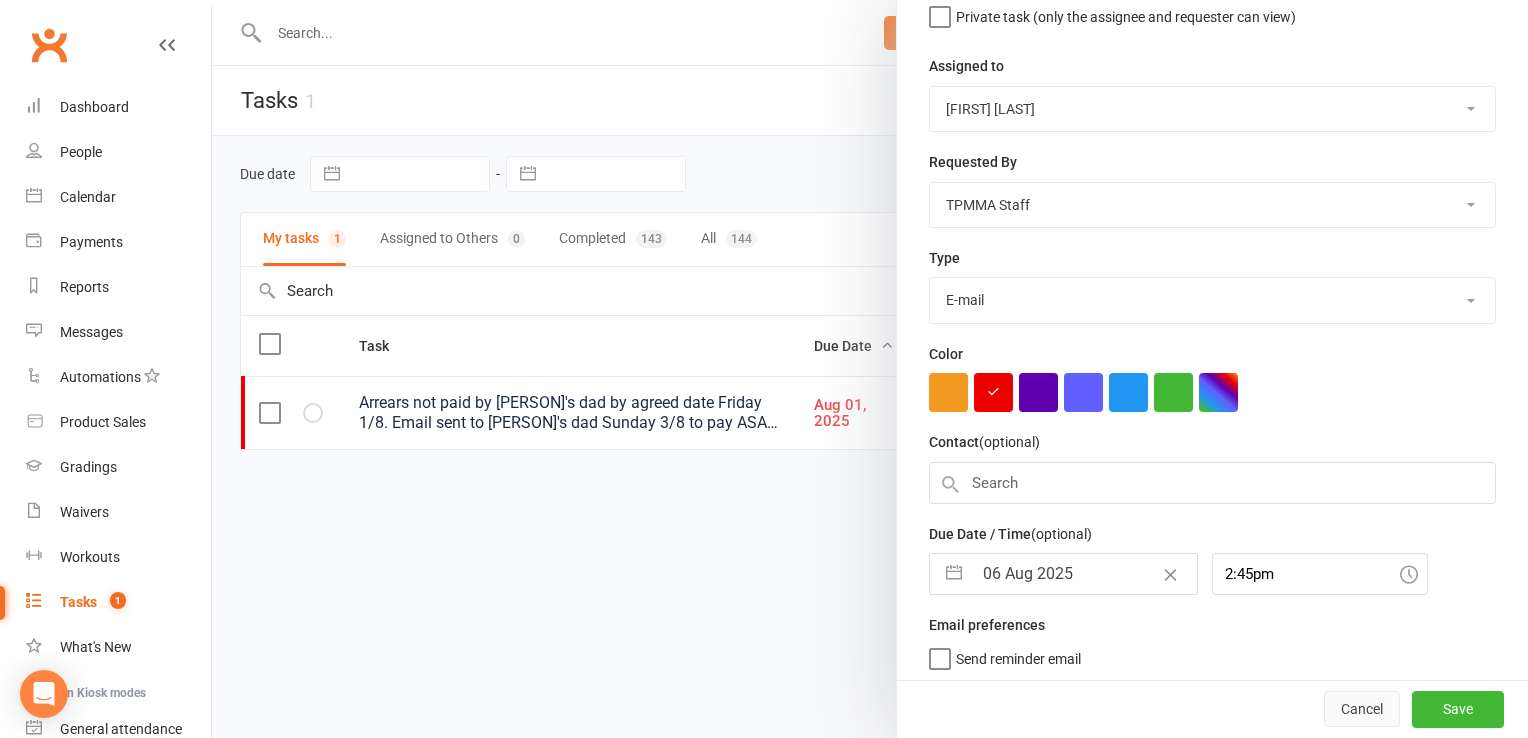 drag, startPoint x: 1354, startPoint y: 710, endPoint x: 1354, endPoint y: 724, distance: 14 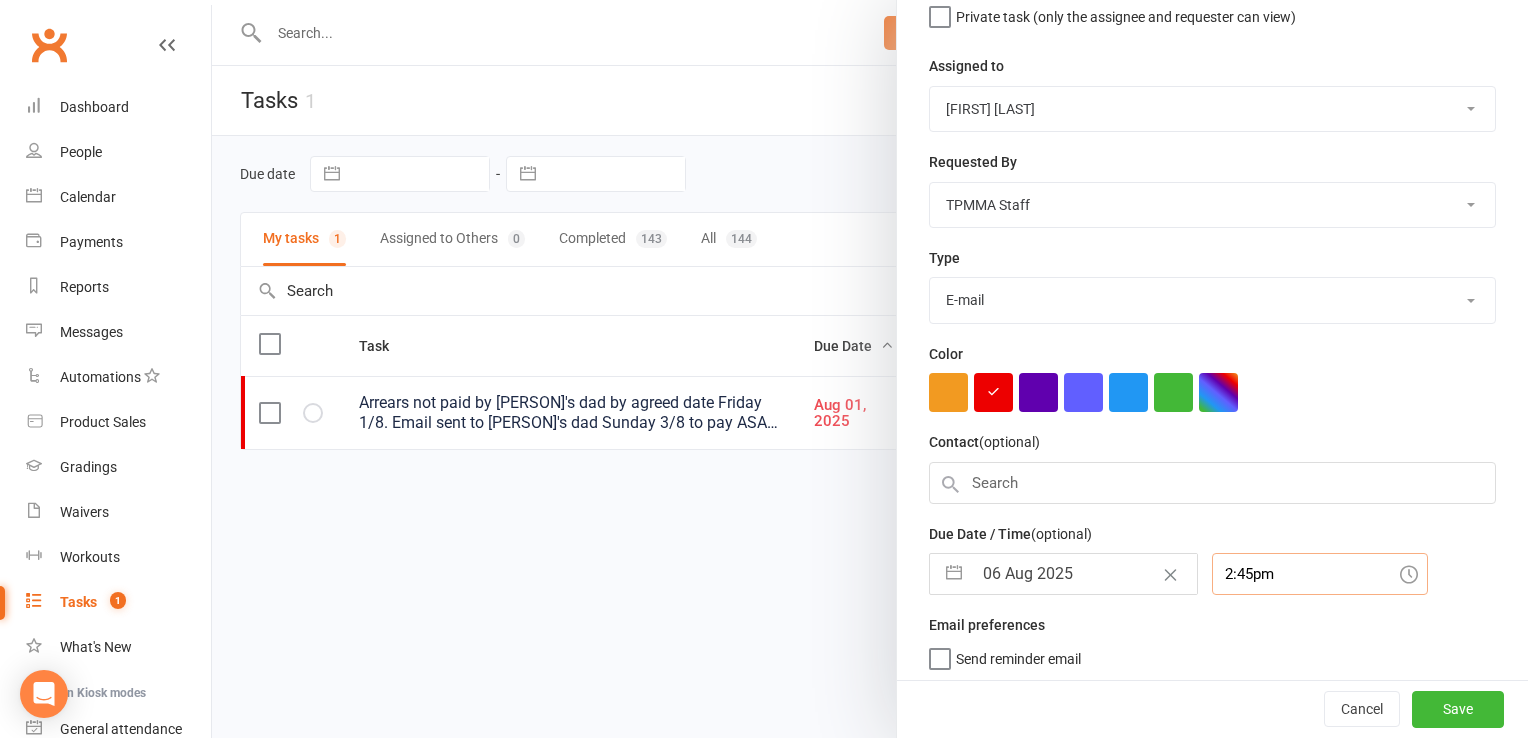 click on "2:45pm" at bounding box center [1320, 574] 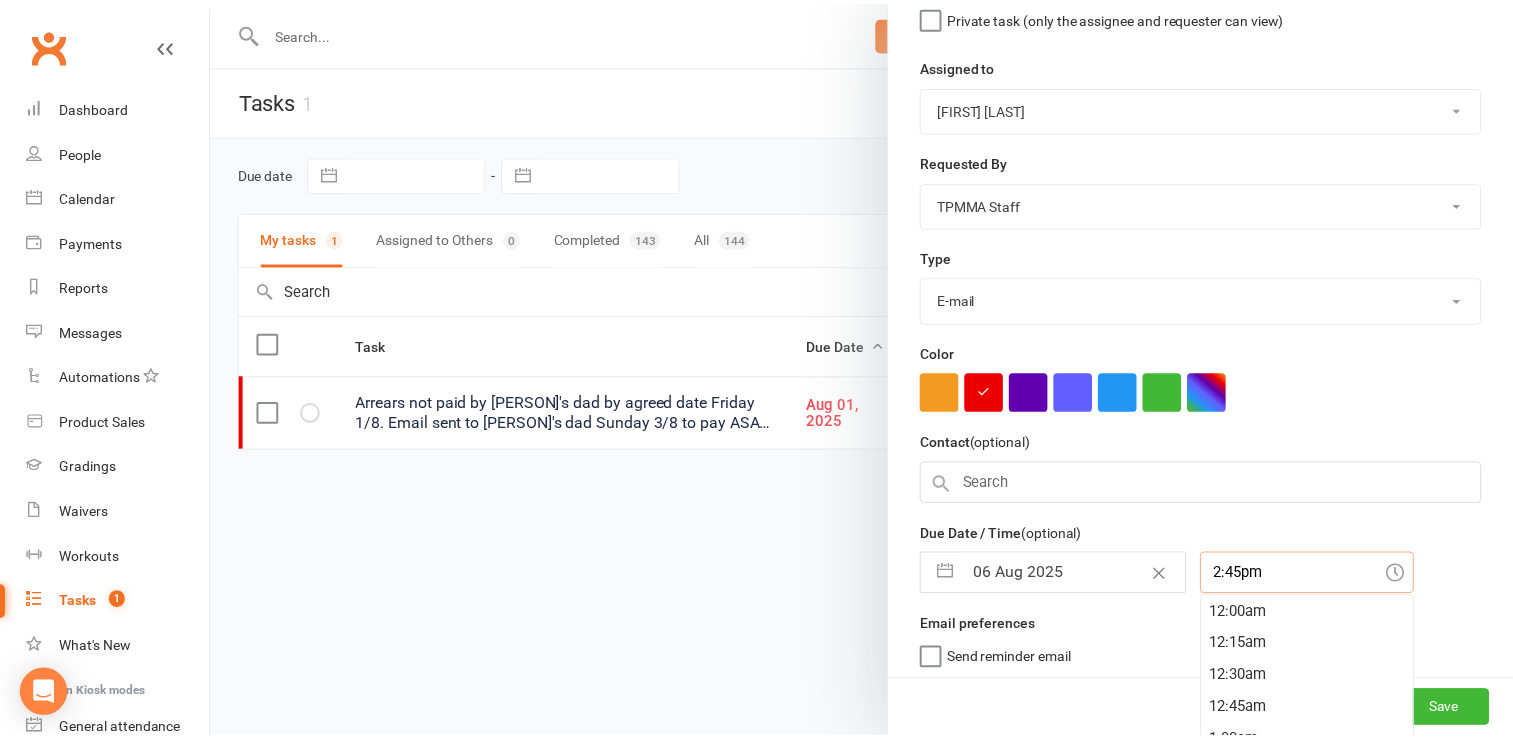 scroll, scrollTop: 1856, scrollLeft: 0, axis: vertical 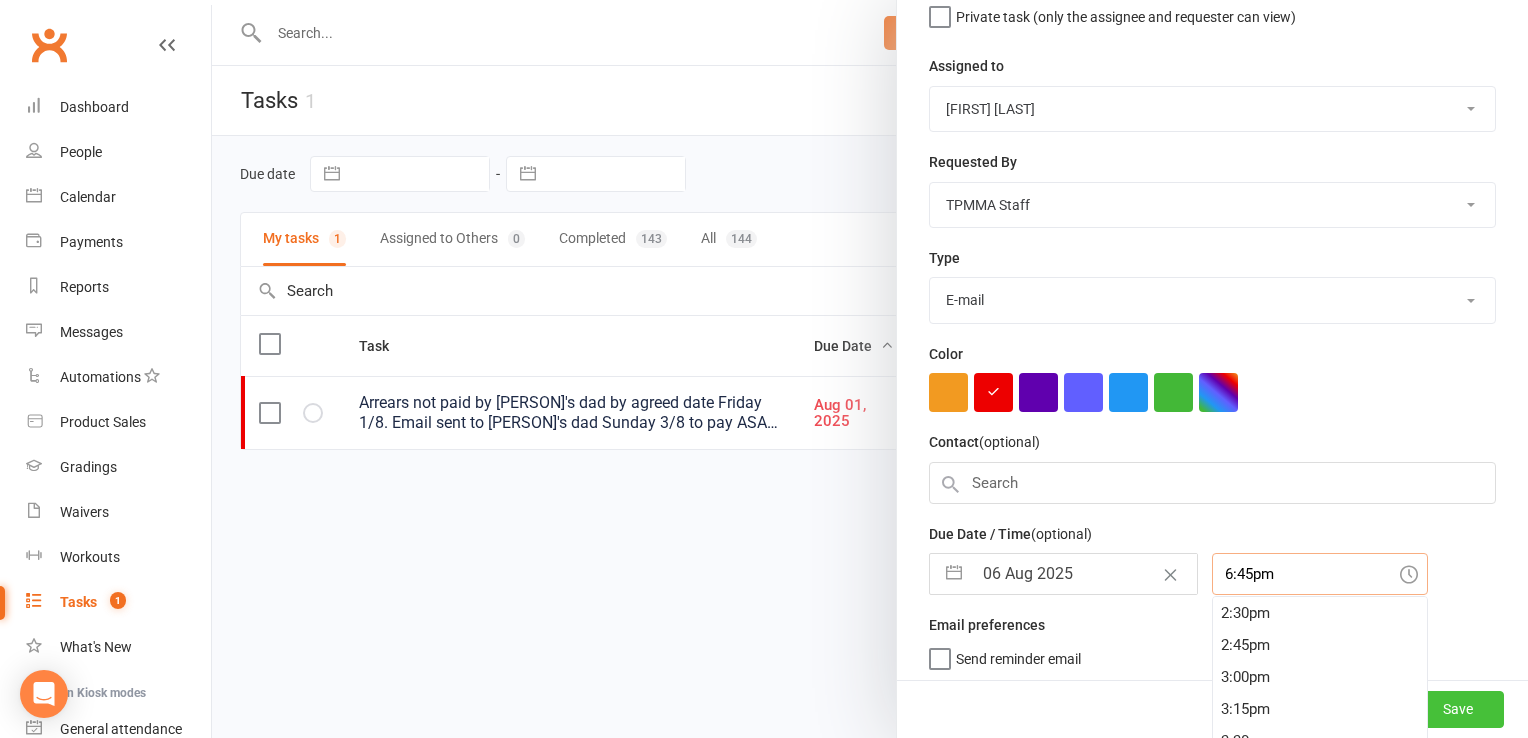 type on "6:45pm" 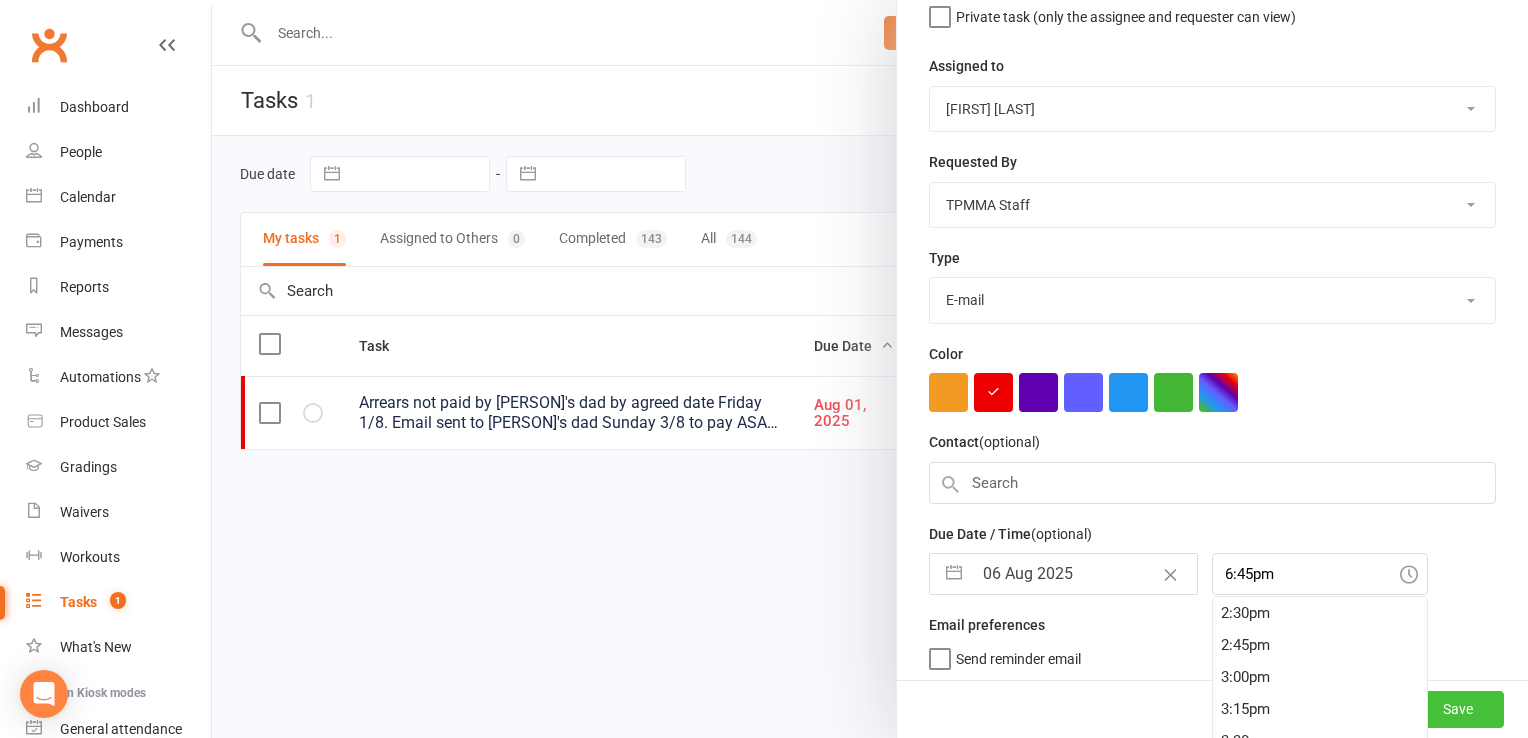 click on "Save" at bounding box center [1458, 710] 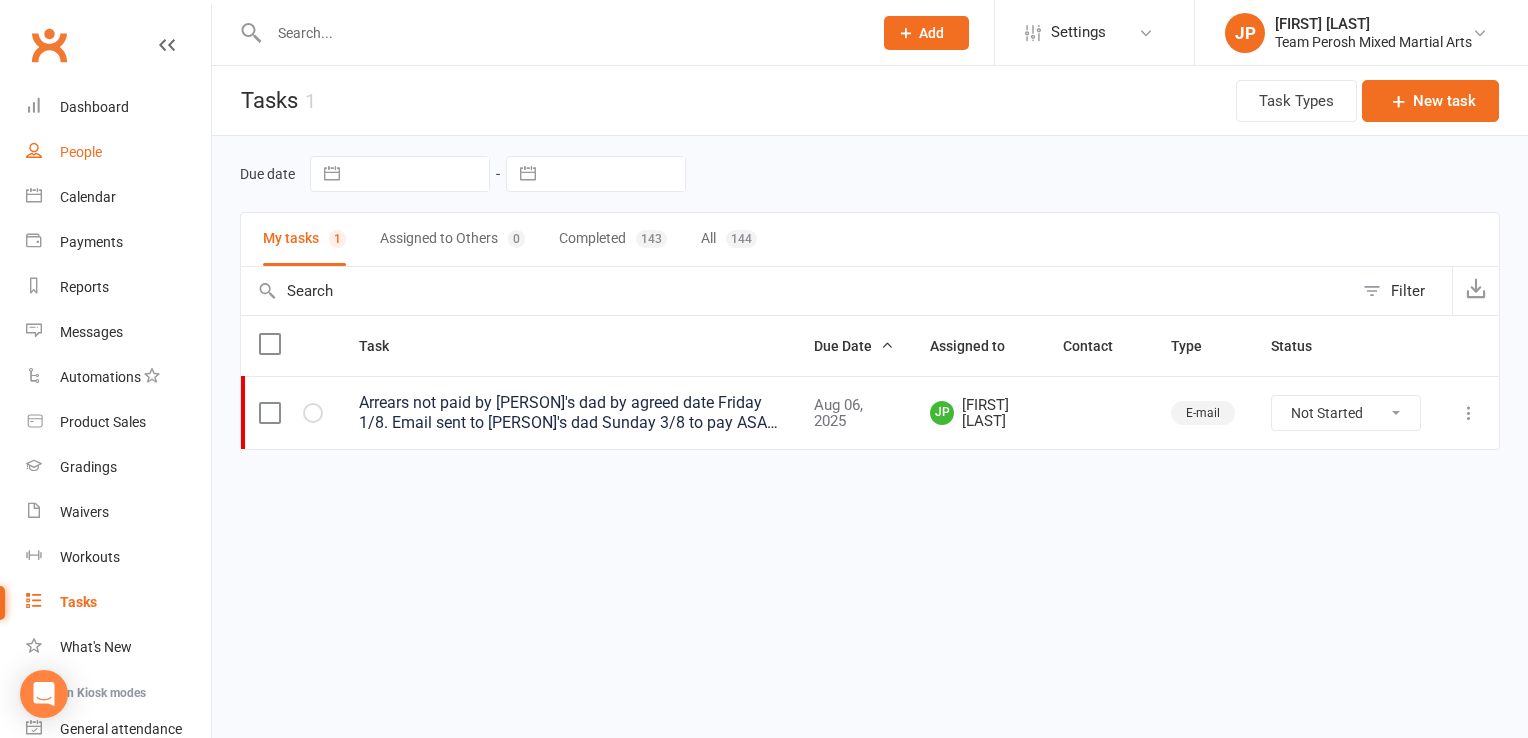 click on "People" at bounding box center (81, 152) 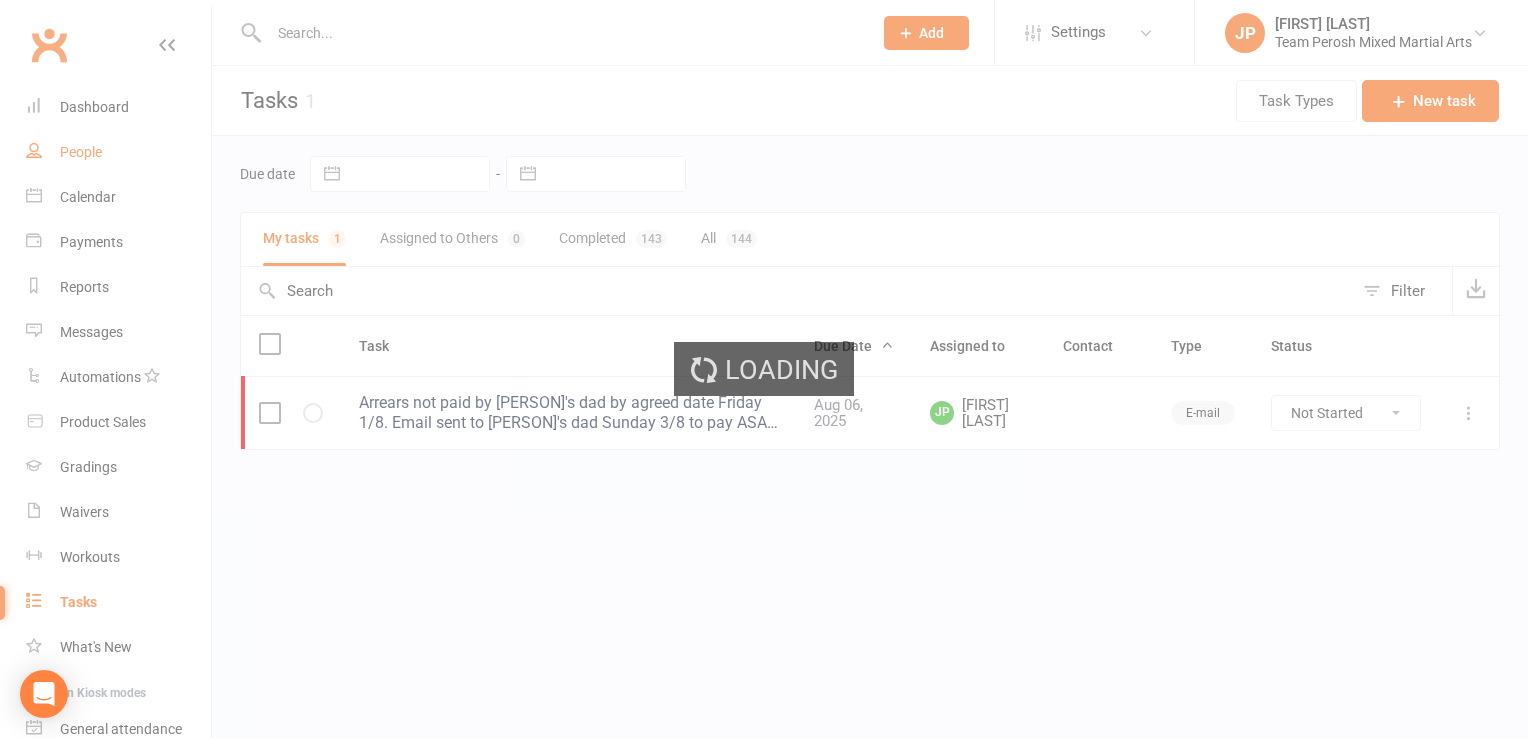 select on "100" 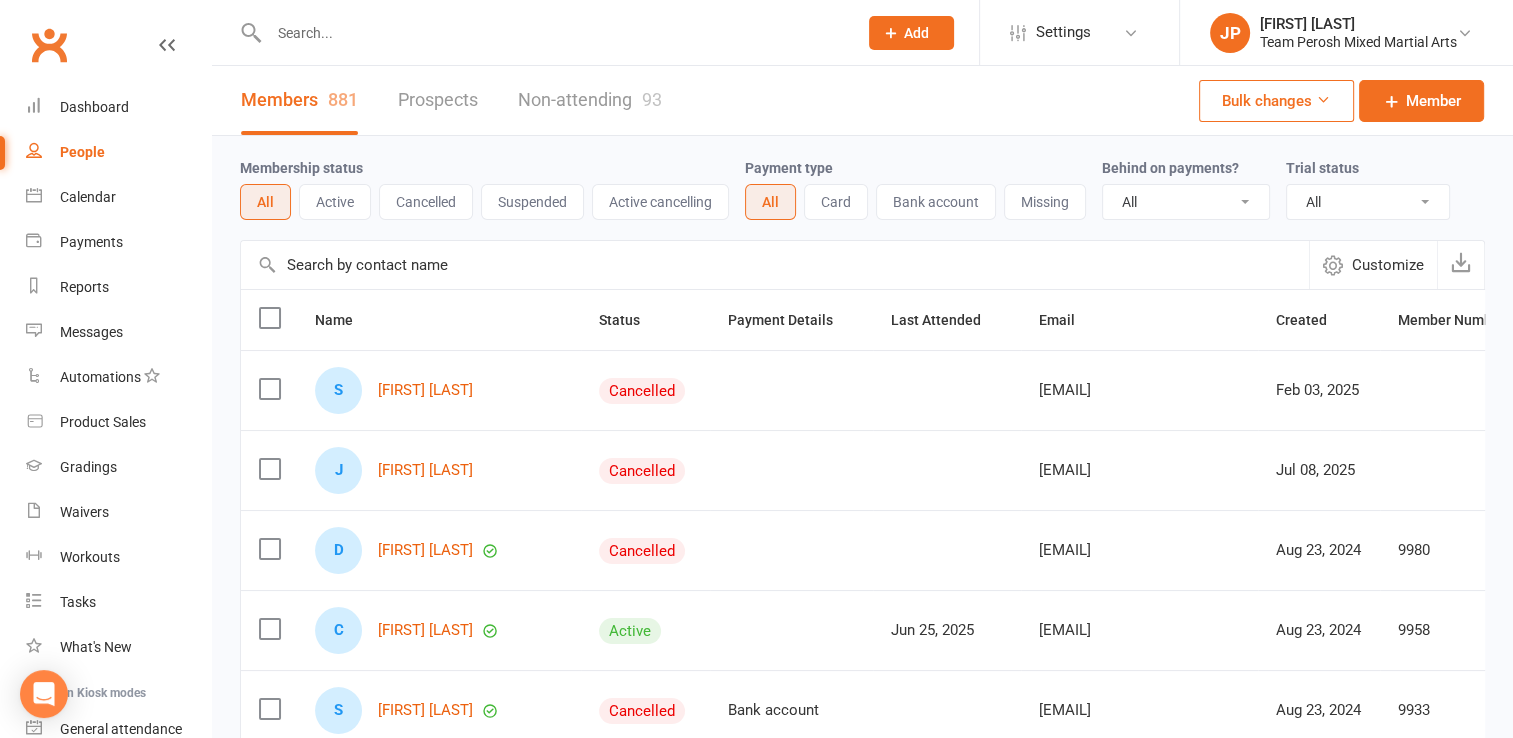 click on "All Active and expired trials All active trials Active trial (no other membership) Active trial (other membership present) Expired trials only No trial" at bounding box center [1368, 202] 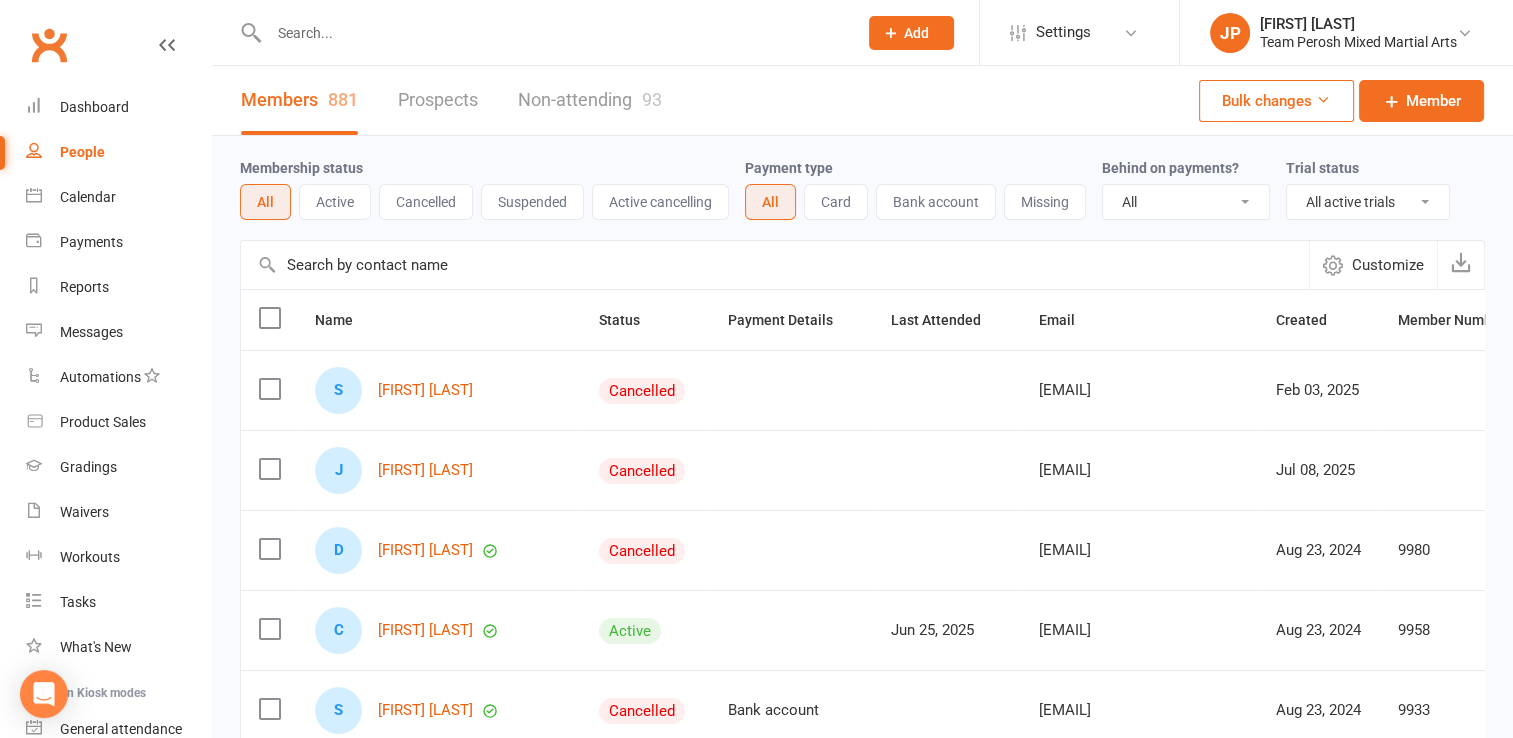 click on "All Active and expired trials All active trials Active trial (no other membership) Active trial (other membership present) Expired trials only No trial" at bounding box center (1368, 202) 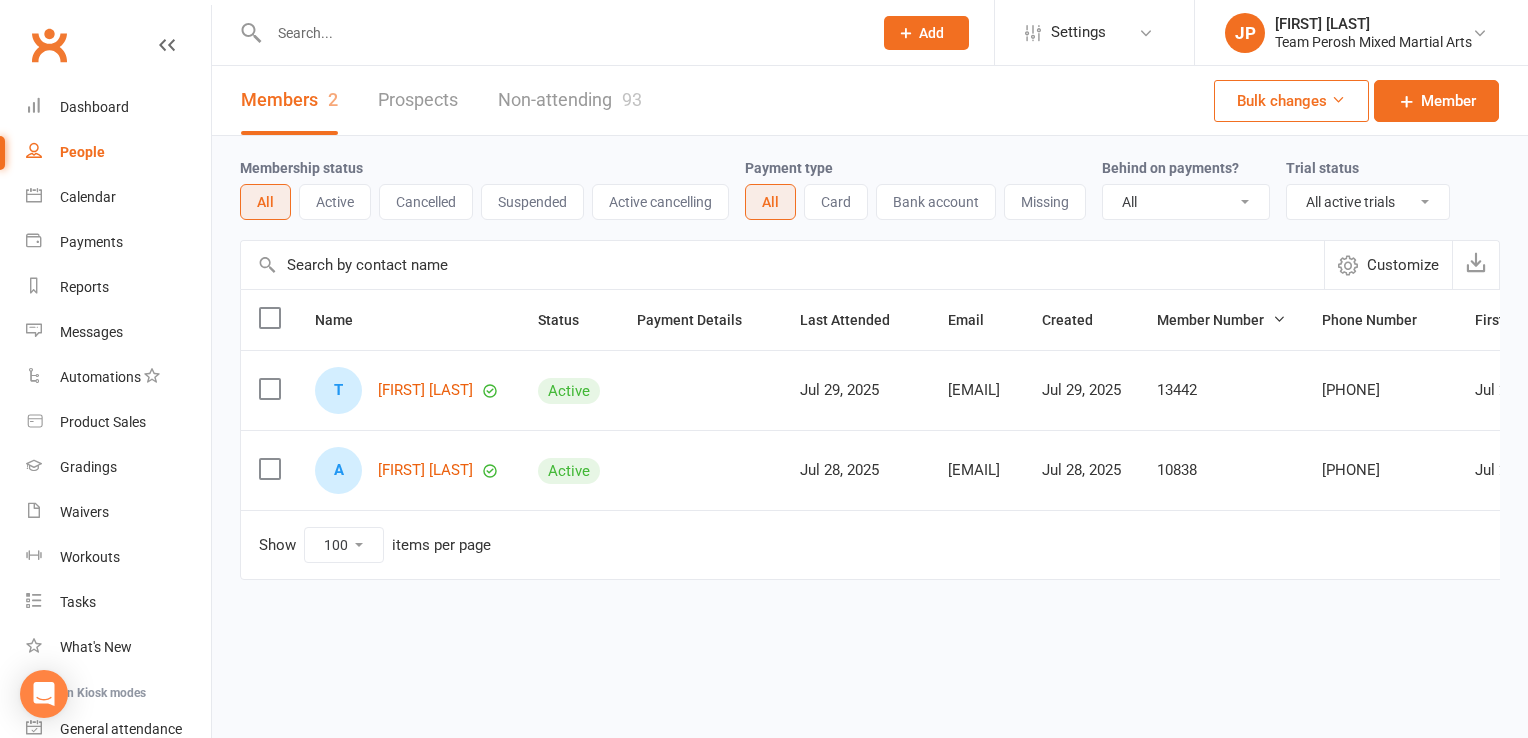 click on "Add" 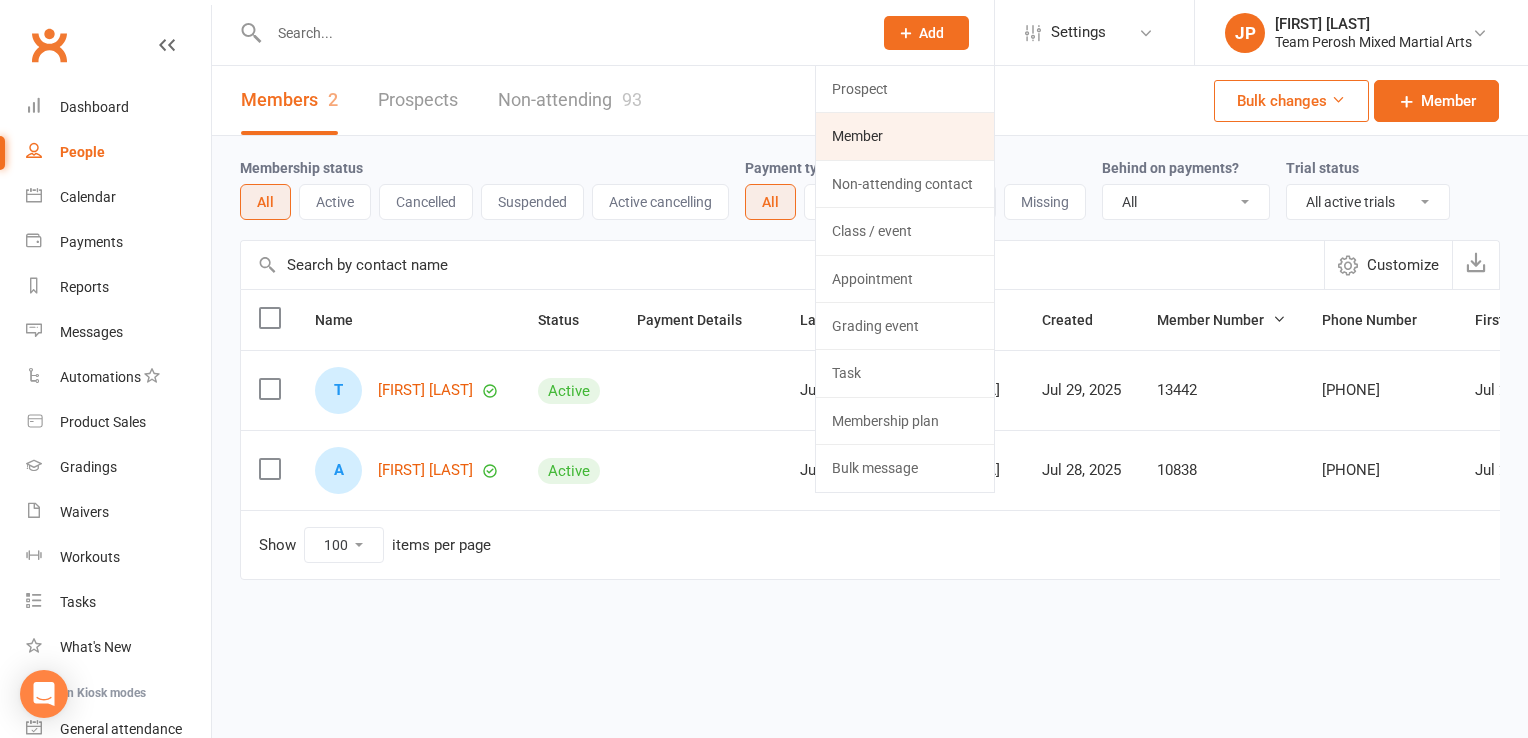 click on "Member" 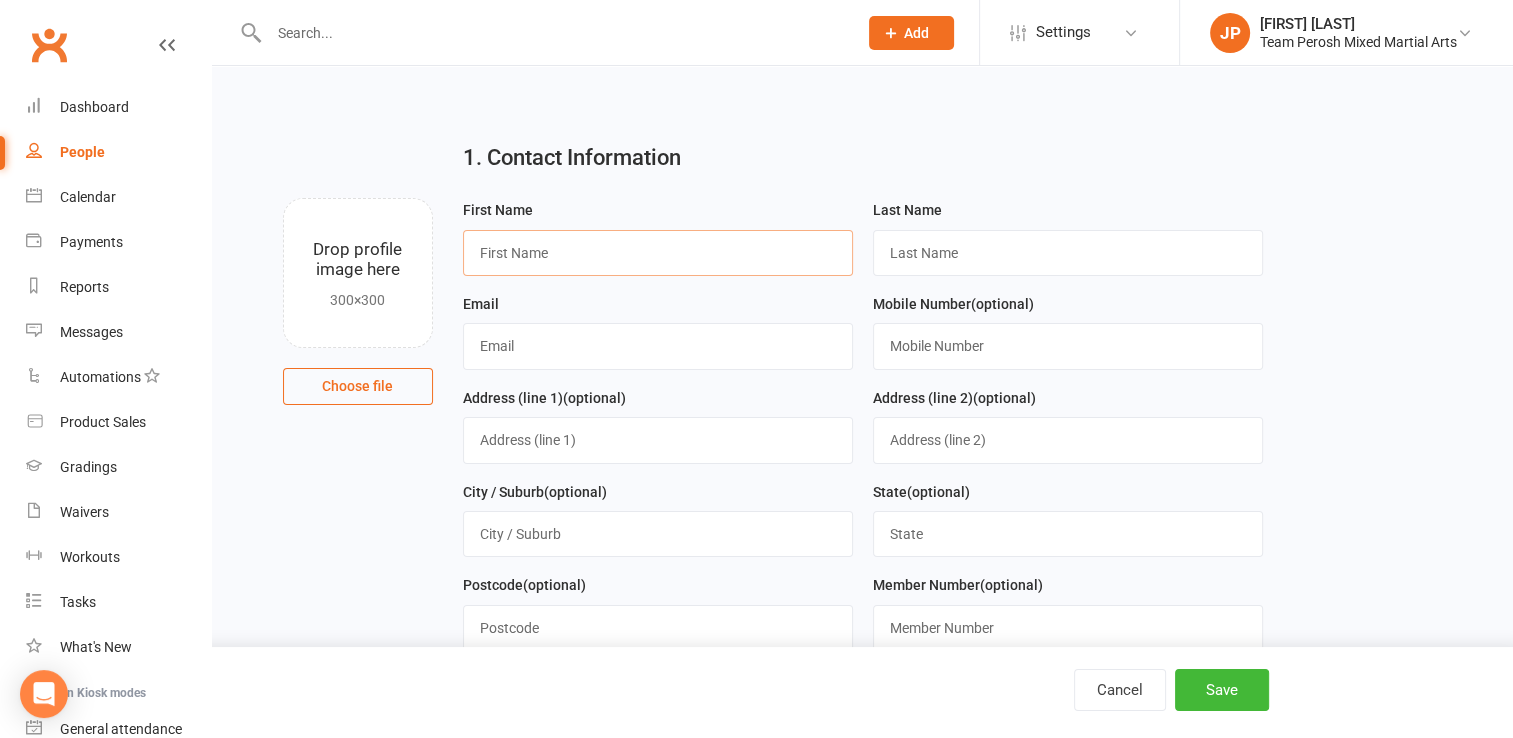 click at bounding box center (658, 253) 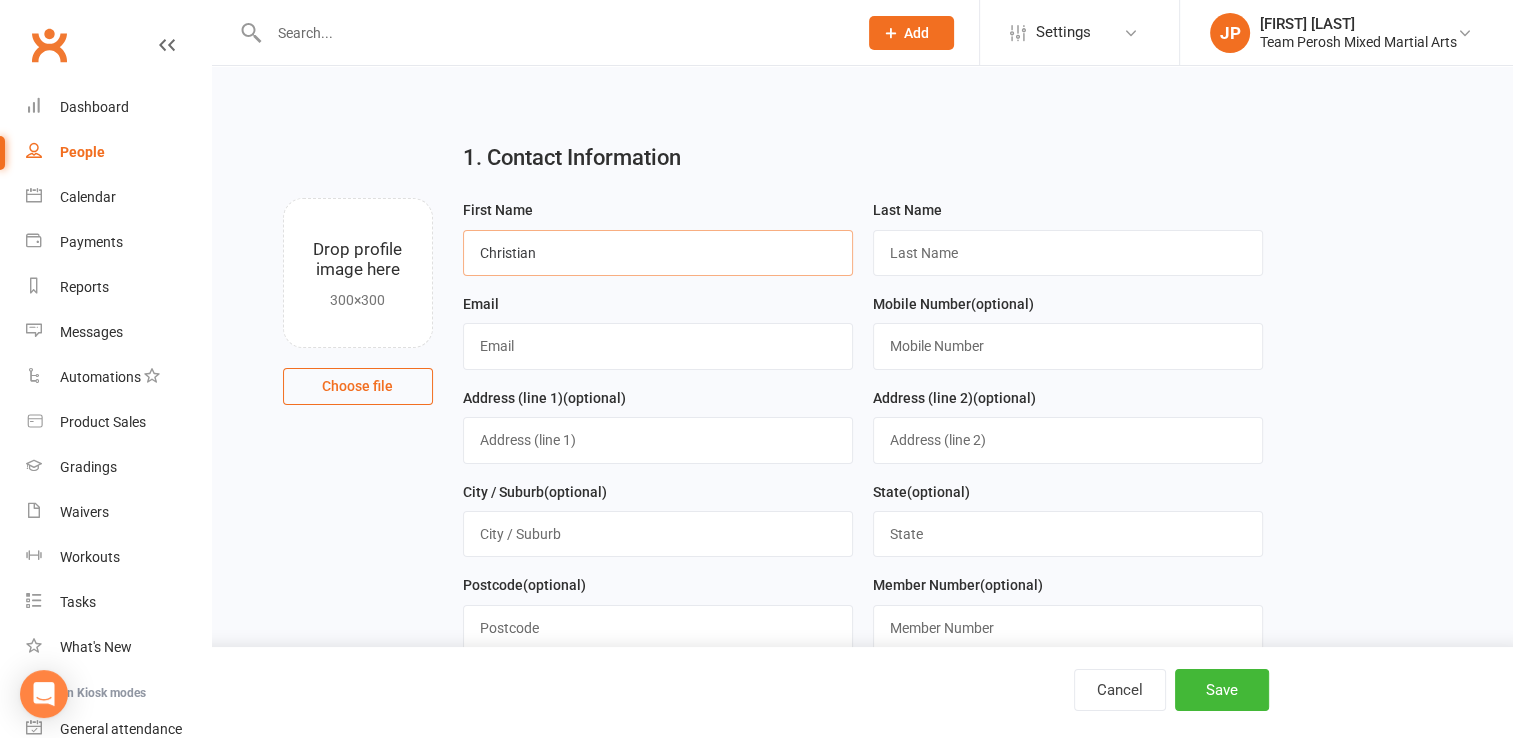 type on "Christian" 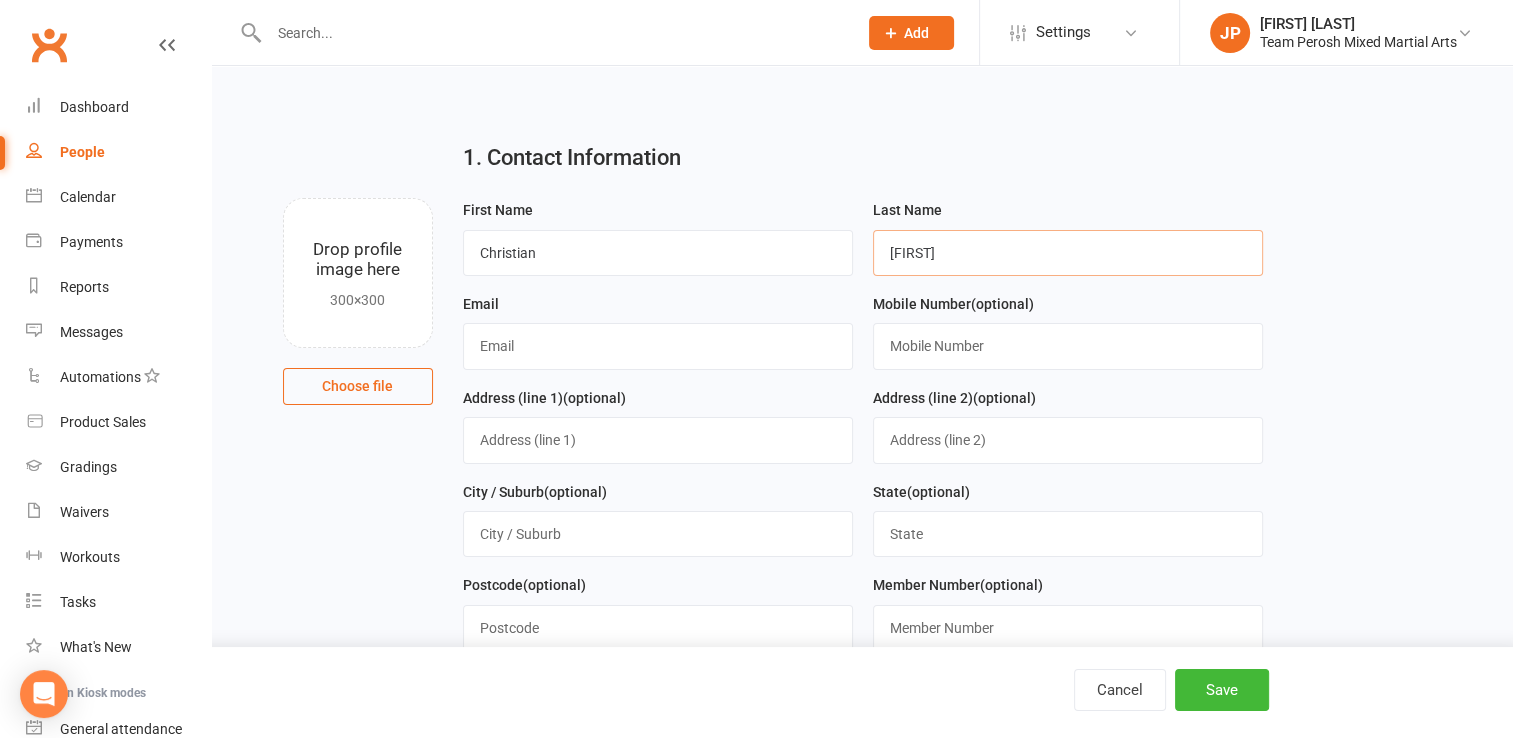 type on "[FIRST]" 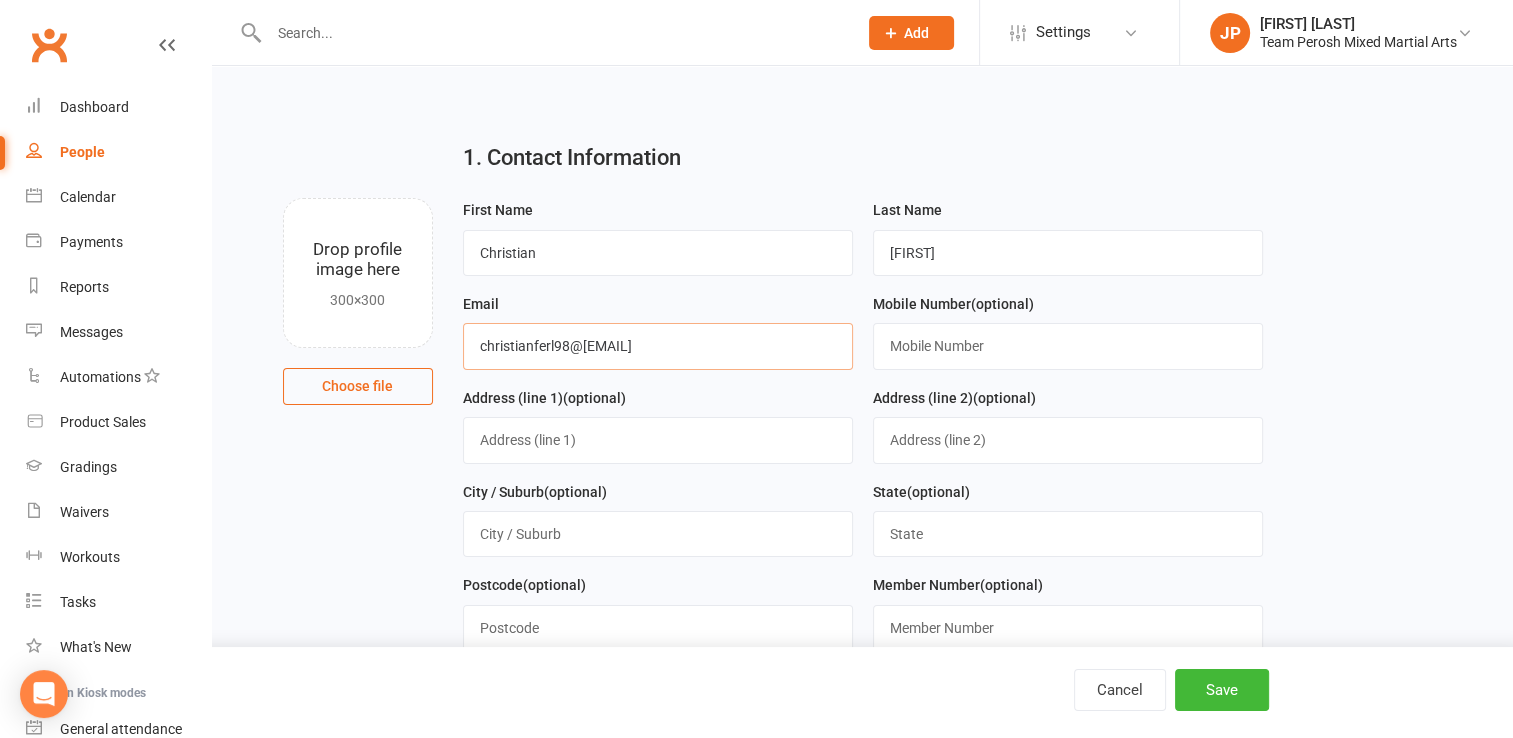 type on "christianferl98@[EMAIL]" 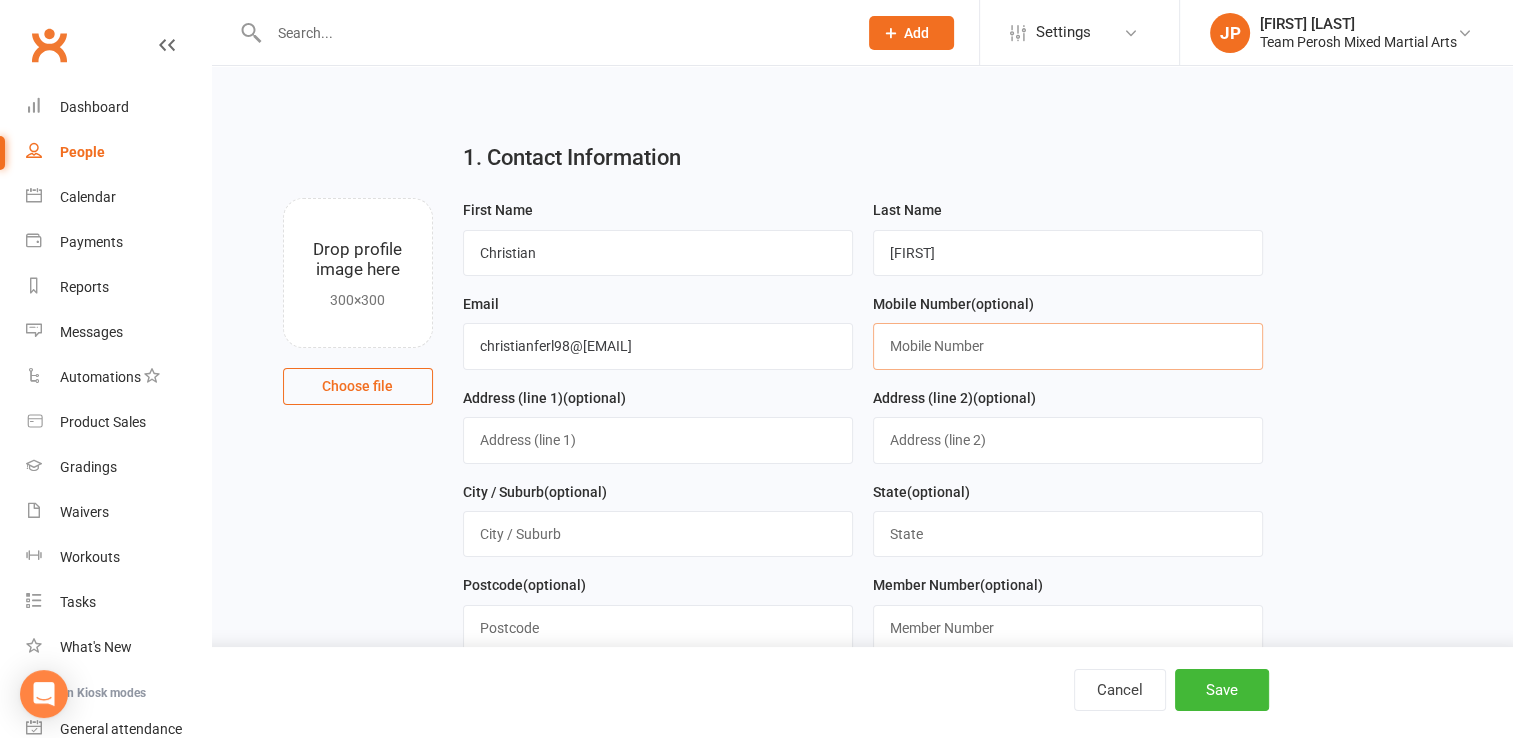 click at bounding box center (1068, 346) 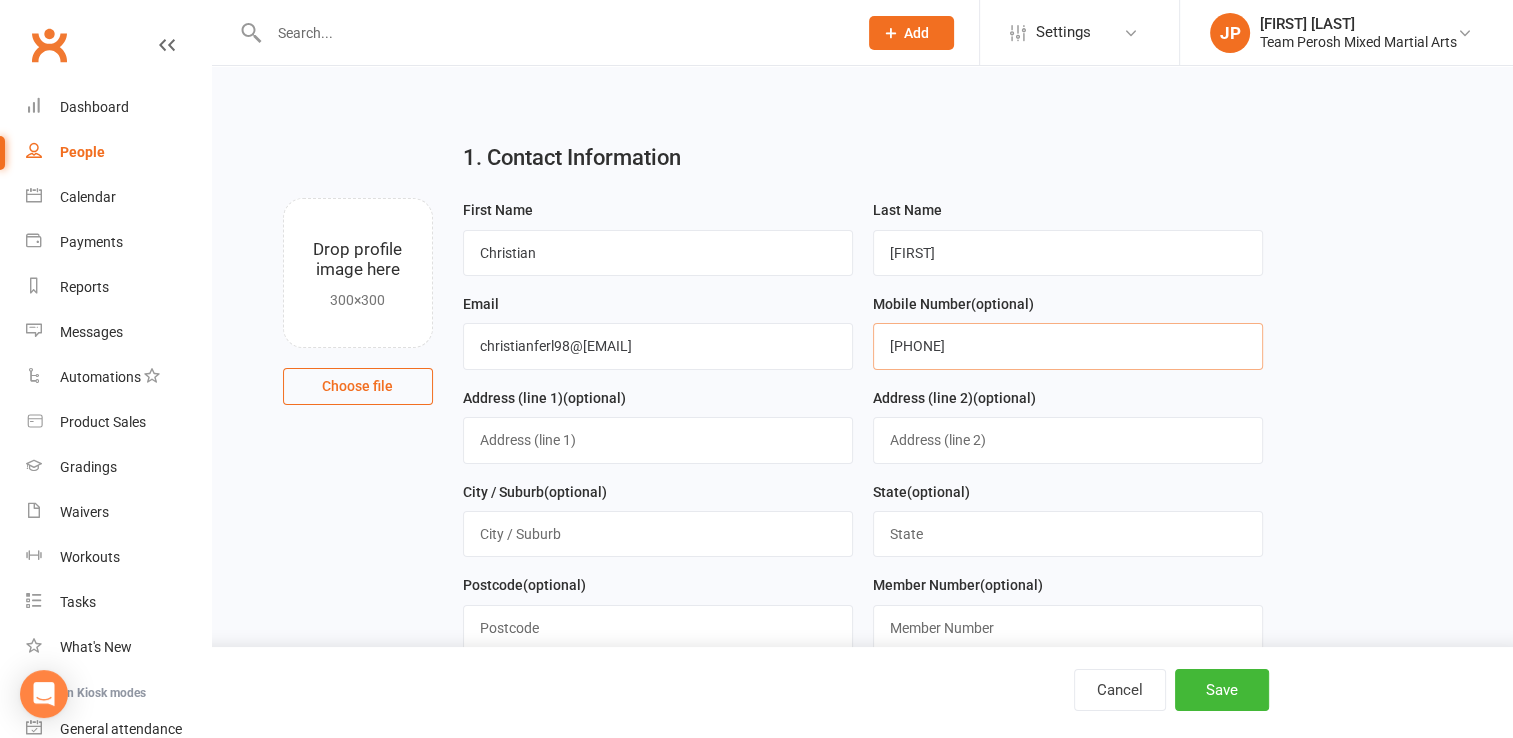 type on "[PHONE]" 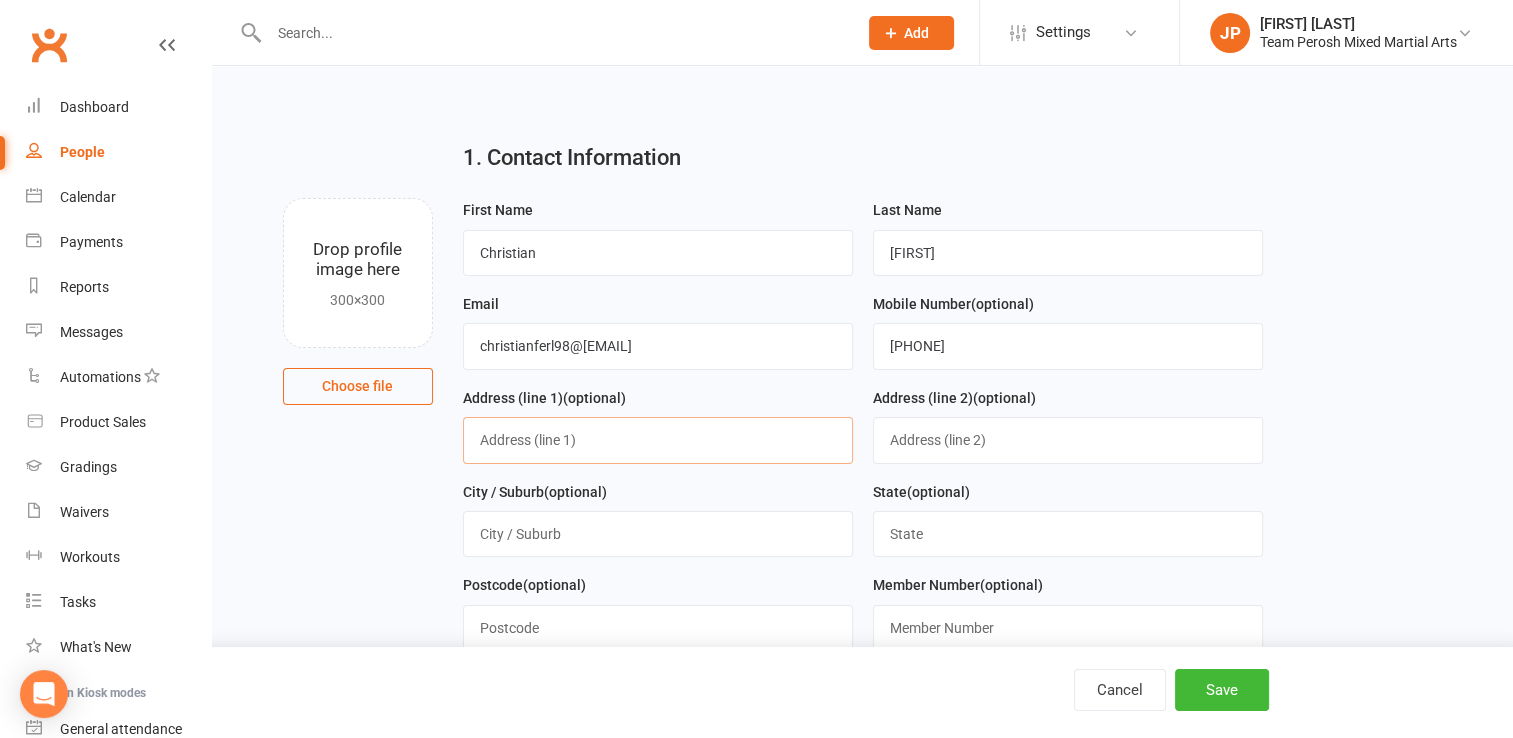click at bounding box center [658, 440] 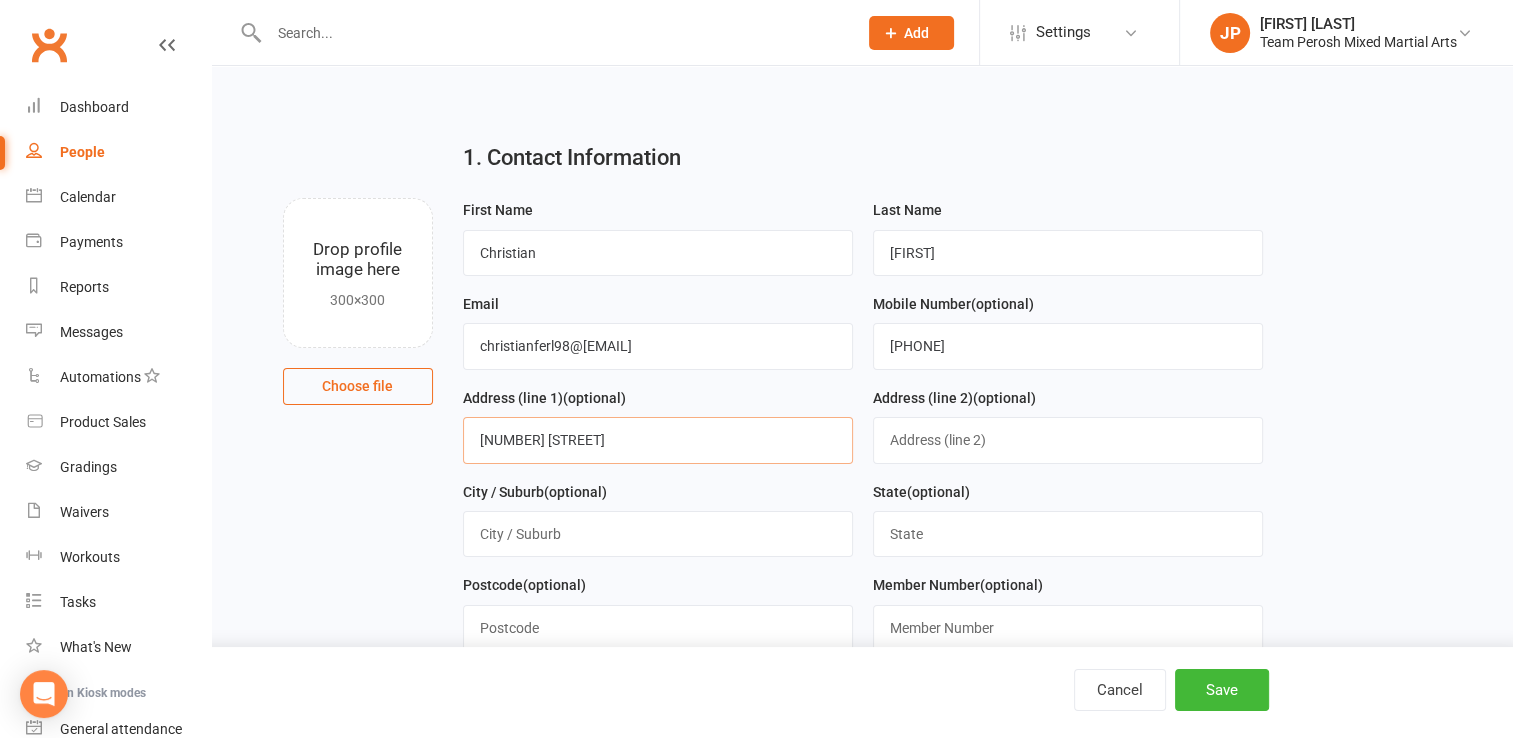 type on "[NUMBER] [STREET]" 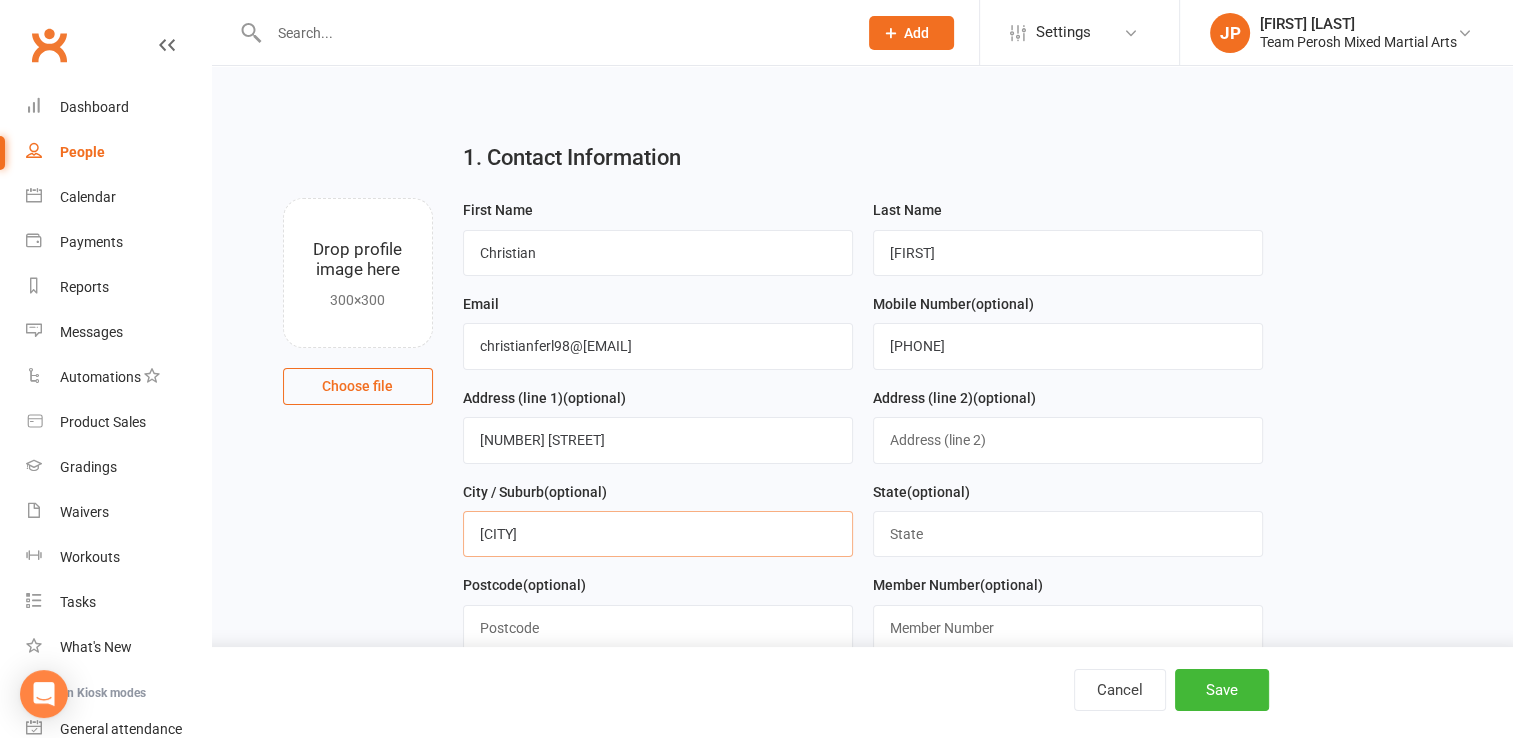 type on "[CITY]" 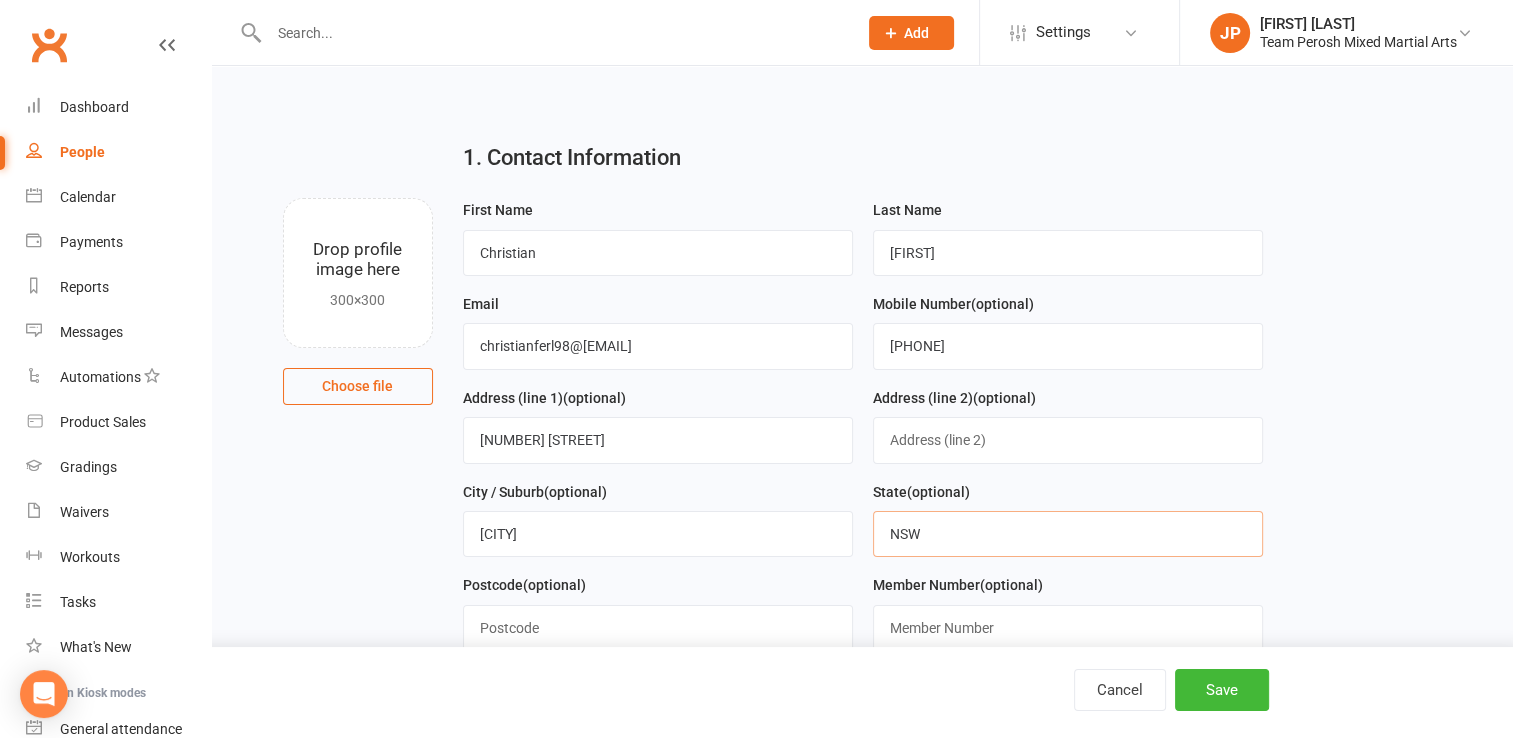 type on "NSW" 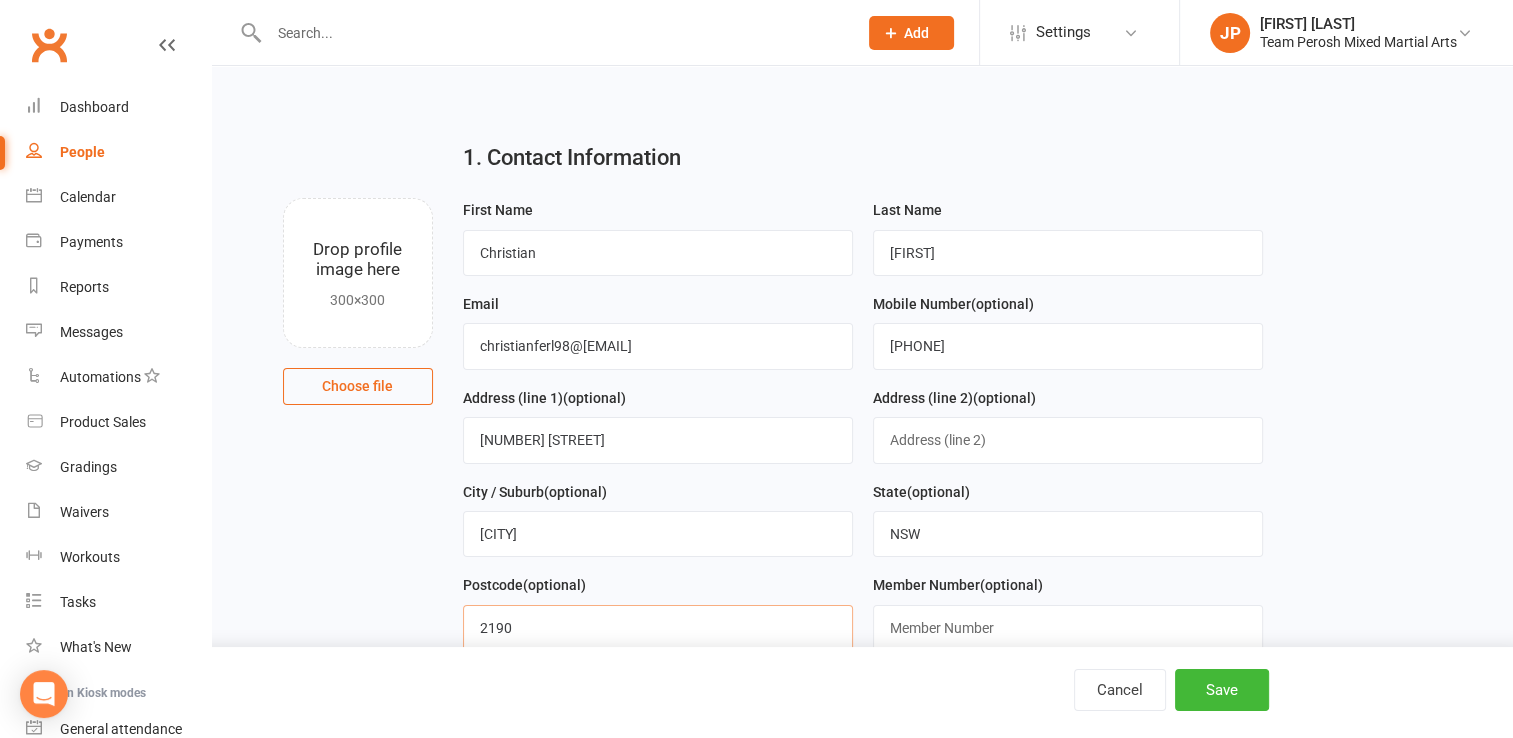 type on "2190" 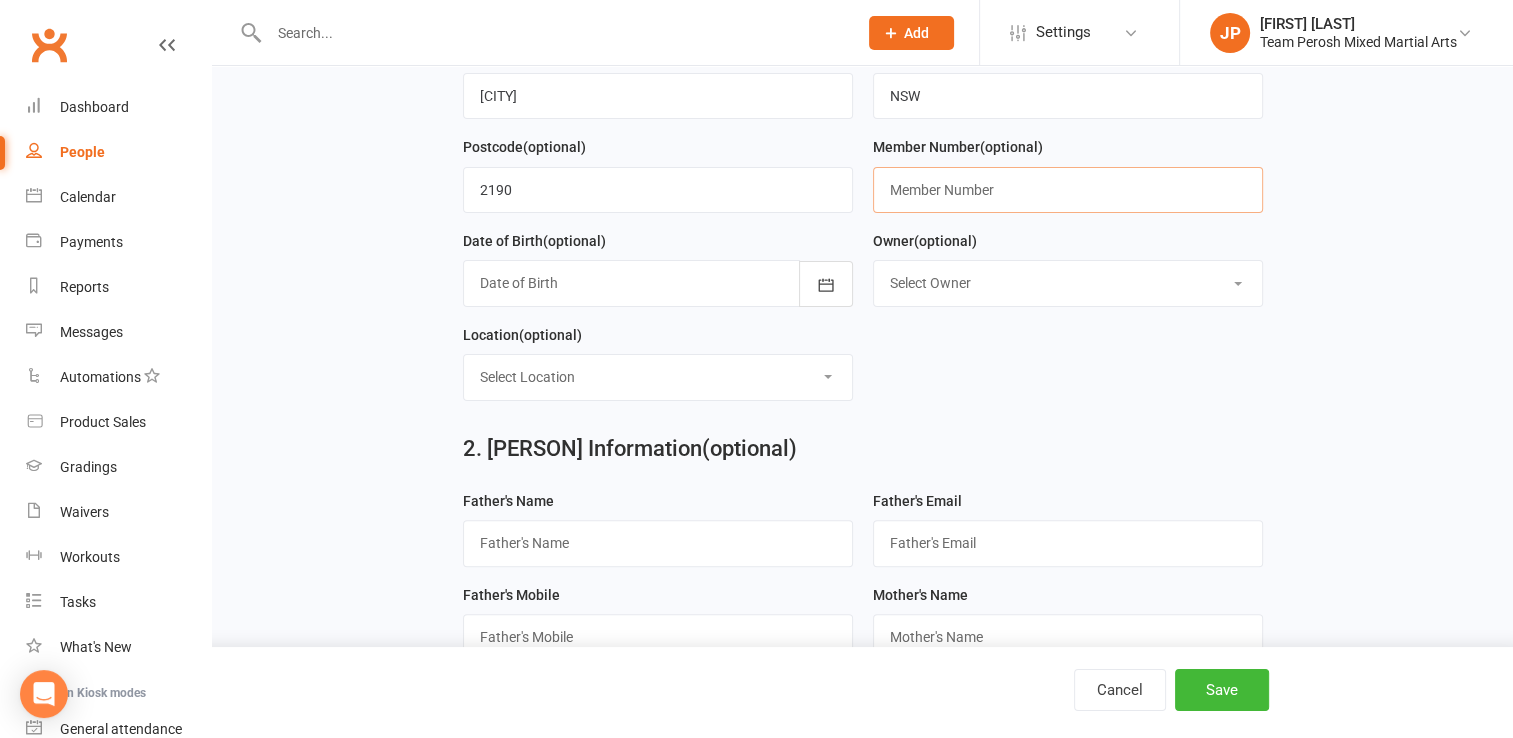 scroll, scrollTop: 440, scrollLeft: 0, axis: vertical 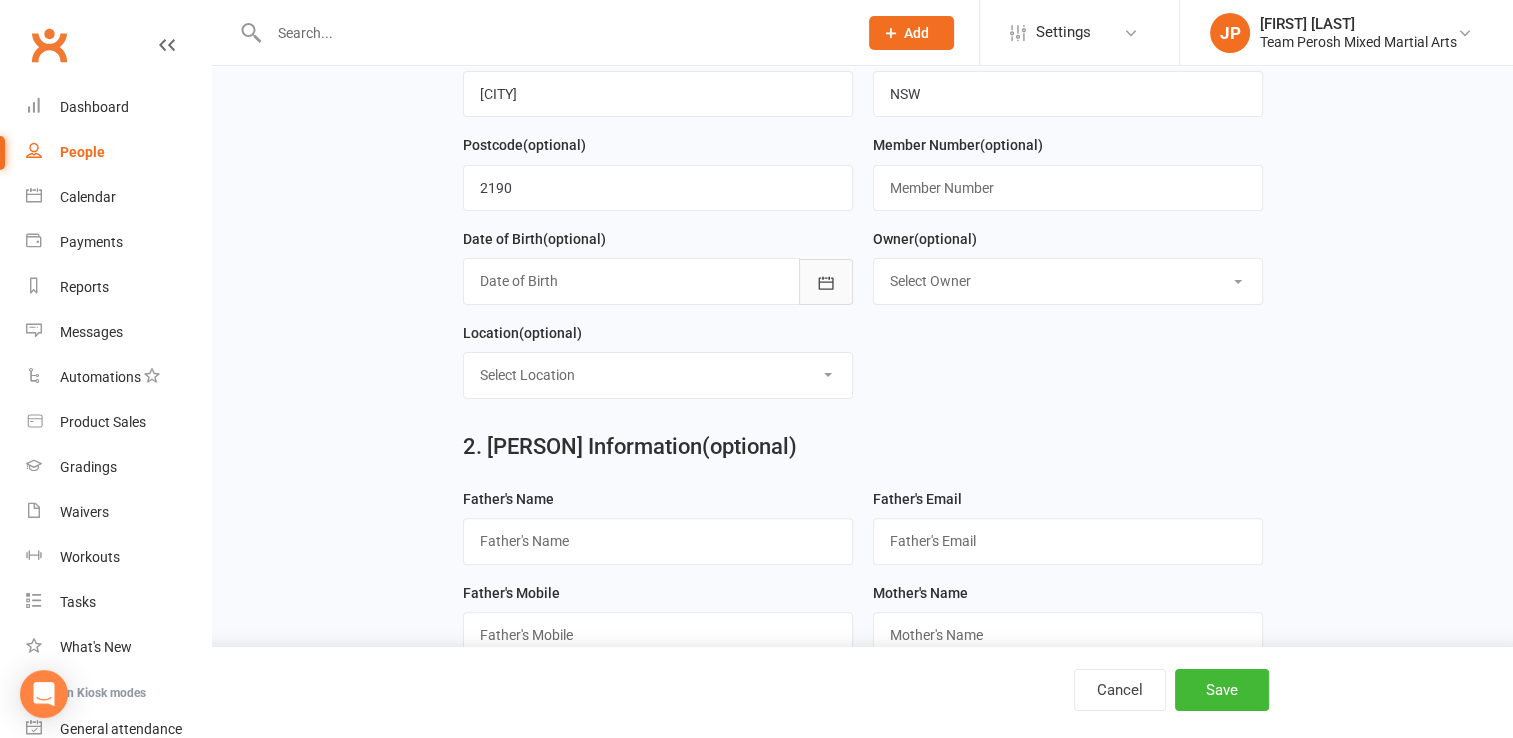click 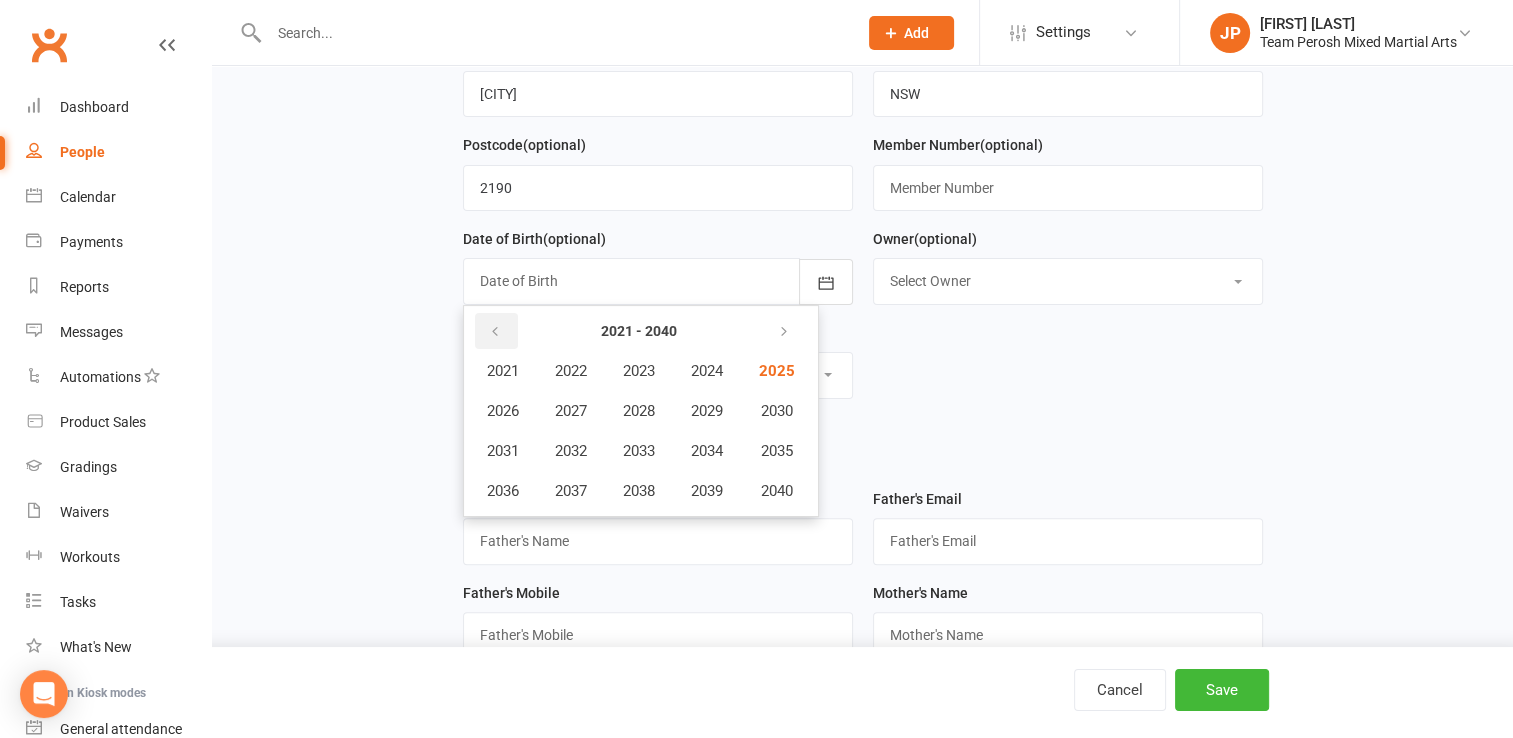 click at bounding box center [496, 331] 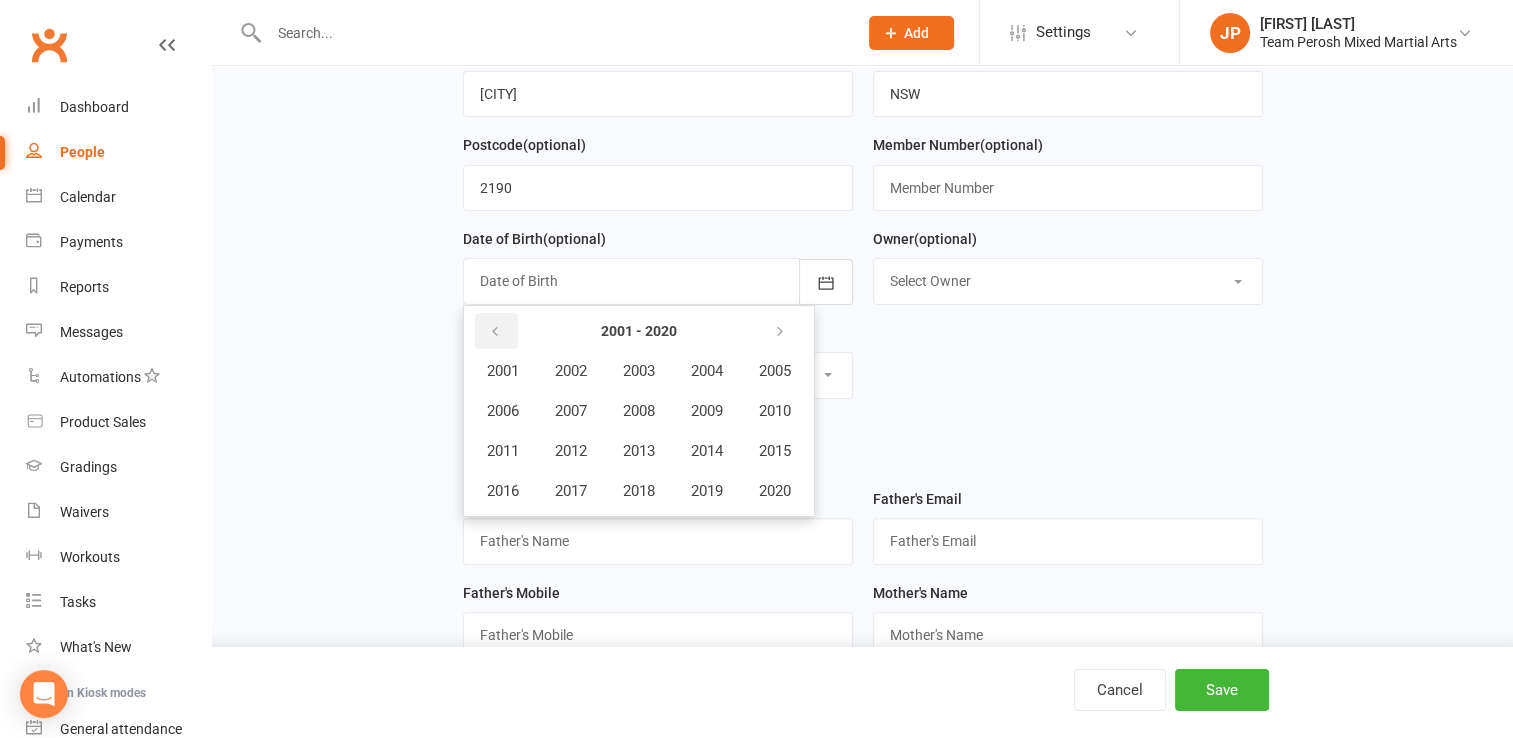 click at bounding box center (496, 331) 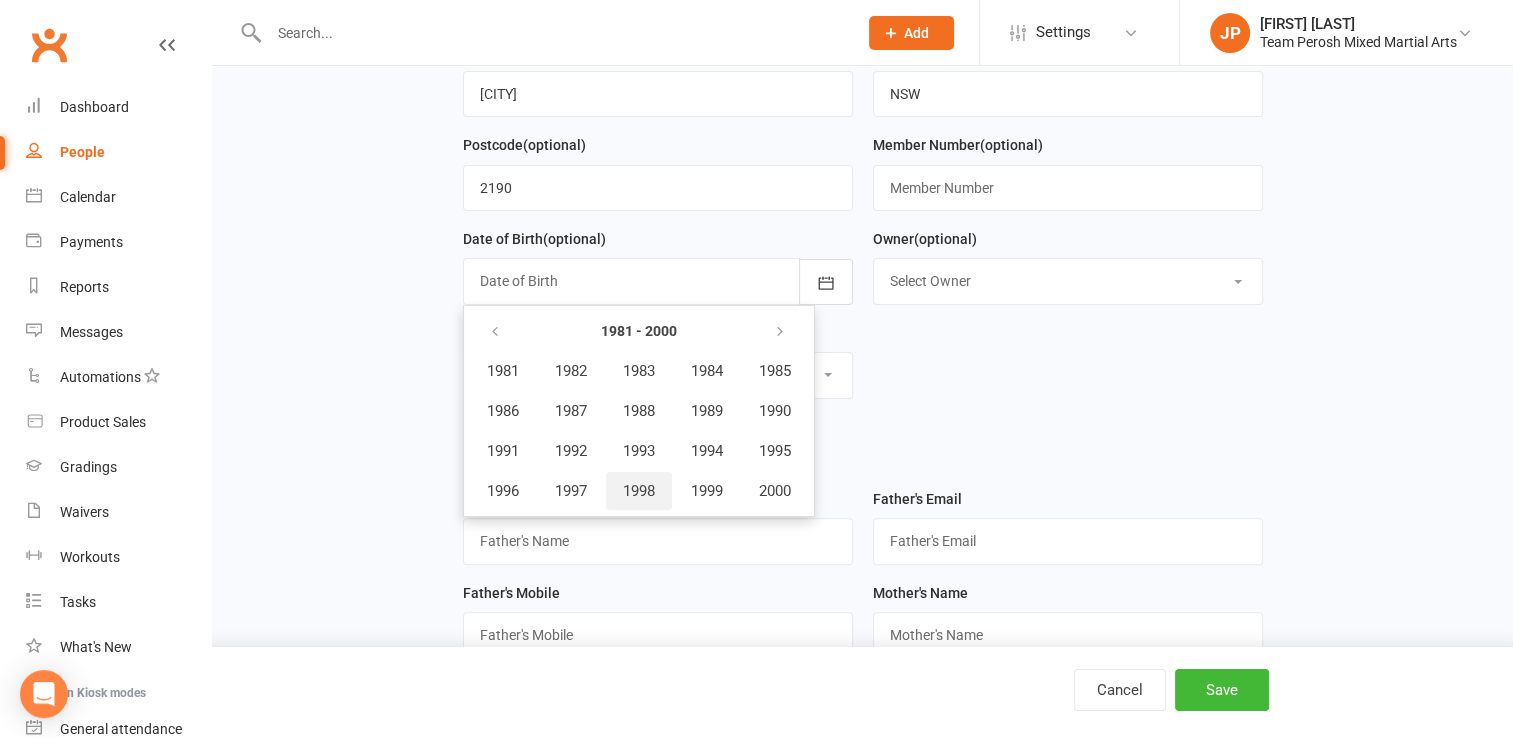 click on "1998" at bounding box center [639, 491] 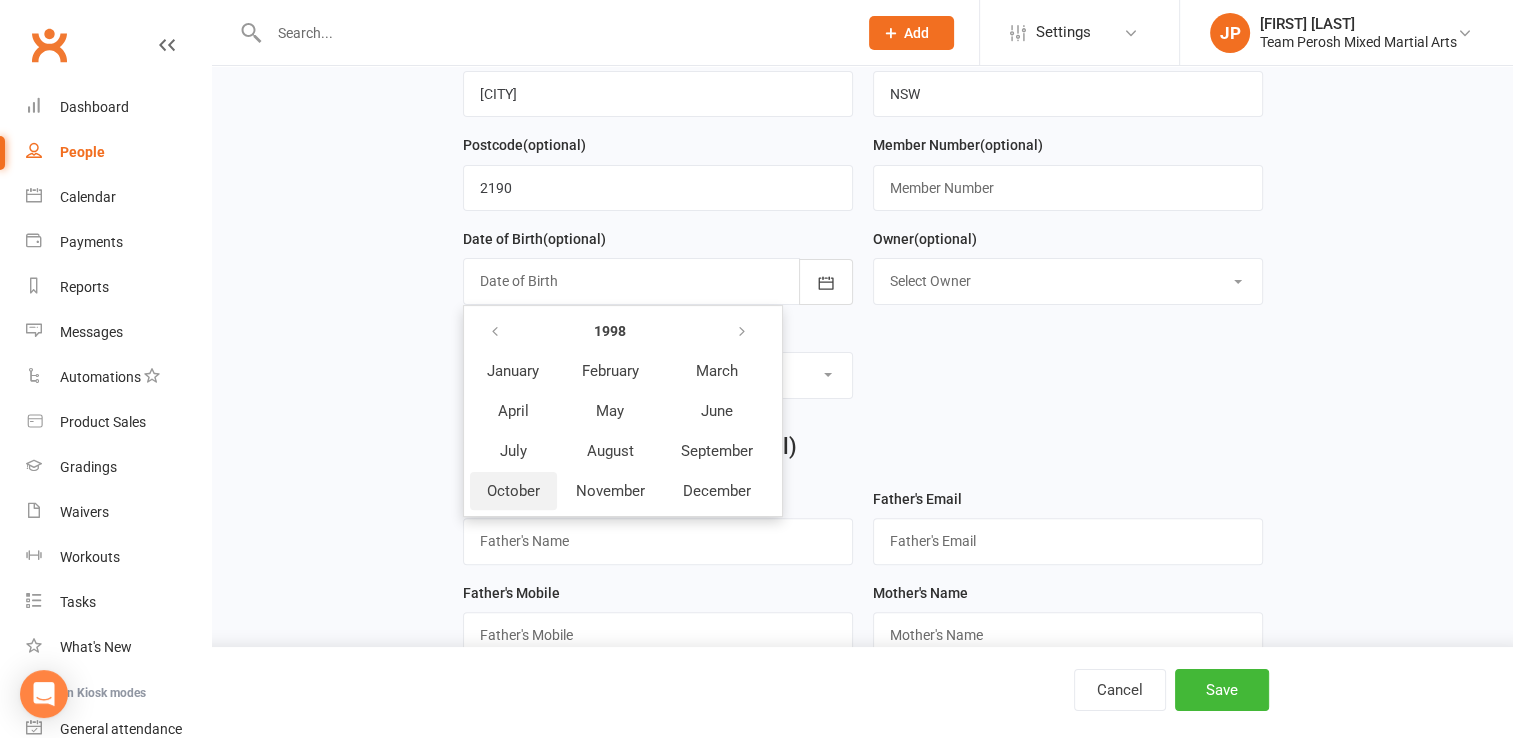 click on "October" at bounding box center (513, 491) 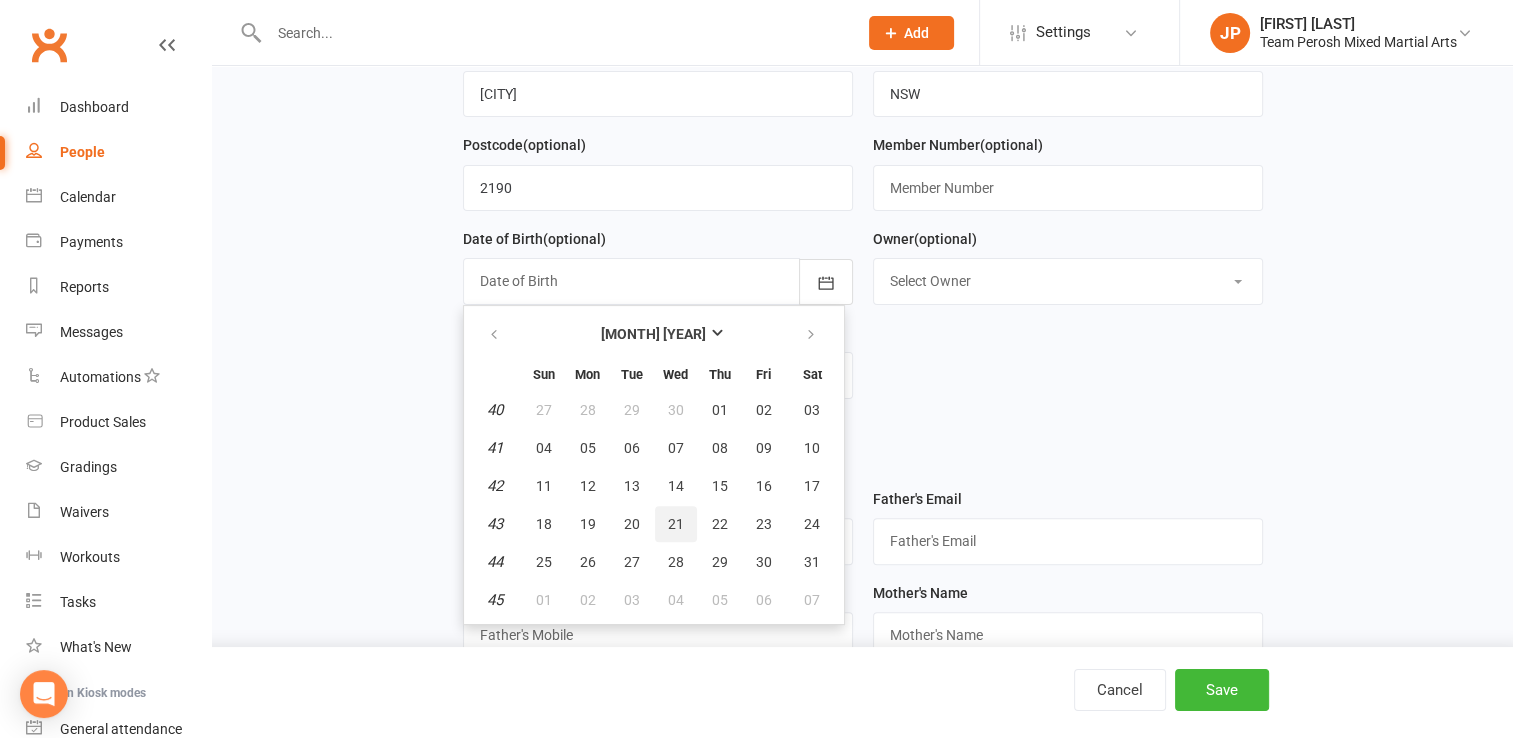 click on "21" at bounding box center (676, 524) 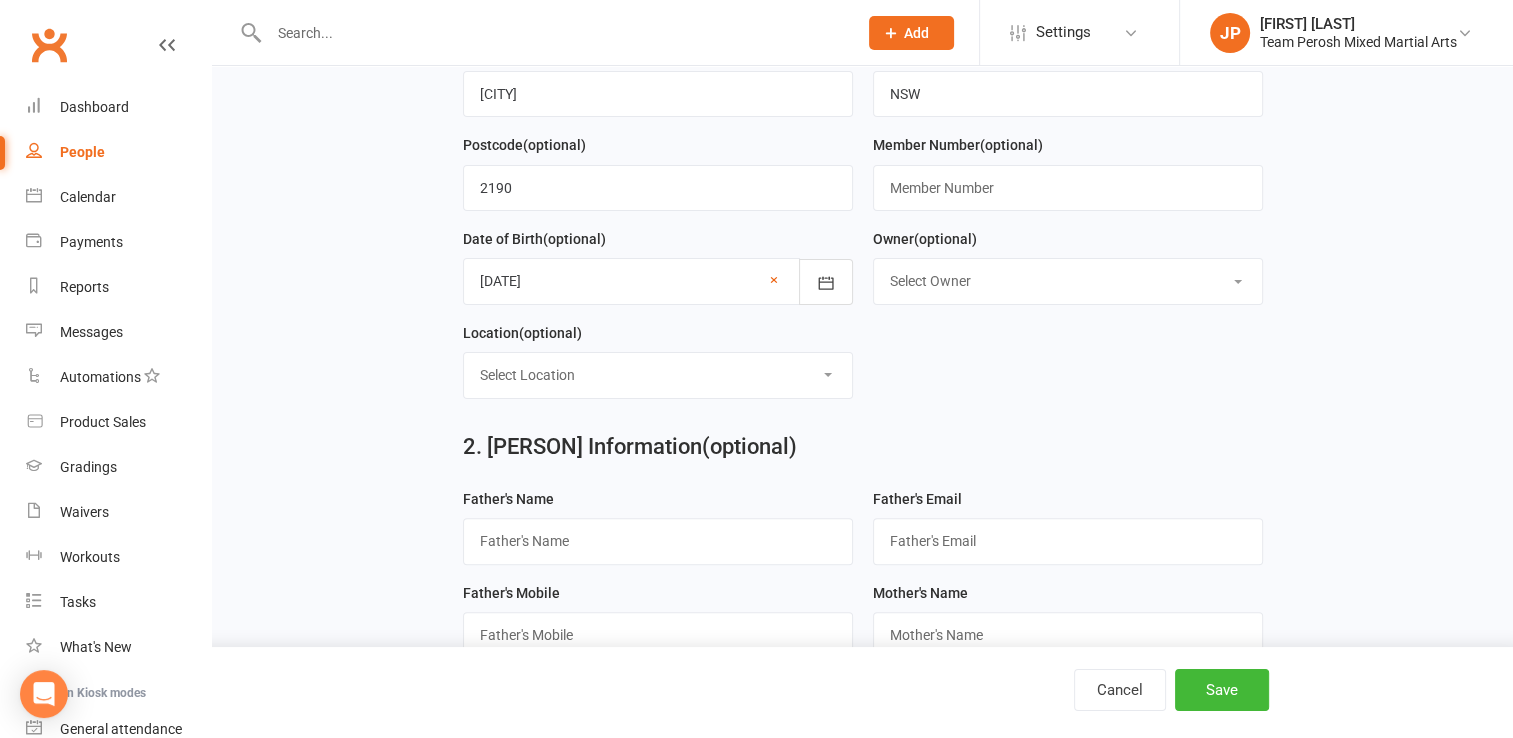 scroll, scrollTop: 1085, scrollLeft: 0, axis: vertical 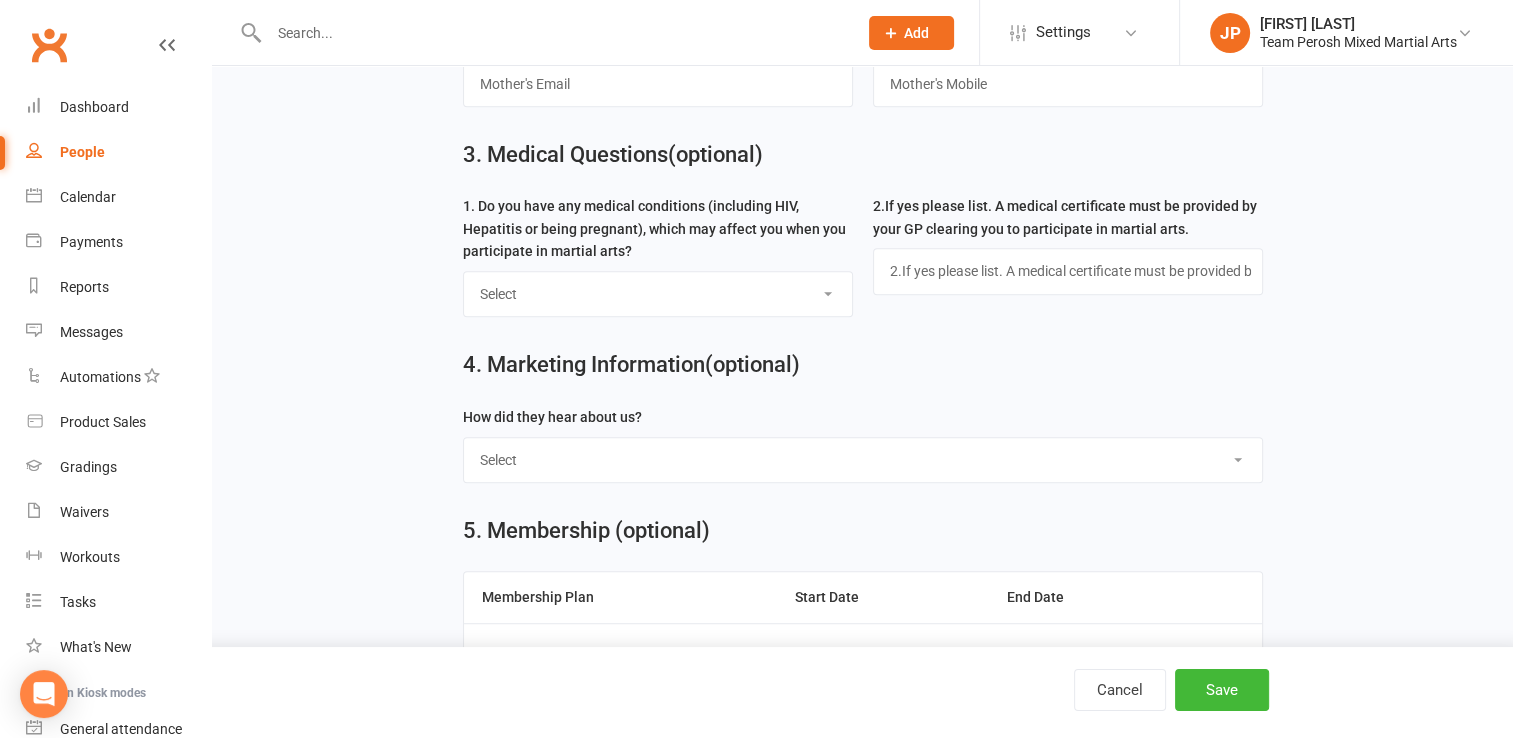 click on "Select Yes No" at bounding box center (658, 294) 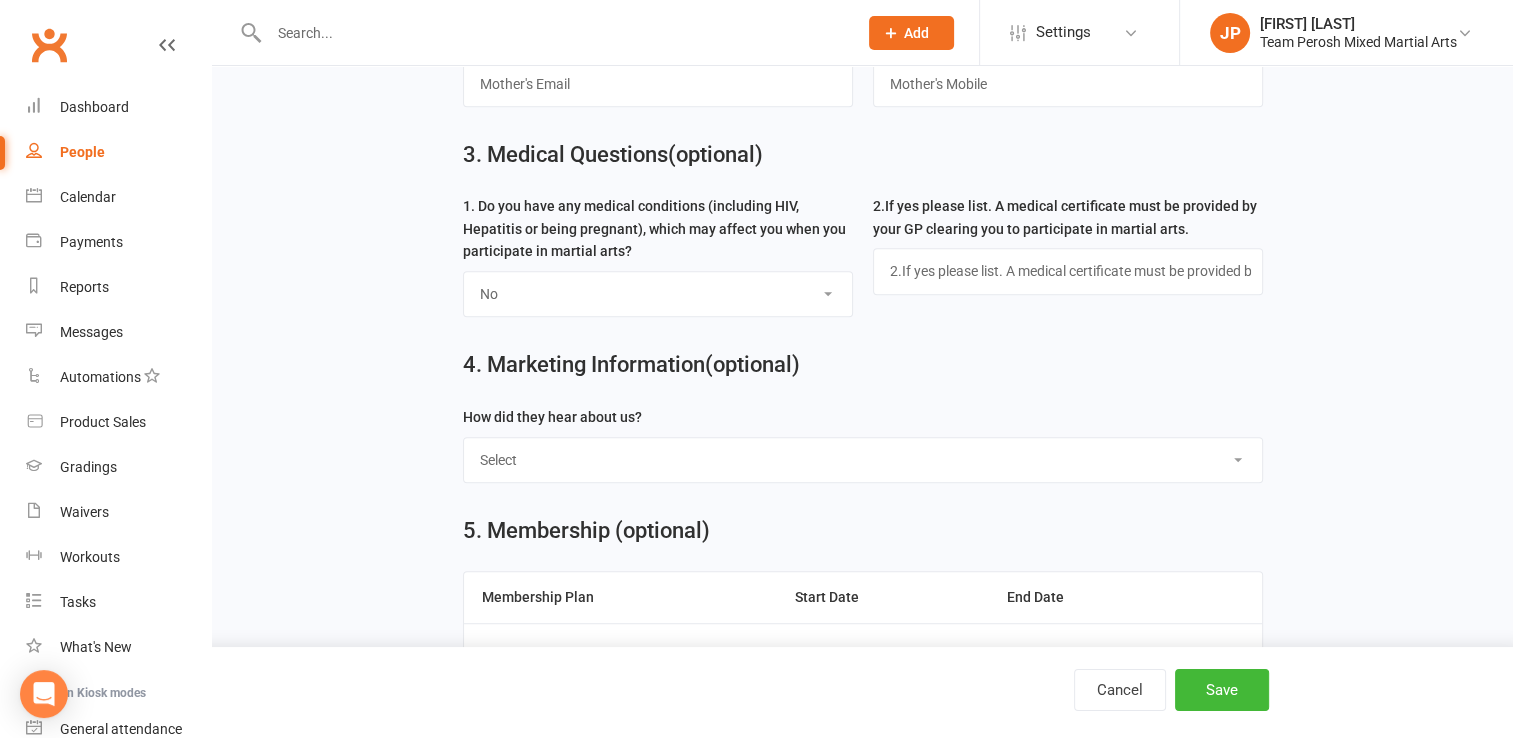 click on "Select Yes No" at bounding box center (658, 294) 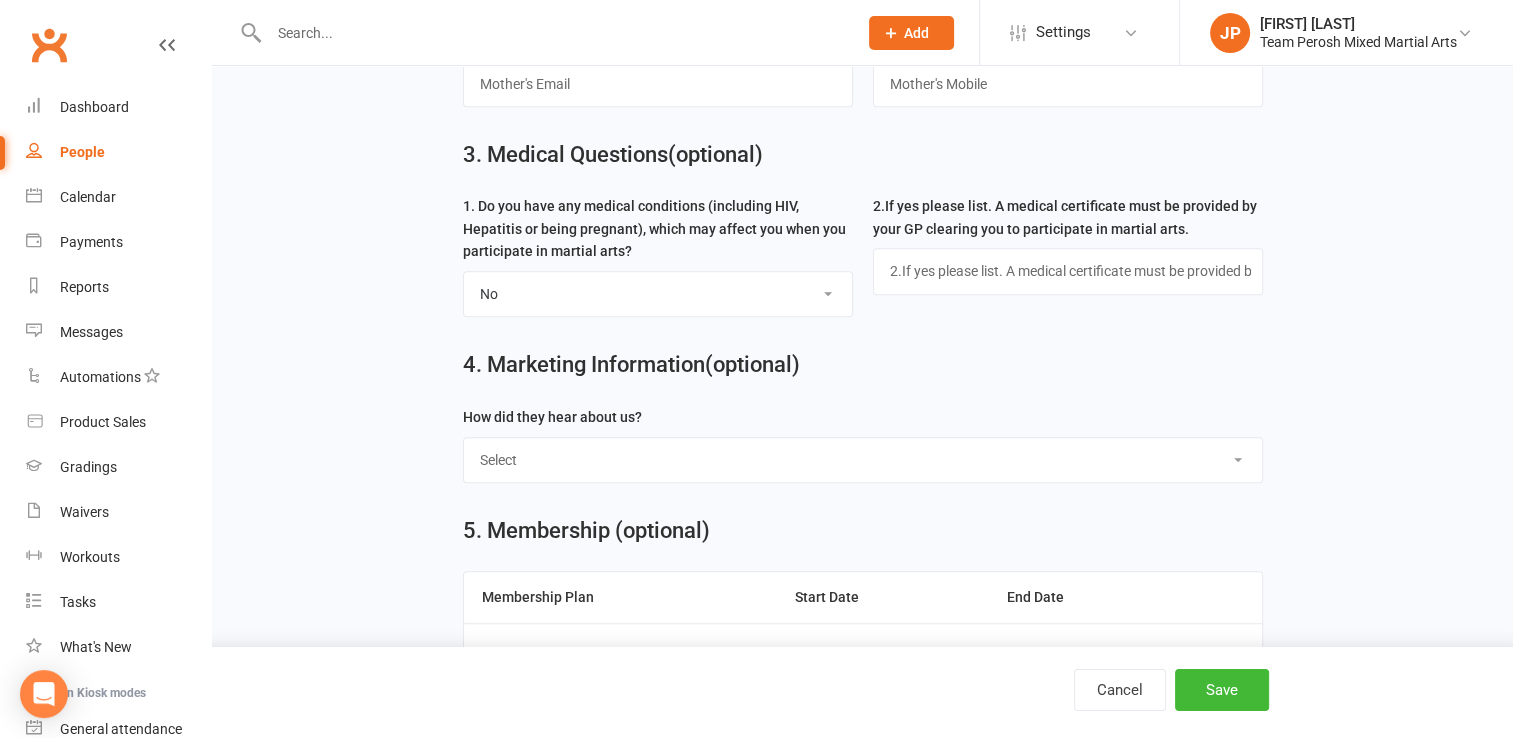 click on "Select Google Facebook Instagram Website Other online Current Member Friend Affiliate Academy Sign Other" at bounding box center (863, 460) 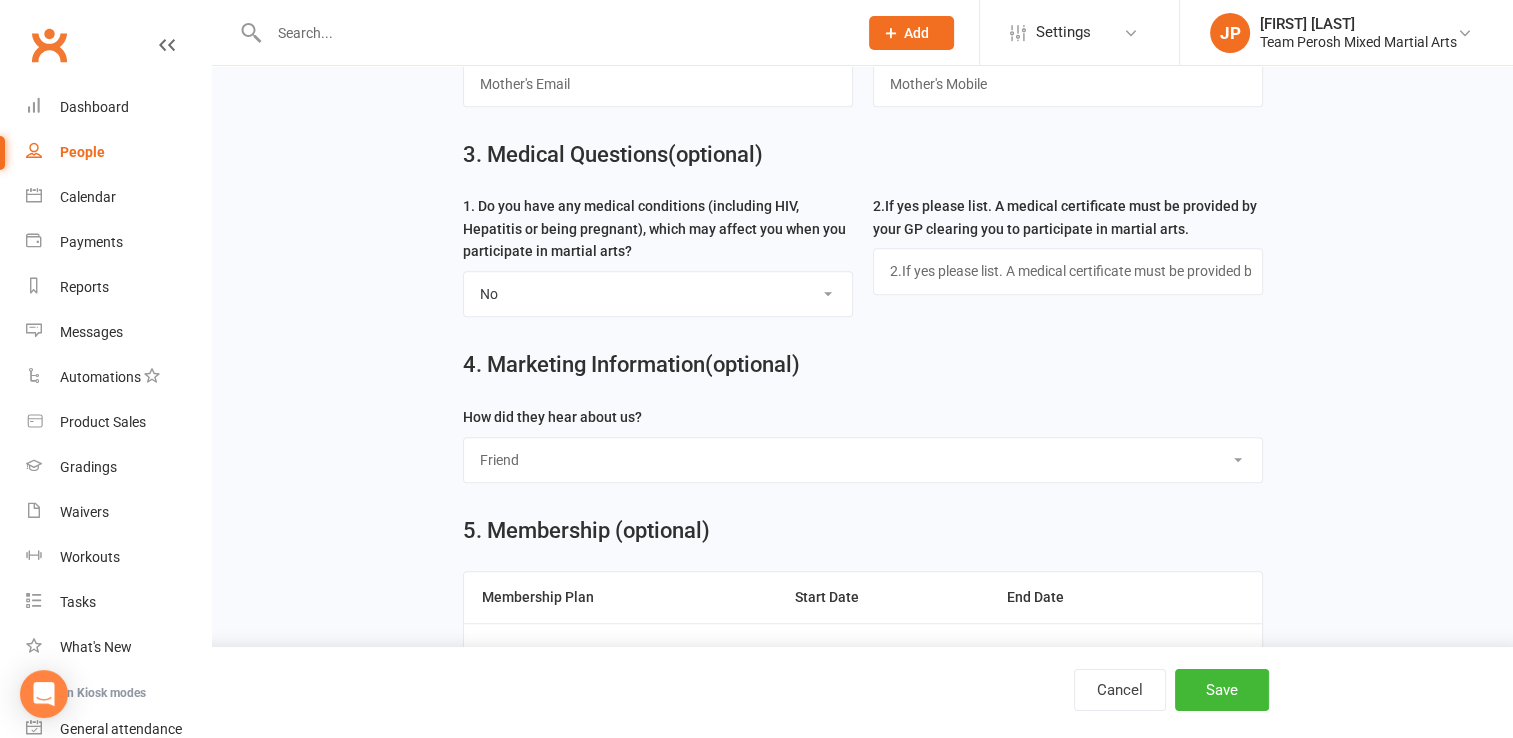 click on "Select Google Facebook Instagram Website Other online Current Member Friend Affiliate Academy Sign Other" at bounding box center [863, 460] 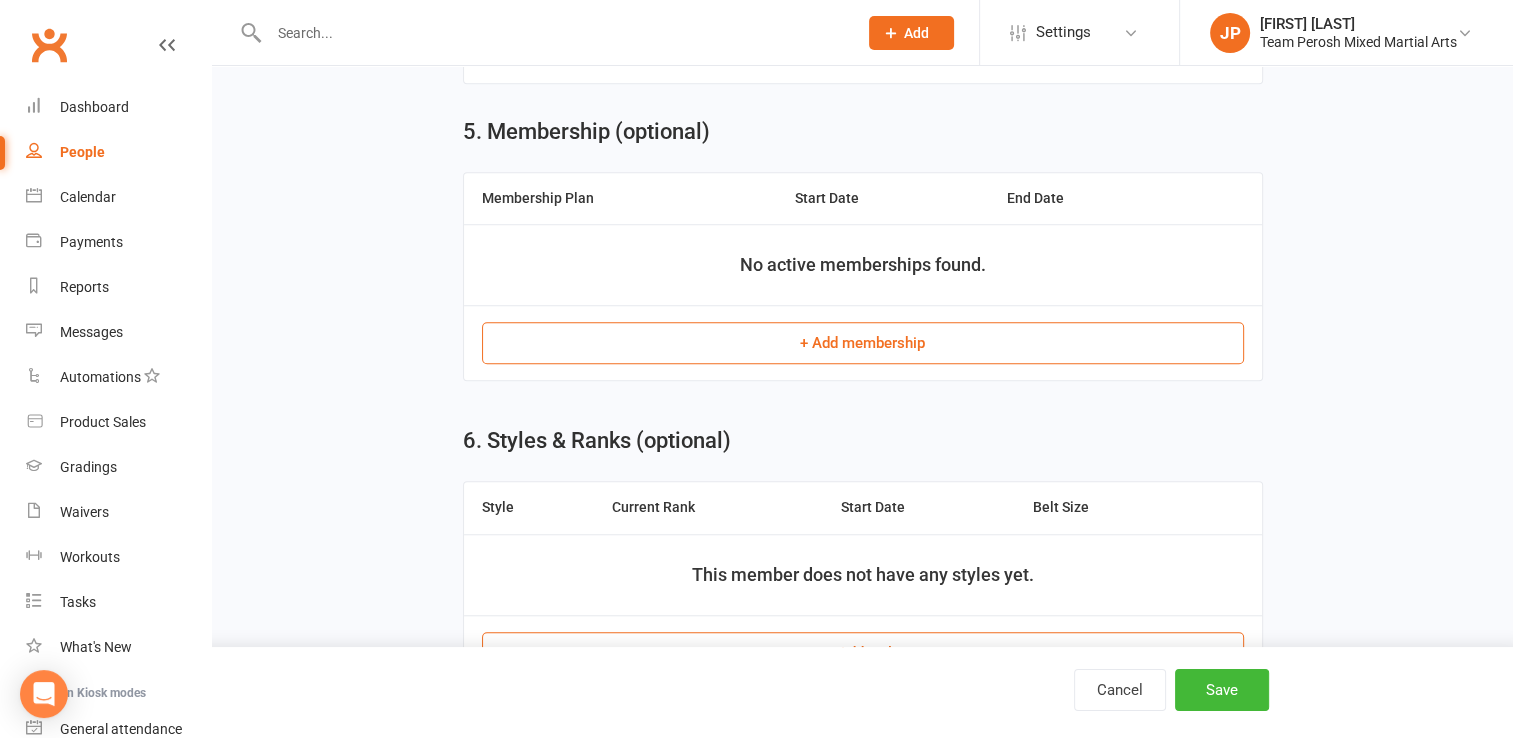 scroll, scrollTop: 1485, scrollLeft: 0, axis: vertical 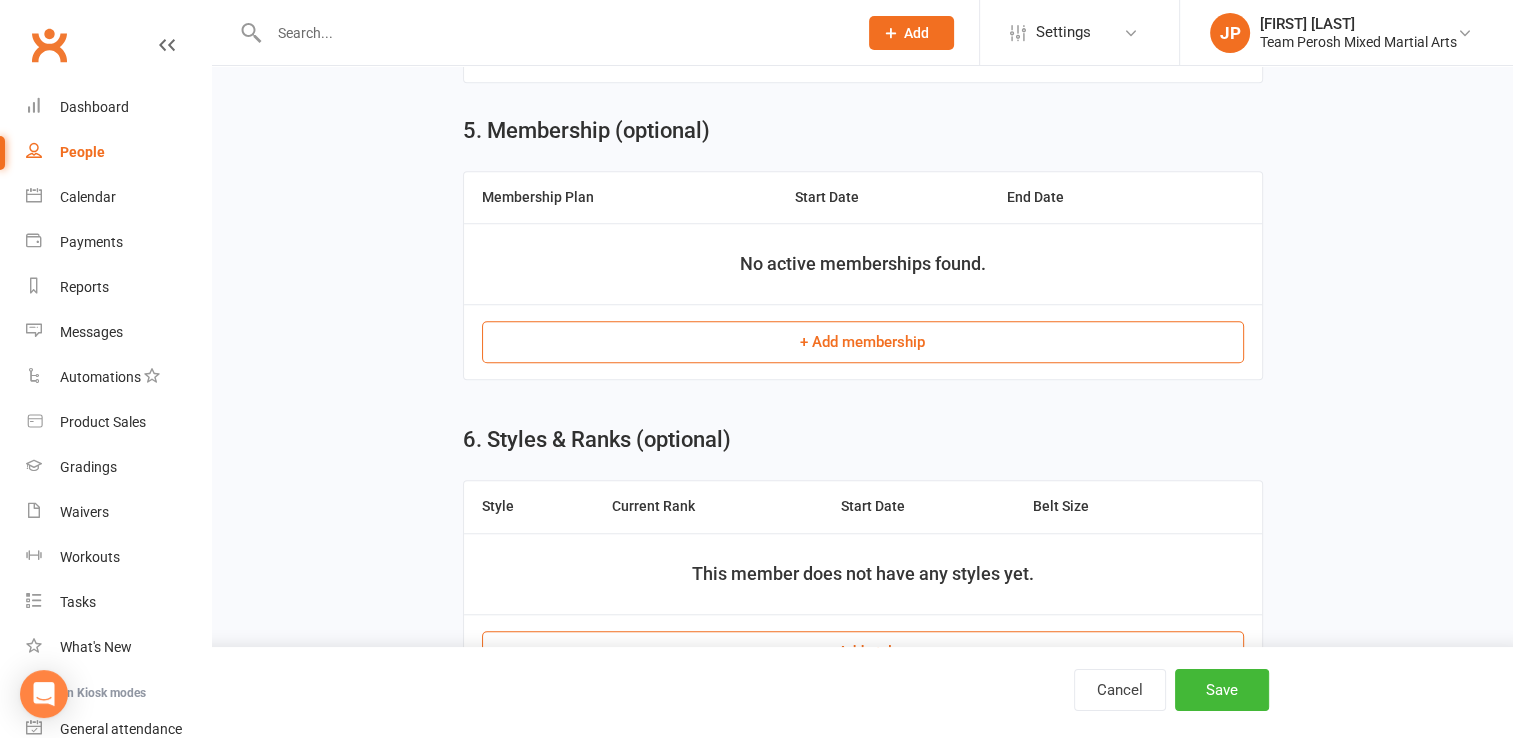 click on "+ Add membership" at bounding box center [863, 342] 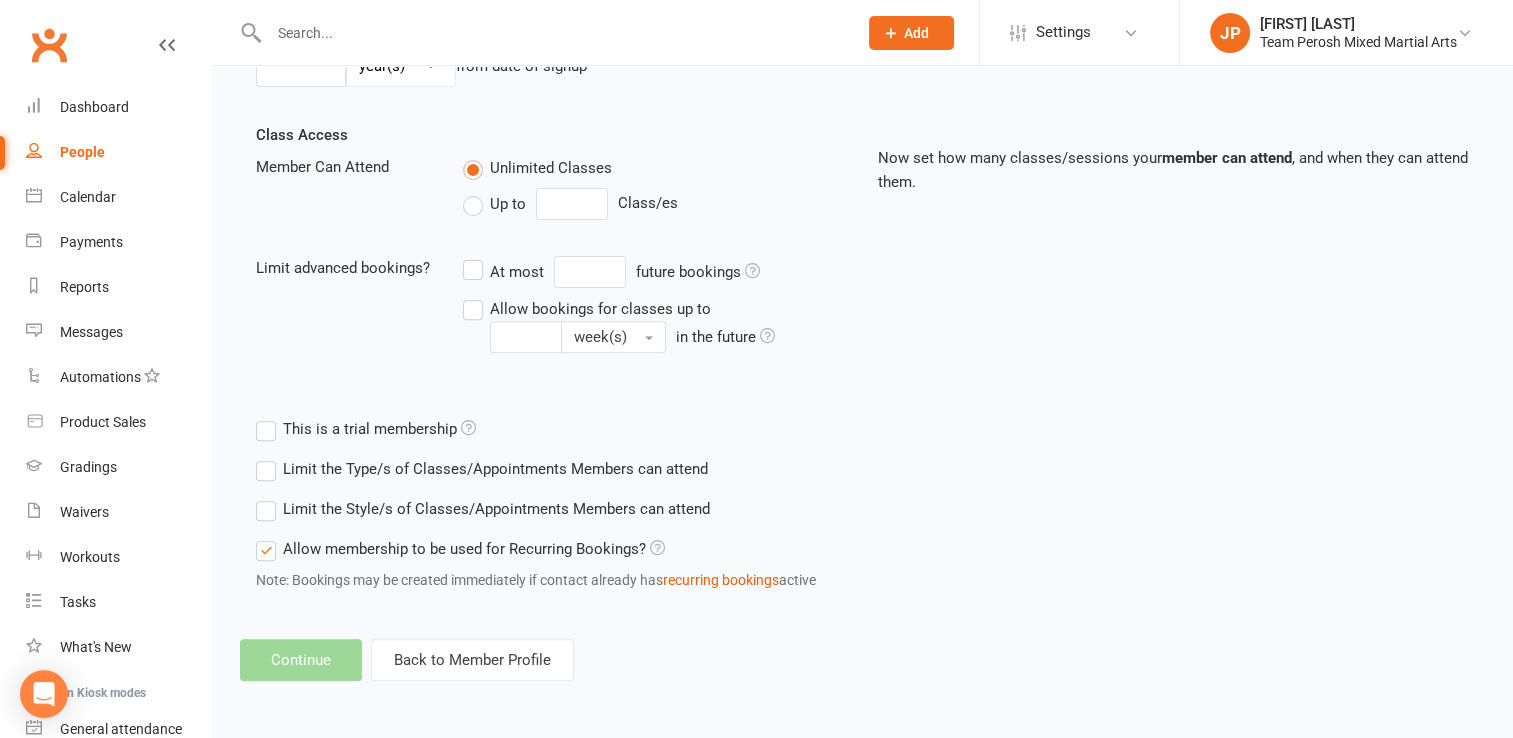 scroll, scrollTop: 0, scrollLeft: 0, axis: both 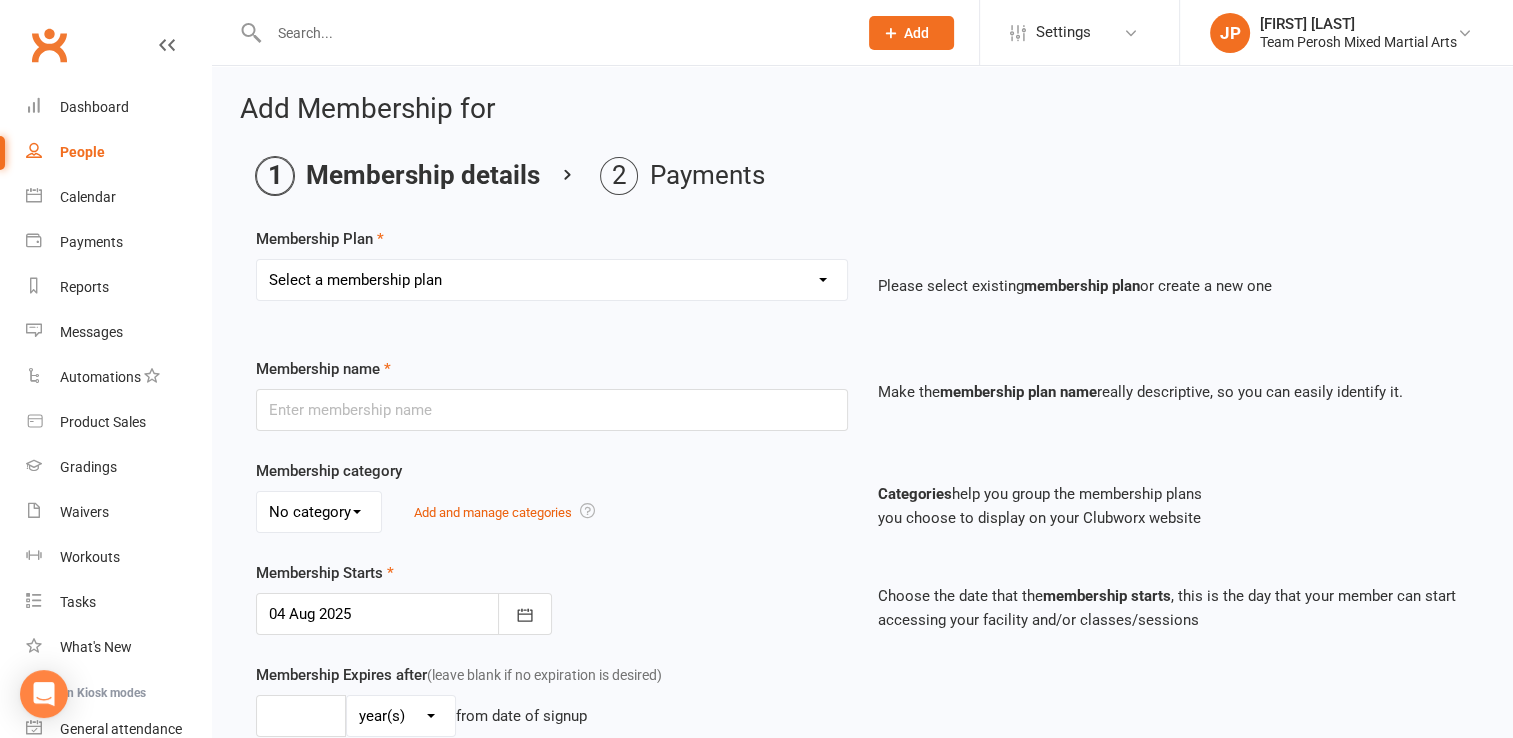 click on "Select a membership plan Create new Membership Plan 2008-DD-1S 2008-DD-2S 2008-UF-1S 2013-DD-Adult-1S 2013-DD-Adult-2S 2024-DD-1S 2024-DD-2S 2024-DD-3S 2024-DD-Family-2 2024-DD-Family-3 2024-DD-NC-1S 2024-DD-NC-2S 2024-DD-NC-3S 2013-UF-1S 2013-UF-2S 2013-UF-3S 2013-UF-Family-2 2013-UF-Family-1A+1C 2024-UF-1S 2024-UF-2S 2024-UF-Family-2 2024-UF-Family-3 2024-UF-Family-4 2024-Casual 1 class 2024-Casual Affiliate Member 2024-1 Month Membership 2024-5 class pass 2024-Private Lessons 2024-Free 2024-Introductory Week 2024-UF-3S 2024-DD-Family-4 2024-Casual 1 Day 2024-Casual Open Mat 2024-1 Week Membership 2024-2 Weeks Membership 2024-DD-NC-Family-2 2024-UF-Family-5 2024-DD-Family-5 2013-DD-Adult-3S" at bounding box center [552, 280] 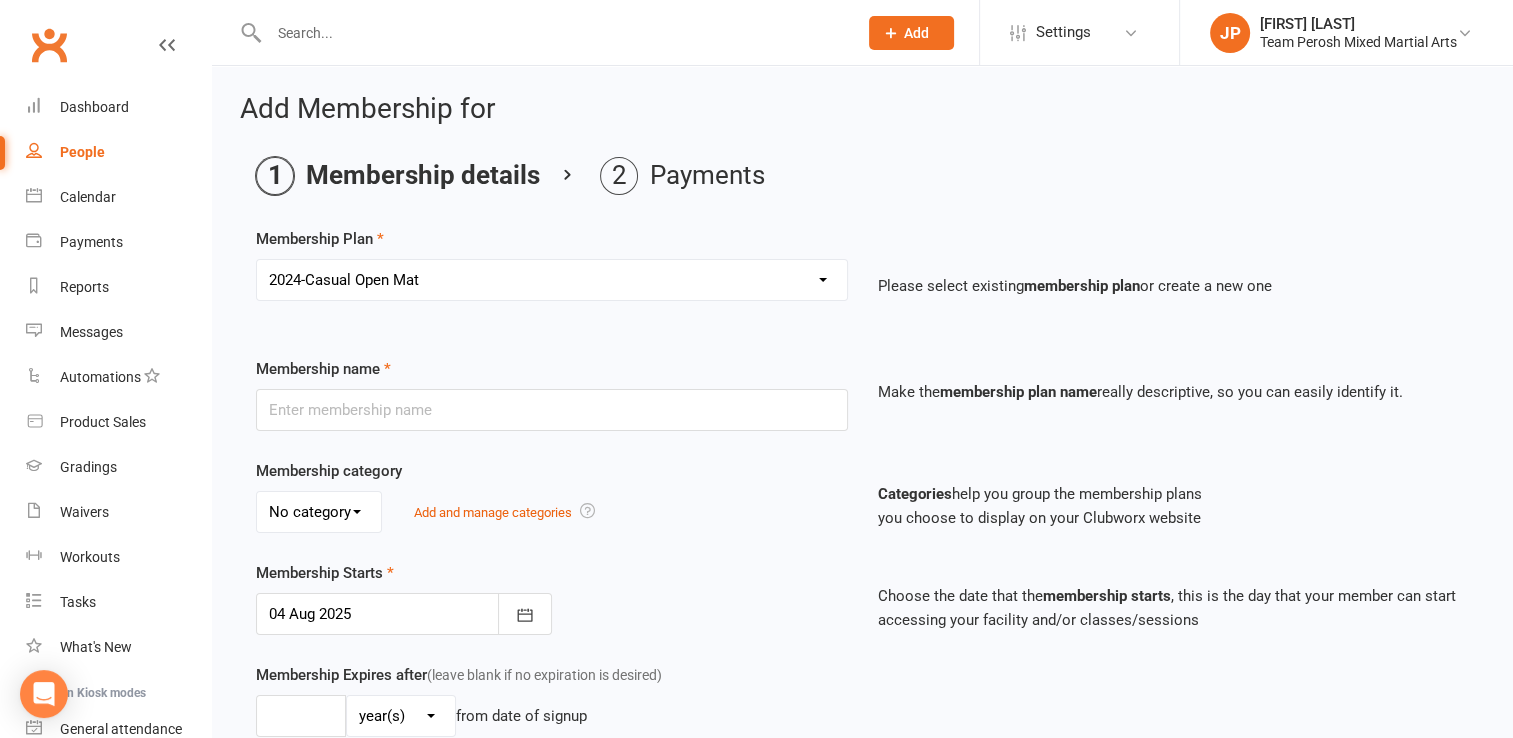click on "Select a membership plan Create new Membership Plan 2008-DD-1S 2008-DD-2S 2008-UF-1S 2013-DD-Adult-1S 2013-DD-Adult-2S 2024-DD-1S 2024-DD-2S 2024-DD-3S 2024-DD-Family-2 2024-DD-Family-3 2024-DD-NC-1S 2024-DD-NC-2S 2024-DD-NC-3S 2013-UF-1S 2013-UF-2S 2013-UF-3S 2013-UF-Family-2 2013-UF-Family-1A+1C 2024-UF-1S 2024-UF-2S 2024-UF-Family-2 2024-UF-Family-3 2024-UF-Family-4 2024-Casual 1 class 2024-Casual Affiliate Member 2024-1 Month Membership 2024-5 class pass 2024-Private Lessons 2024-Free 2024-Introductory Week 2024-UF-3S 2024-DD-Family-4 2024-Casual 1 Day 2024-Casual Open Mat 2024-1 Week Membership 2024-2 Weeks Membership 2024-DD-NC-Family-2 2024-UF-Family-5 2024-DD-Family-5 2013-DD-Adult-3S" at bounding box center (552, 280) 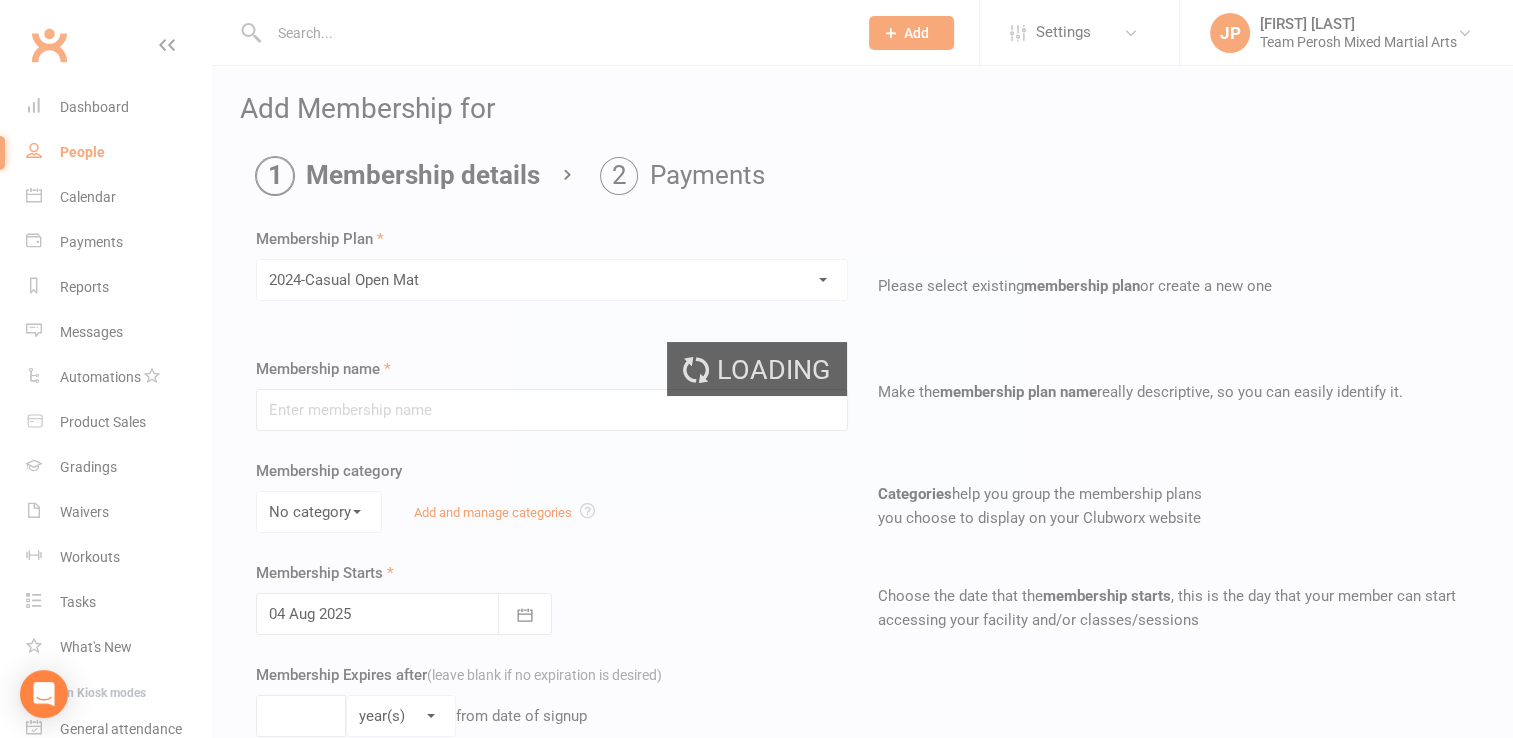 type on "2024-Casual Open Mat" 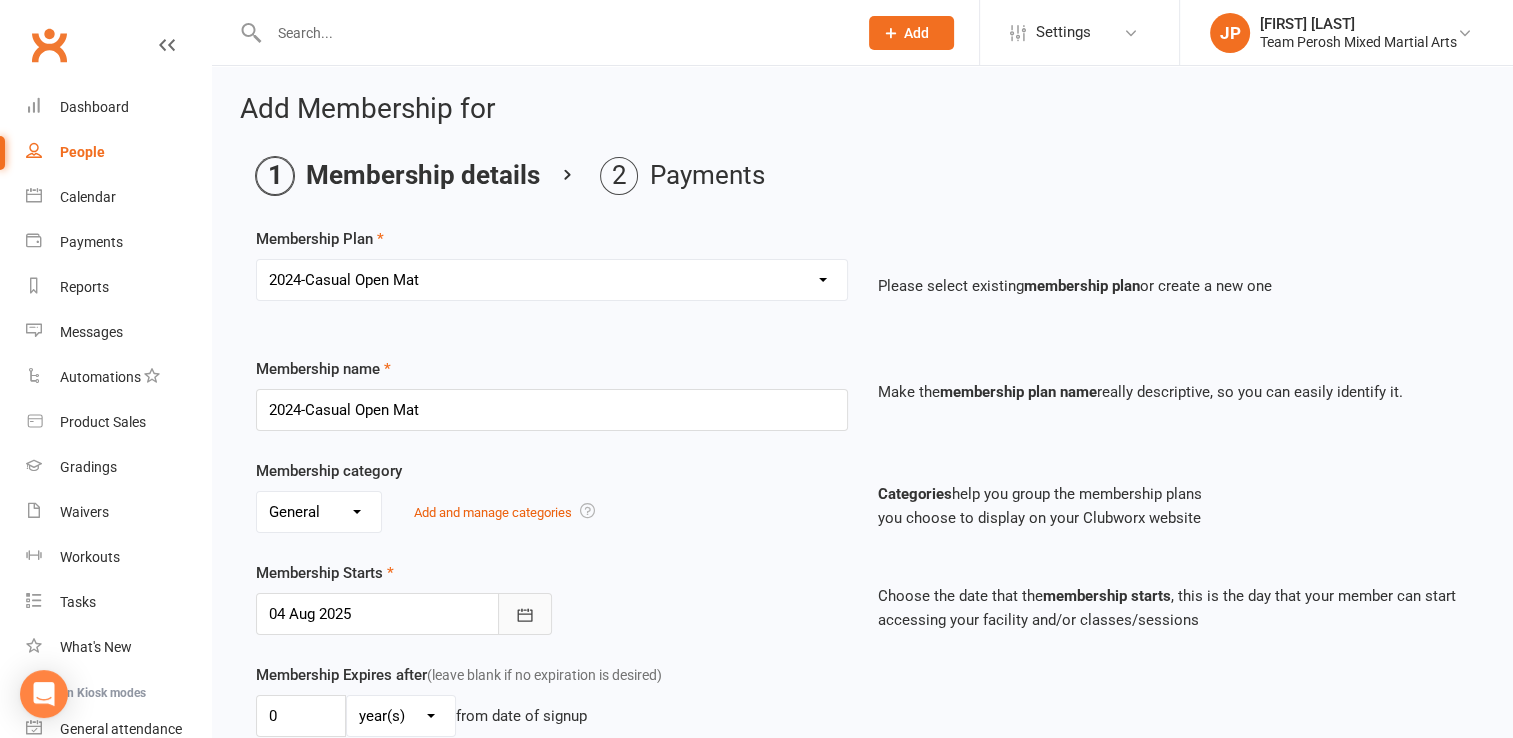 click at bounding box center [525, 614] 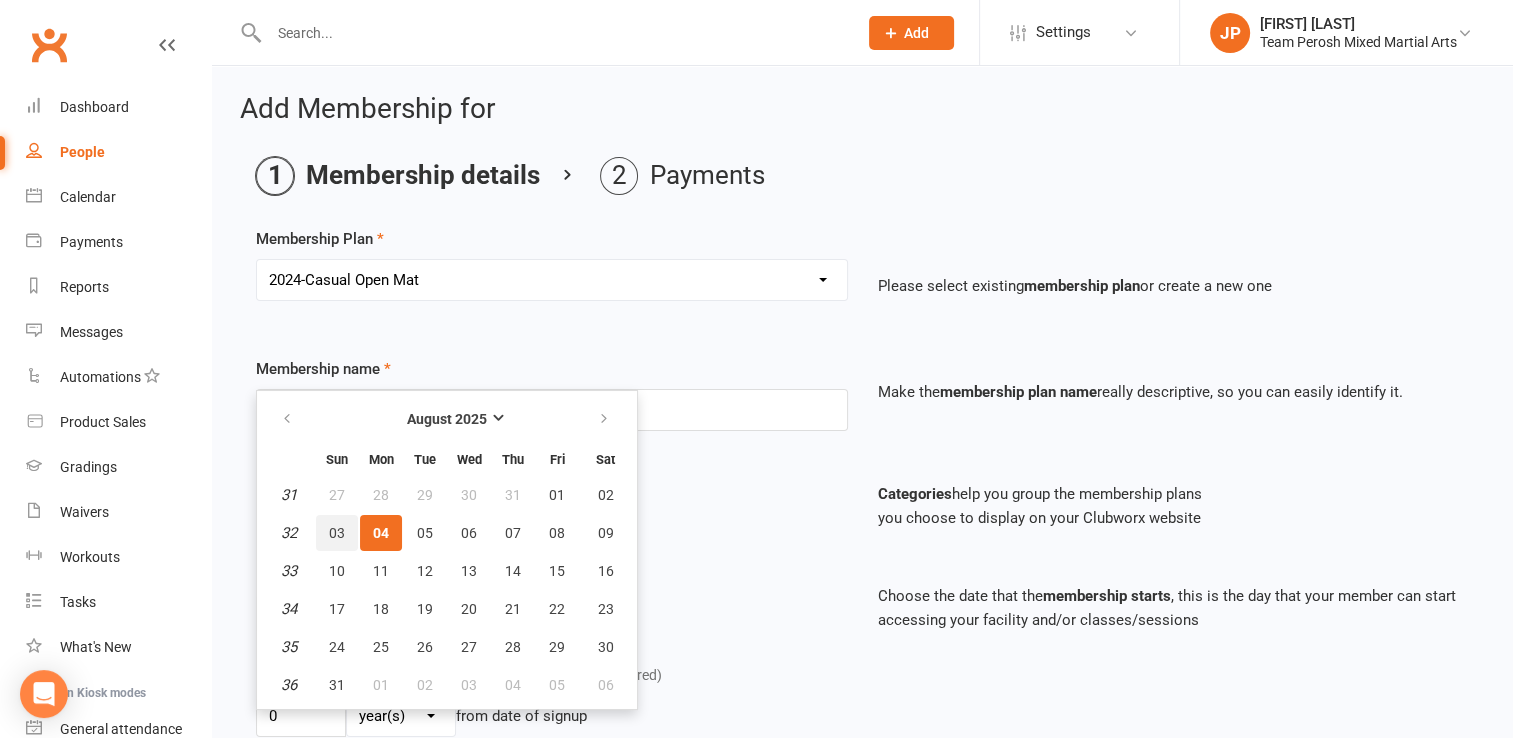 click on "03" at bounding box center (337, 533) 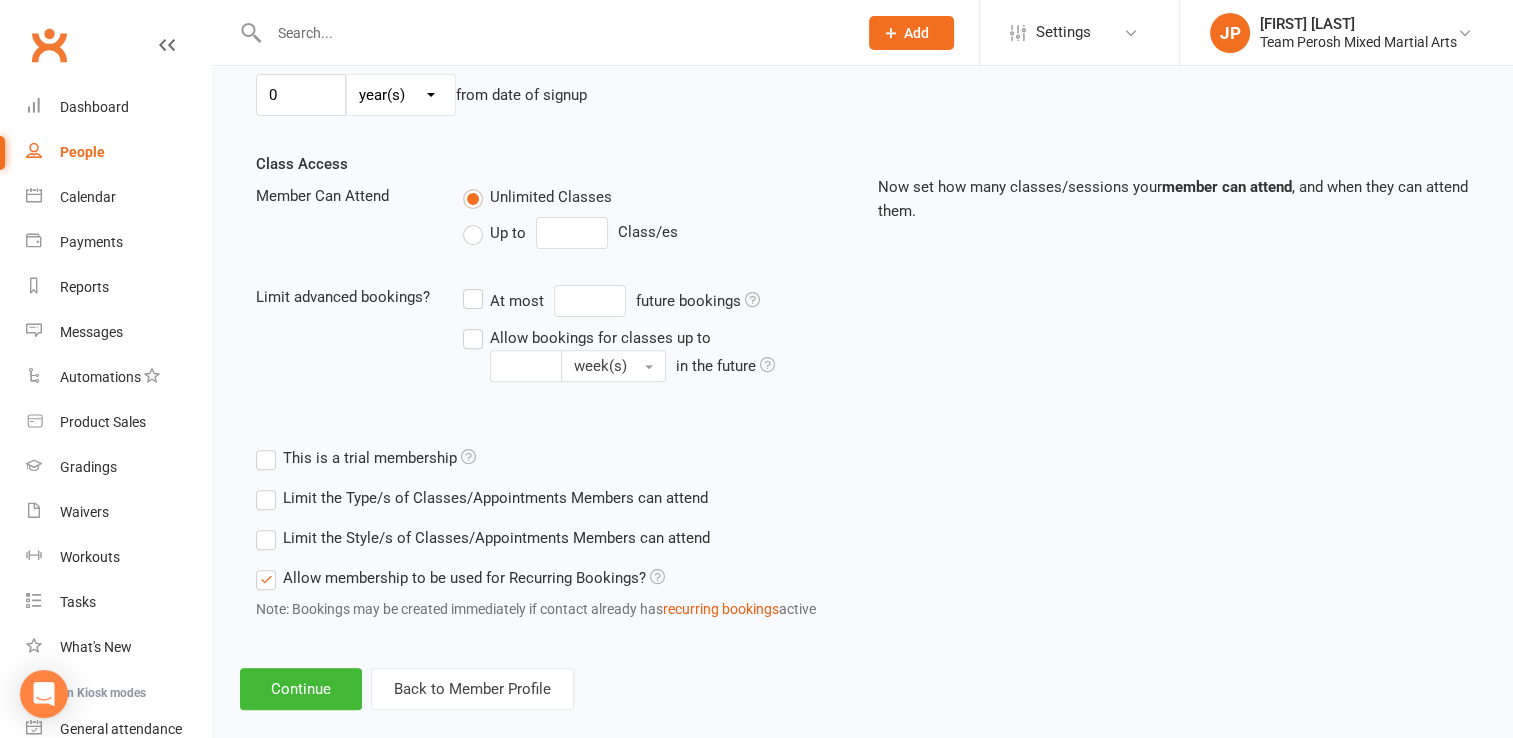 scroll, scrollTop: 633, scrollLeft: 0, axis: vertical 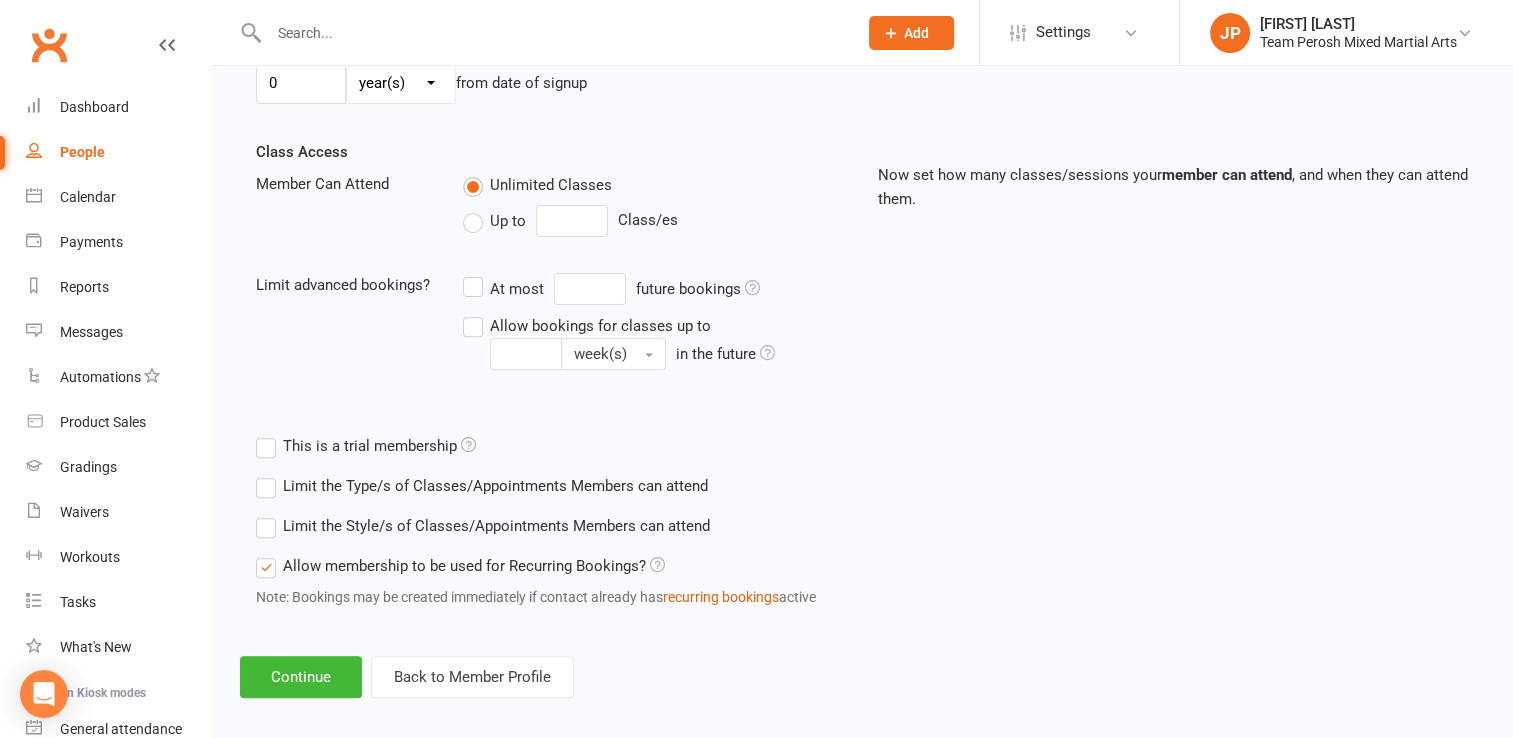 click on "Limit the Style/s of Classes/Appointments Members can attend" at bounding box center [483, 526] 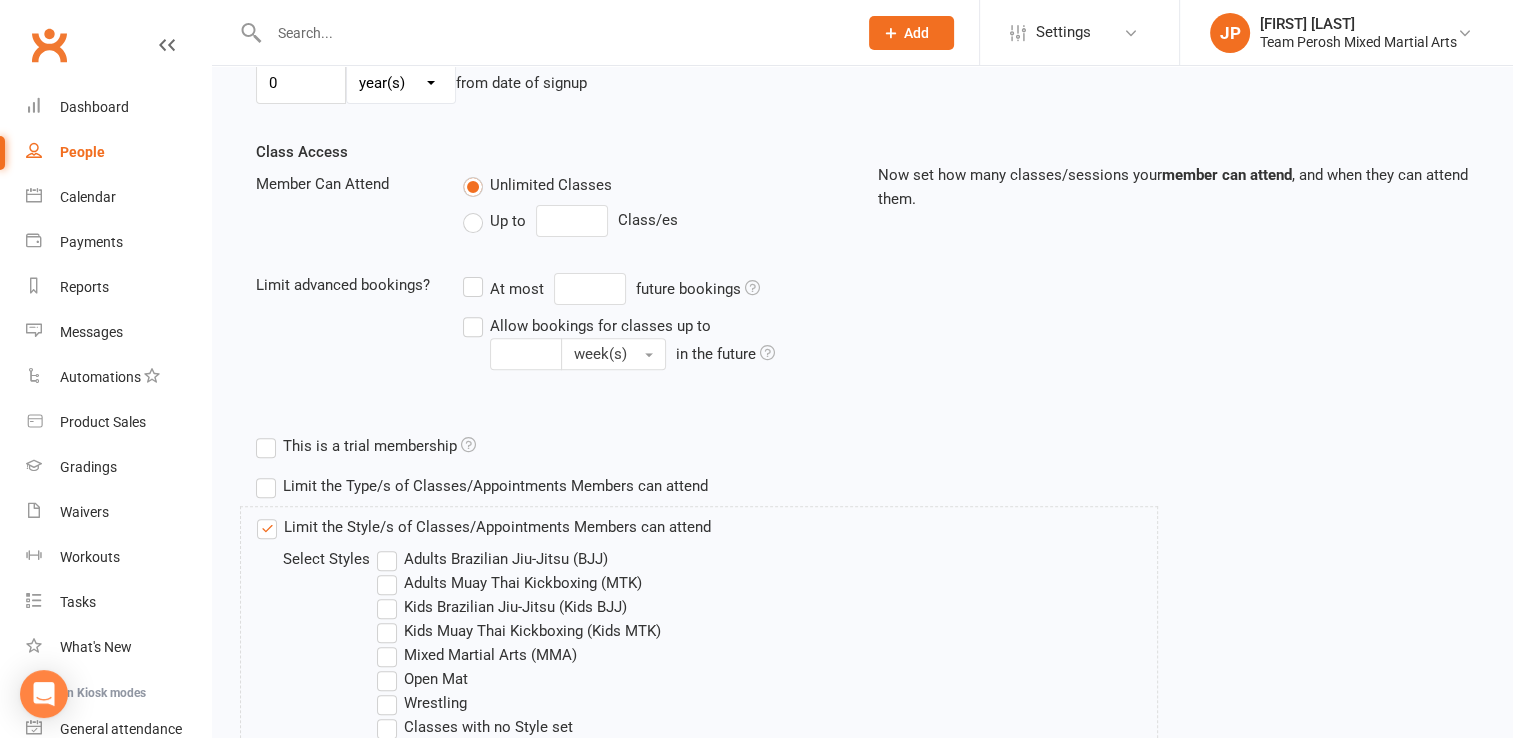 click on "Open Mat" at bounding box center [422, 679] 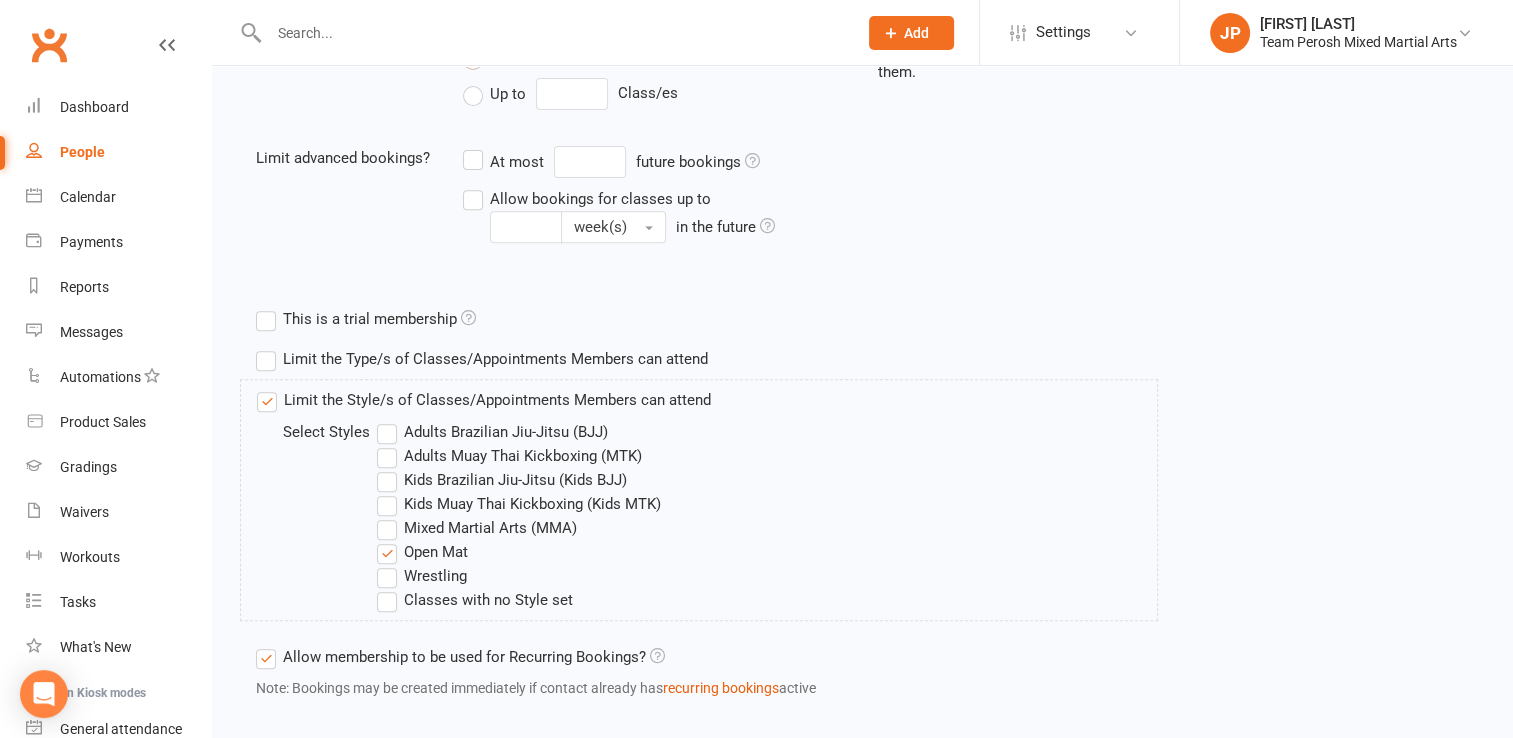 scroll, scrollTop: 864, scrollLeft: 0, axis: vertical 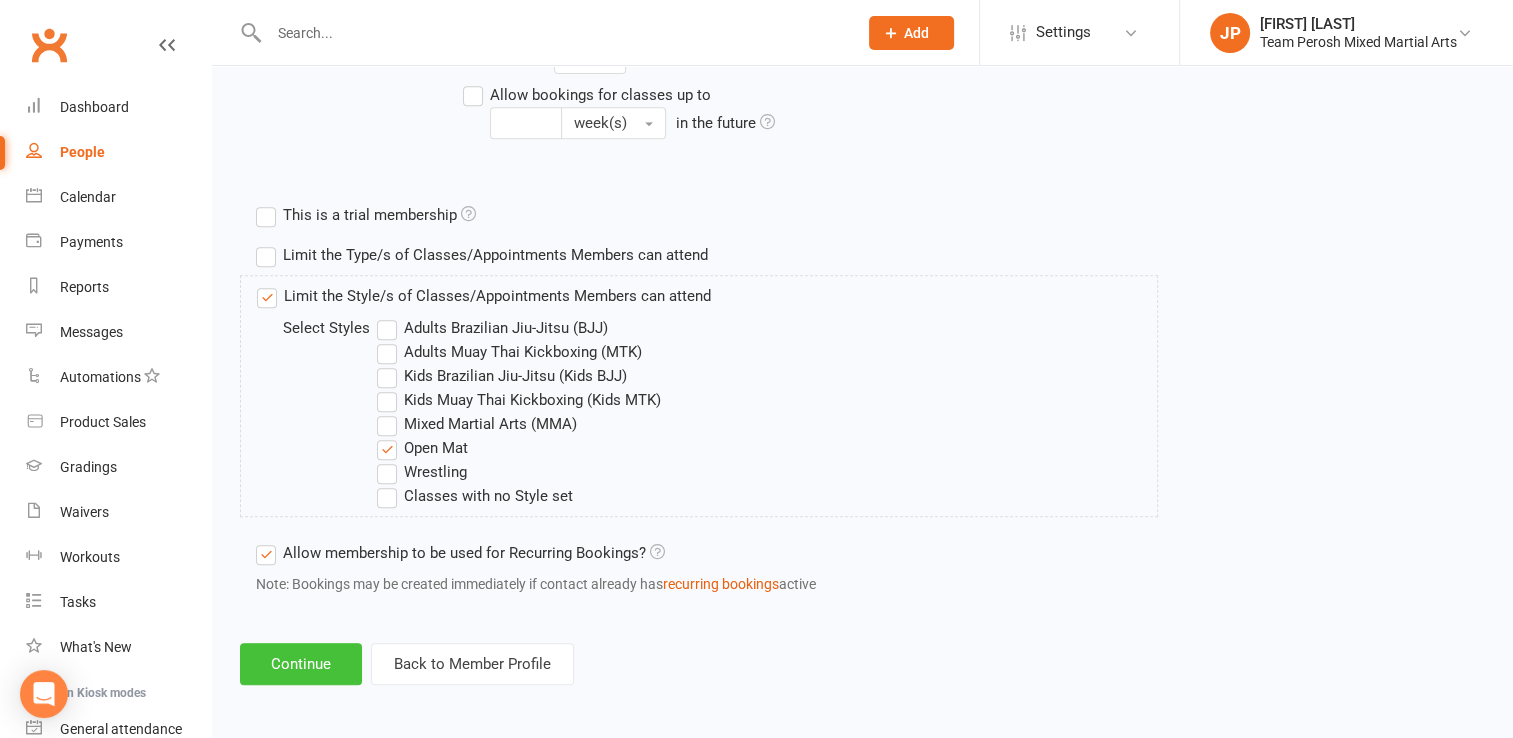 click on "Continue" at bounding box center (301, 664) 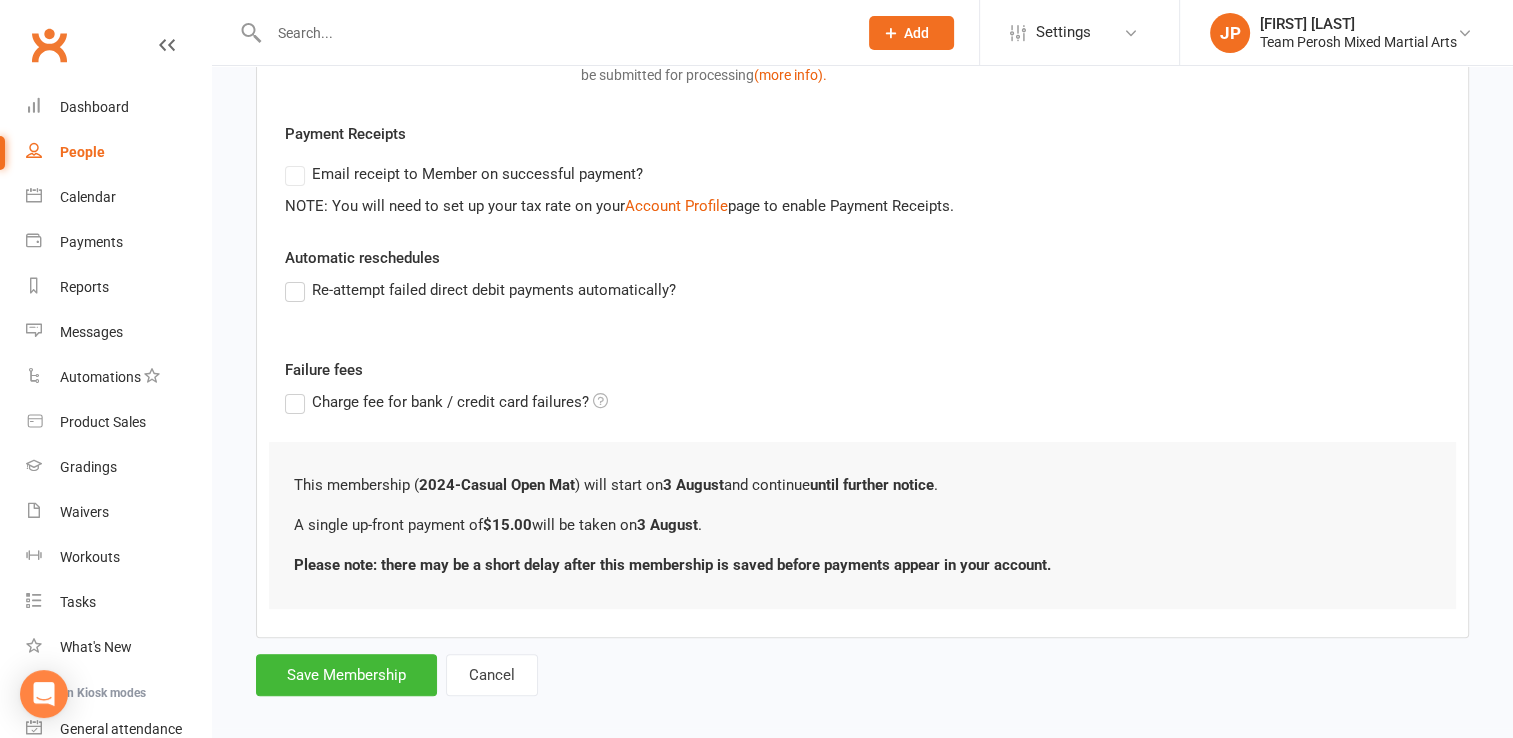 scroll, scrollTop: 432, scrollLeft: 0, axis: vertical 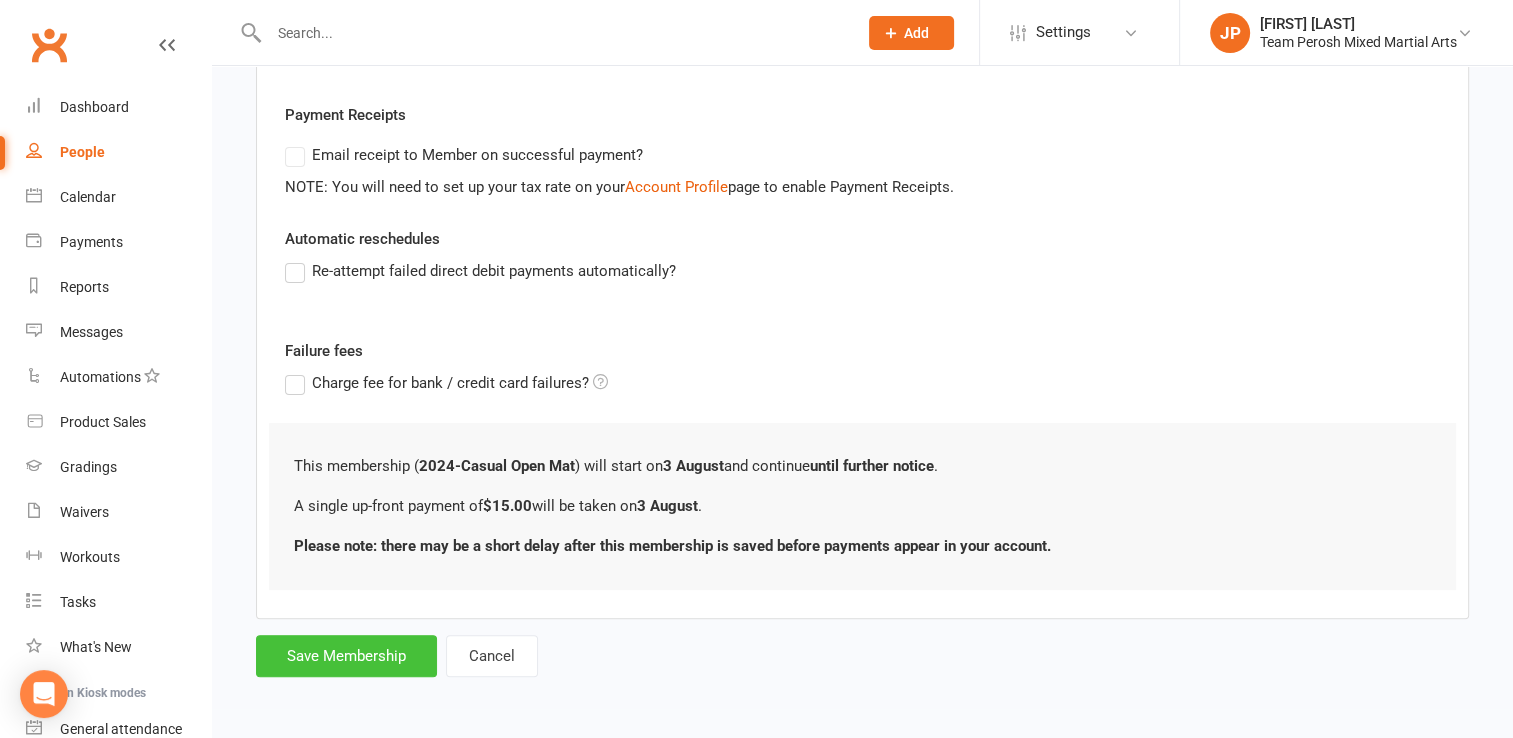 click on "Save Membership" at bounding box center [346, 656] 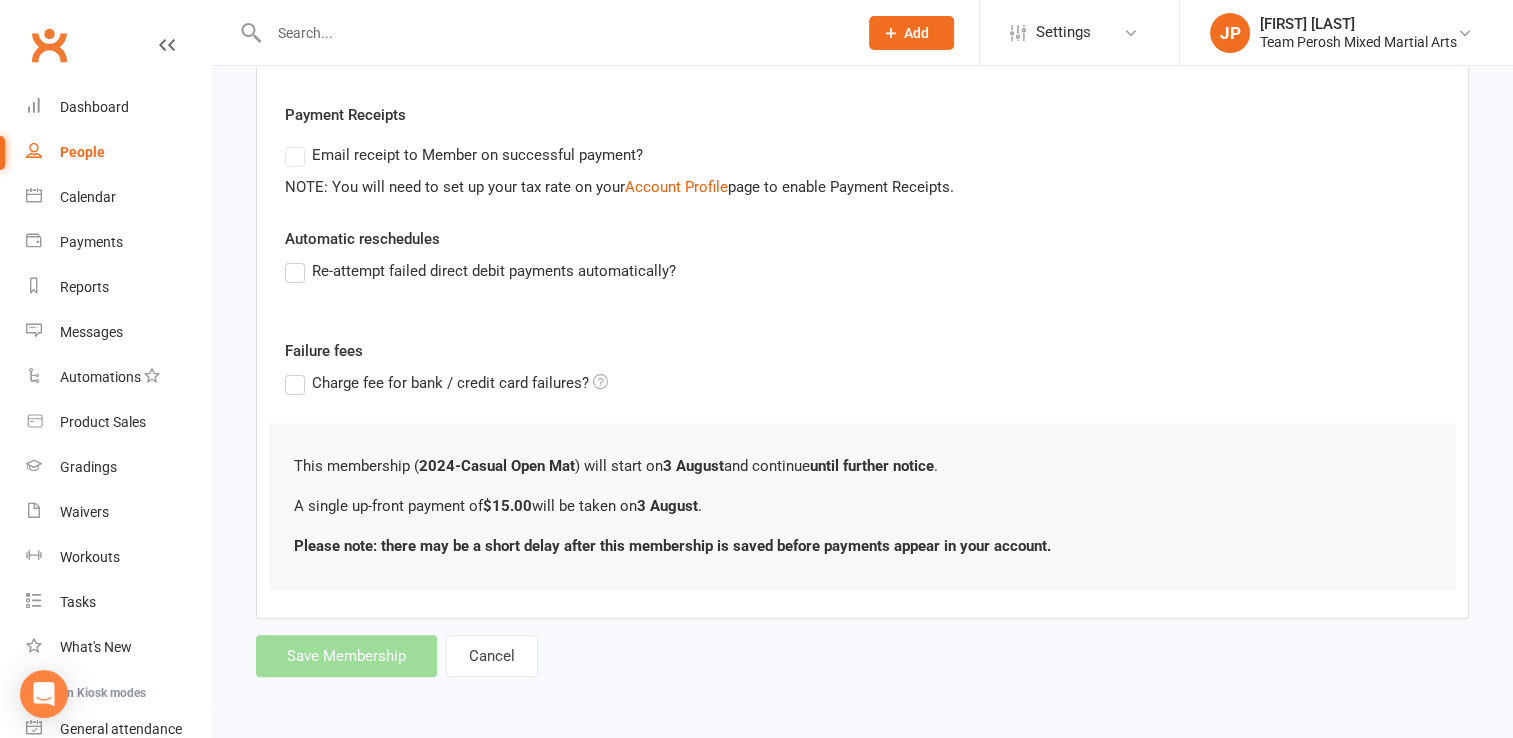 scroll, scrollTop: 1554, scrollLeft: 0, axis: vertical 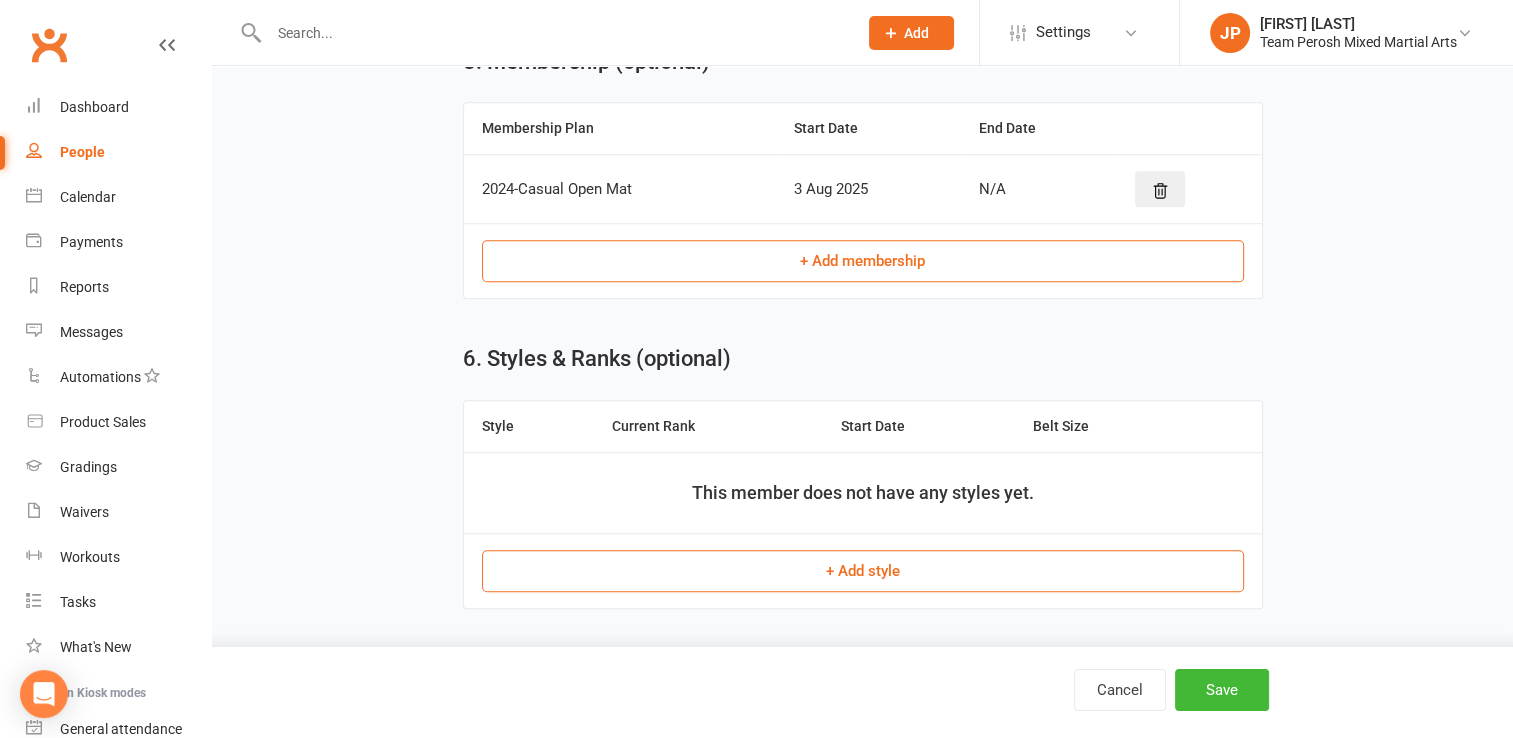 click on "+ Add style" at bounding box center [863, 571] 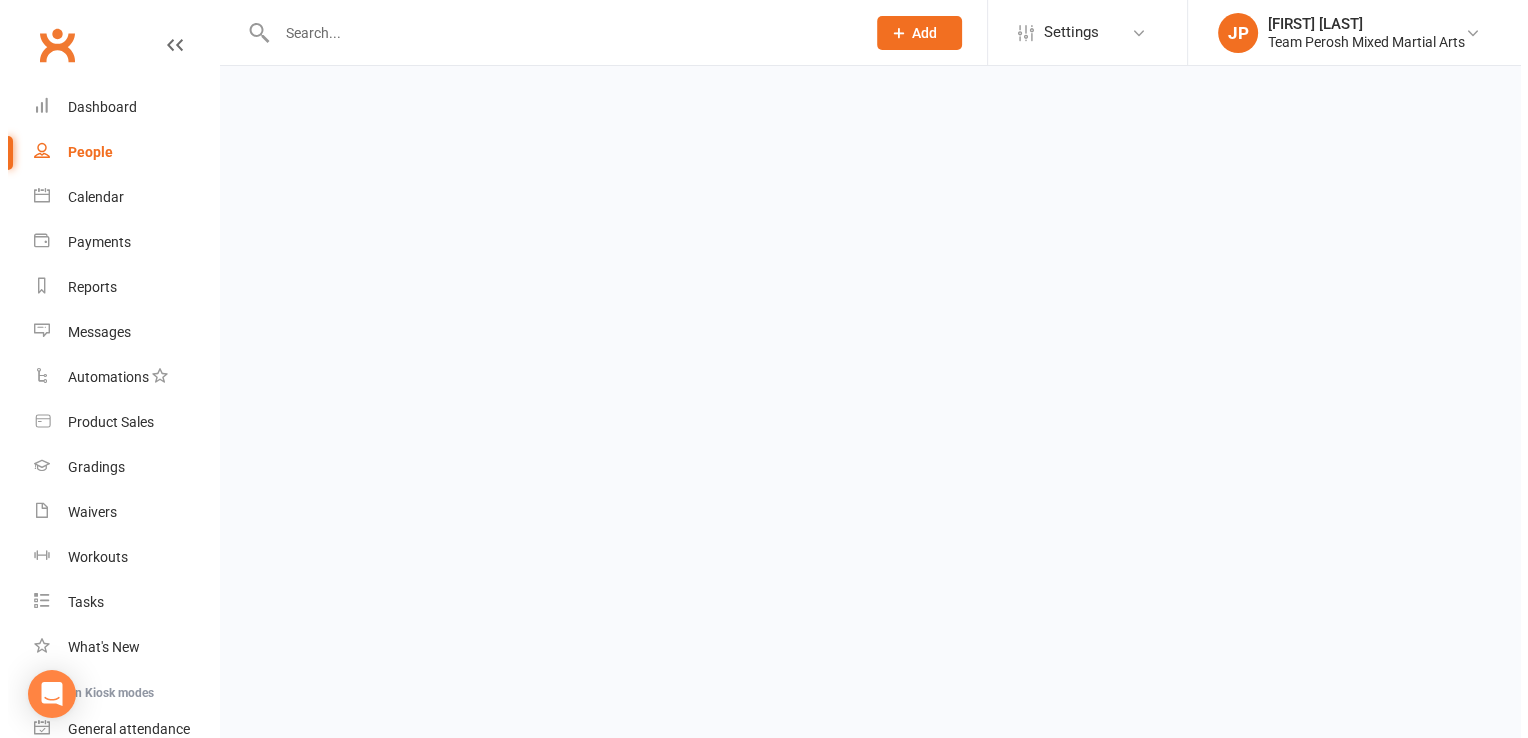 scroll, scrollTop: 0, scrollLeft: 0, axis: both 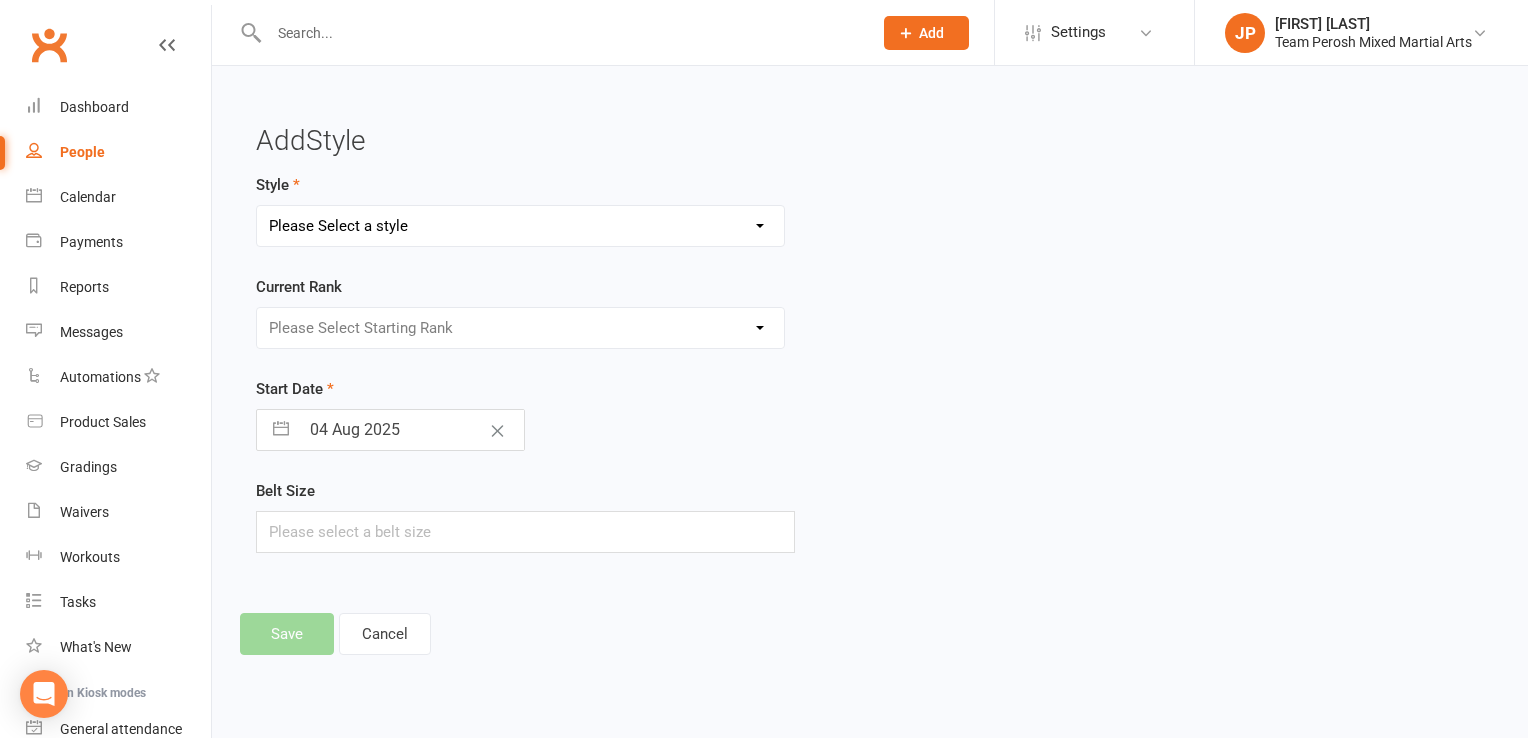 click on "Please Select a style Adults Brazilian Jiu-Jitsu (BJJ) Adults Muay Thai Kickboxing (MTK) Kids Brazilian Jiu-Jitsu (Kids BJJ) Kids Muay Thai Kickboxing (Kids MTK) Mixed Martial Arts (MMA) Open Mat Wrestling" at bounding box center [520, 226] 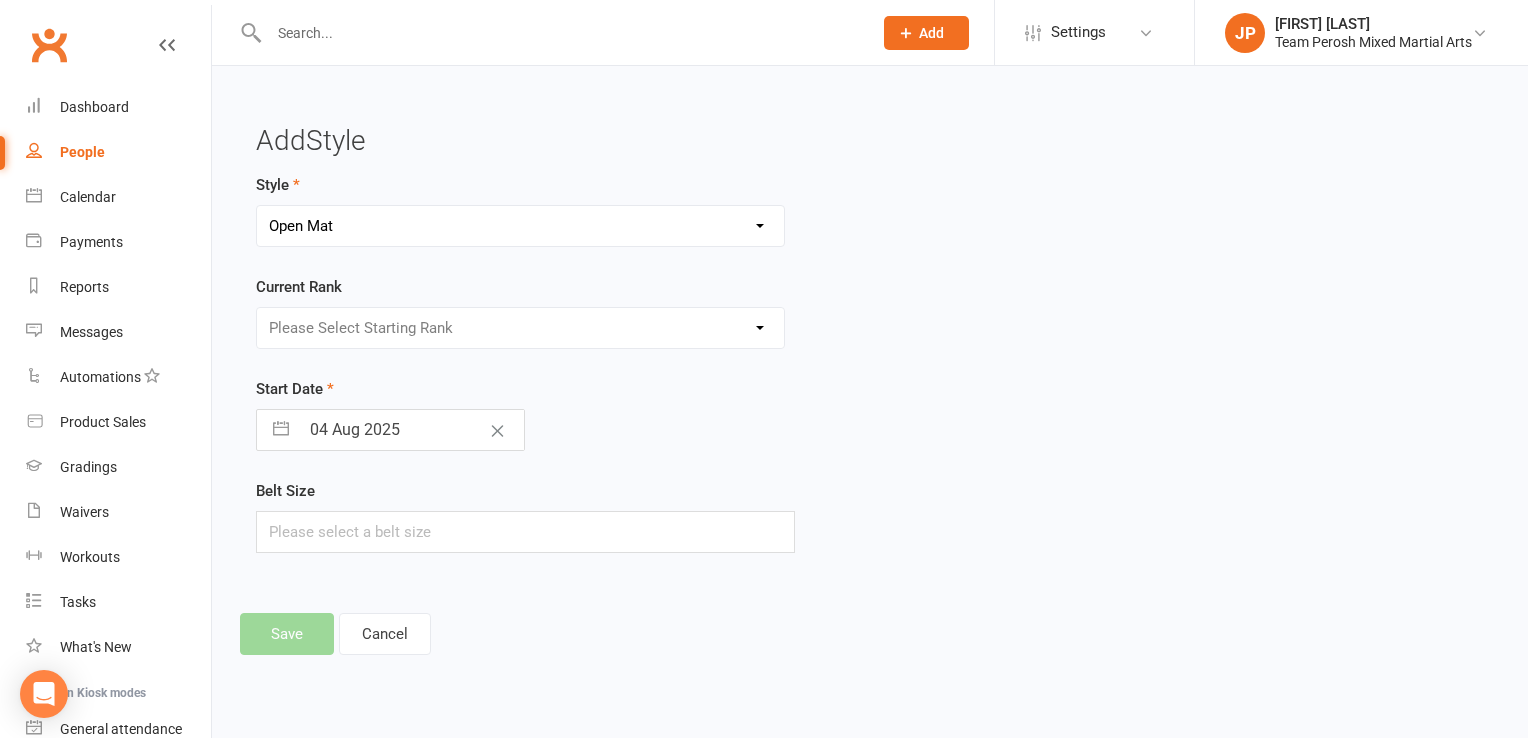click on "Please Select a style Adults Brazilian Jiu-Jitsu (BJJ) Adults Muay Thai Kickboxing (MTK) Kids Brazilian Jiu-Jitsu (Kids BJJ) Kids Muay Thai Kickboxing (Kids MTK) Mixed Martial Arts (MMA) Open Mat Wrestling" at bounding box center [520, 226] 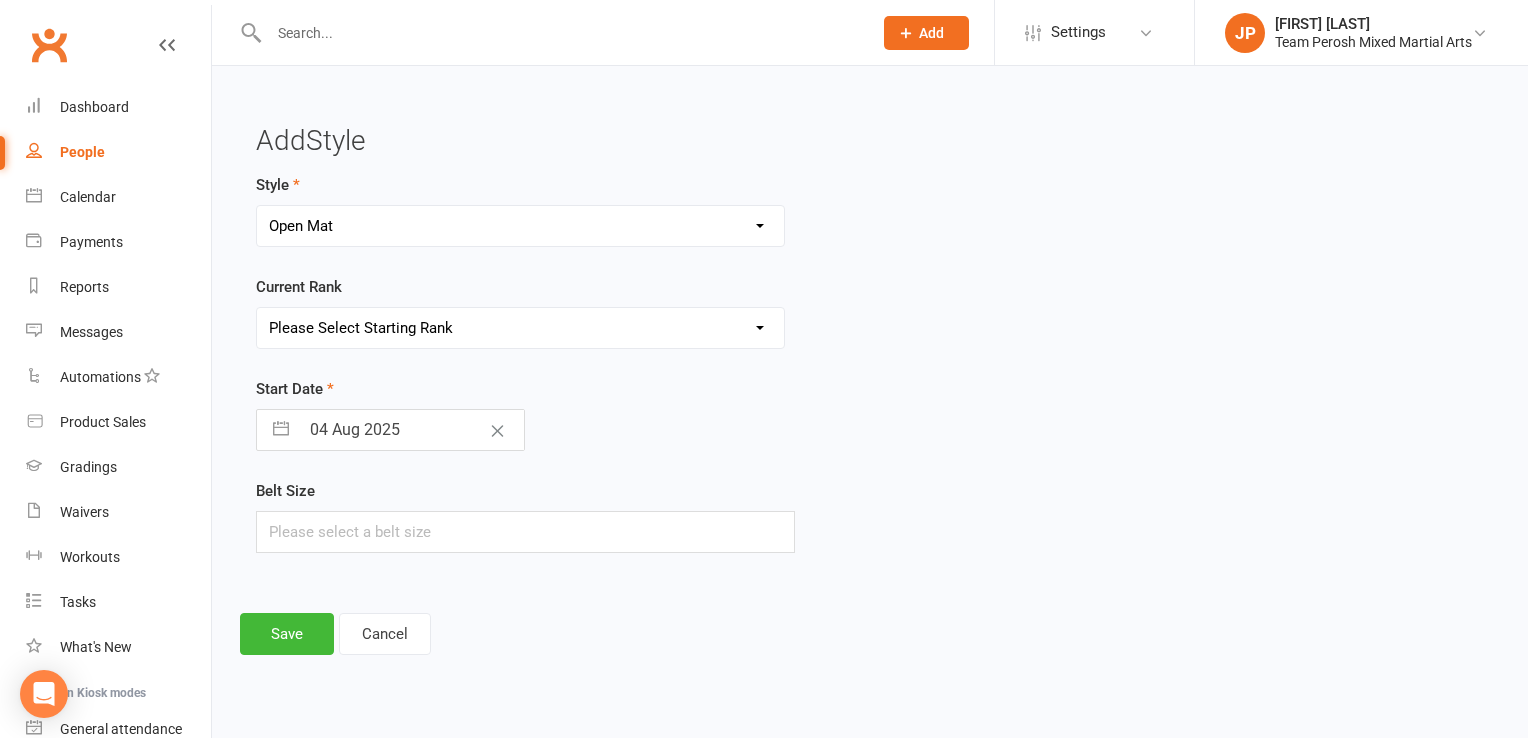 click on "Please Select Starting Rank Open" at bounding box center [520, 328] 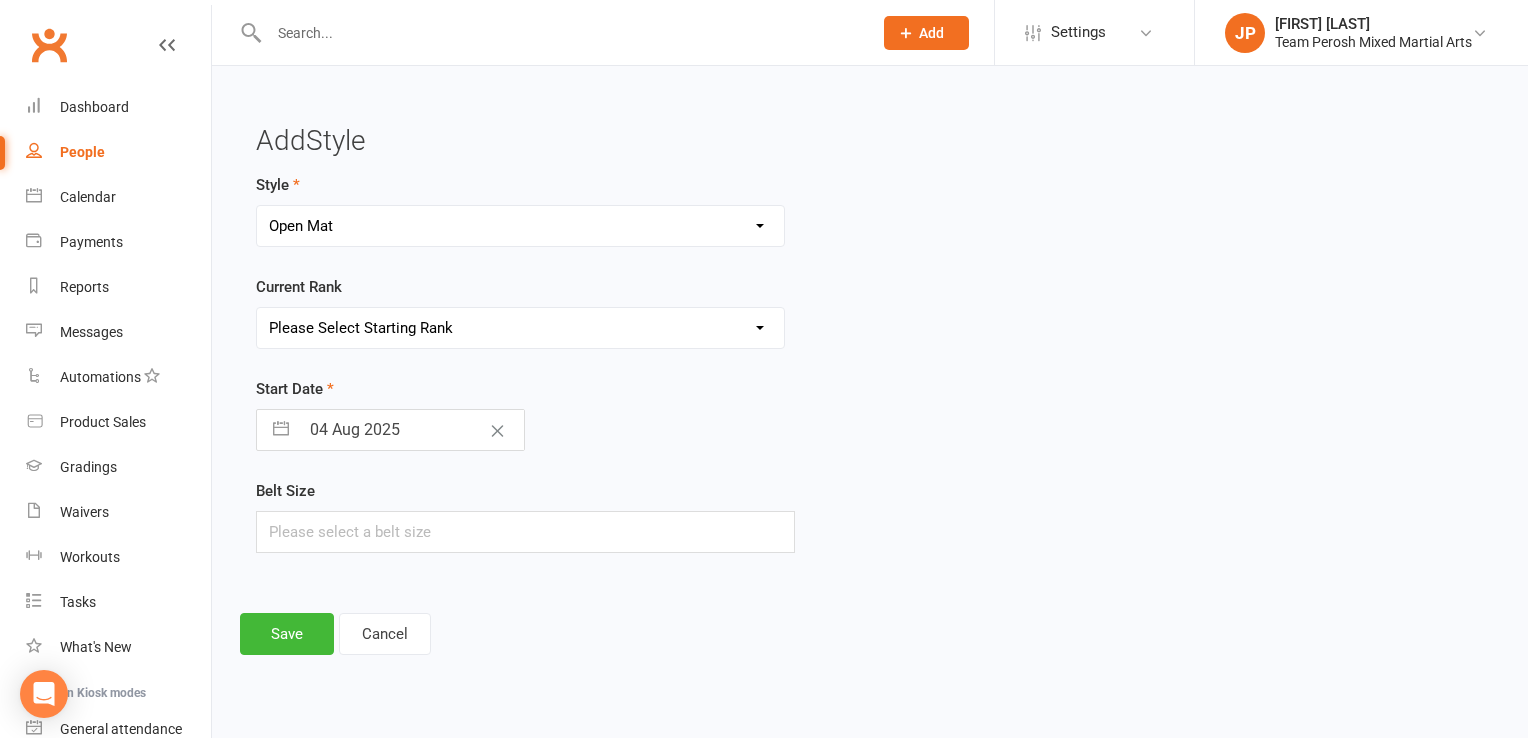select on "37670" 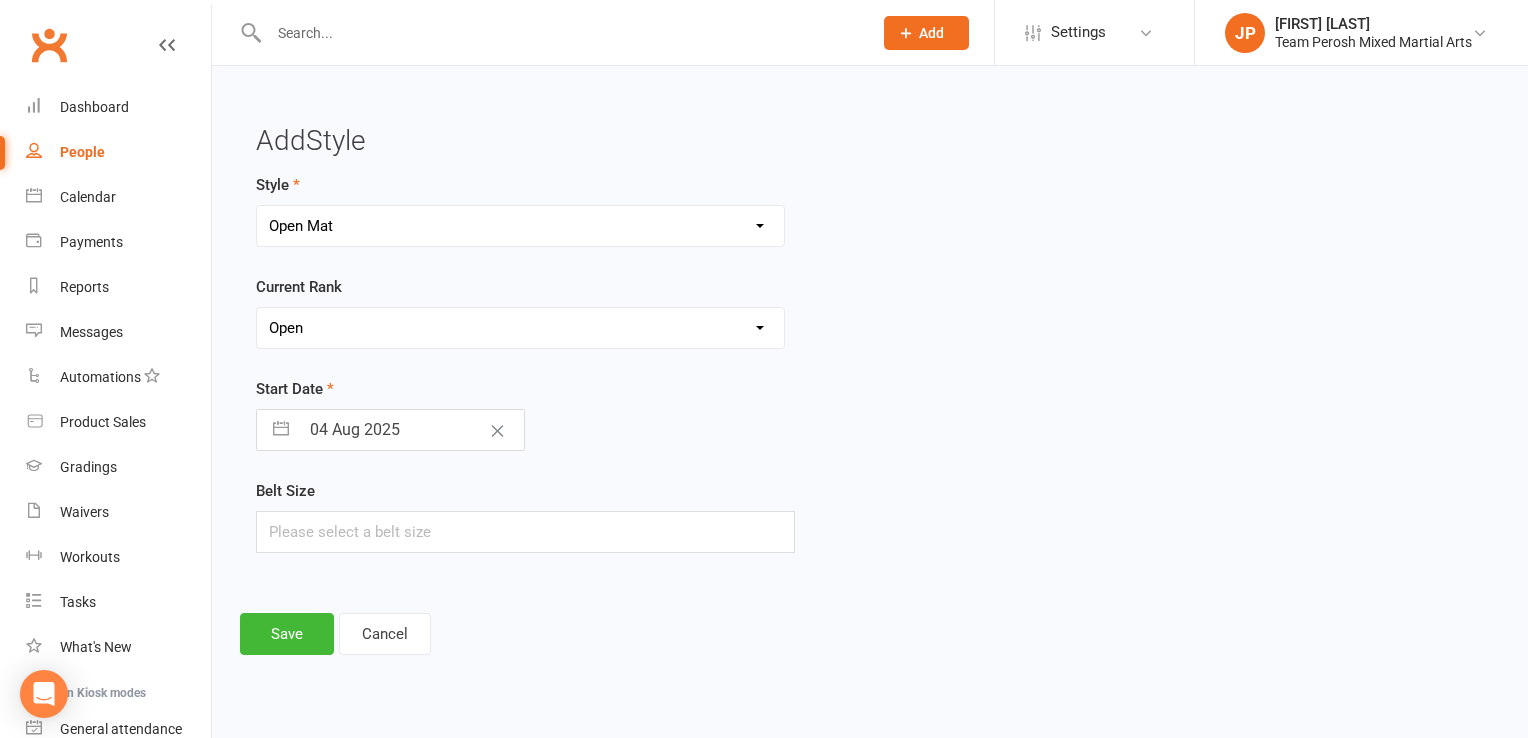 click on "Please Select Starting Rank Open" at bounding box center (520, 328) 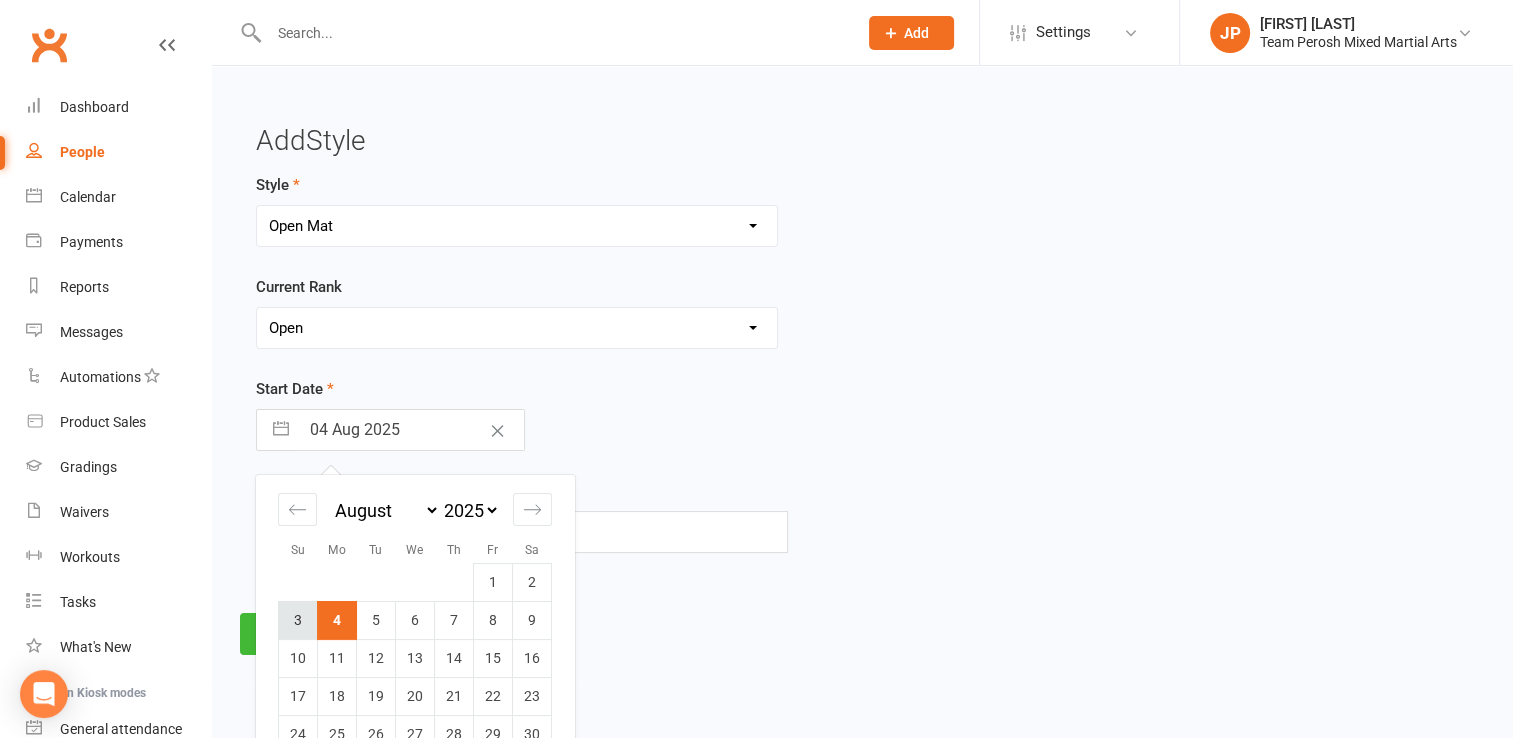click on "3" at bounding box center (298, 620) 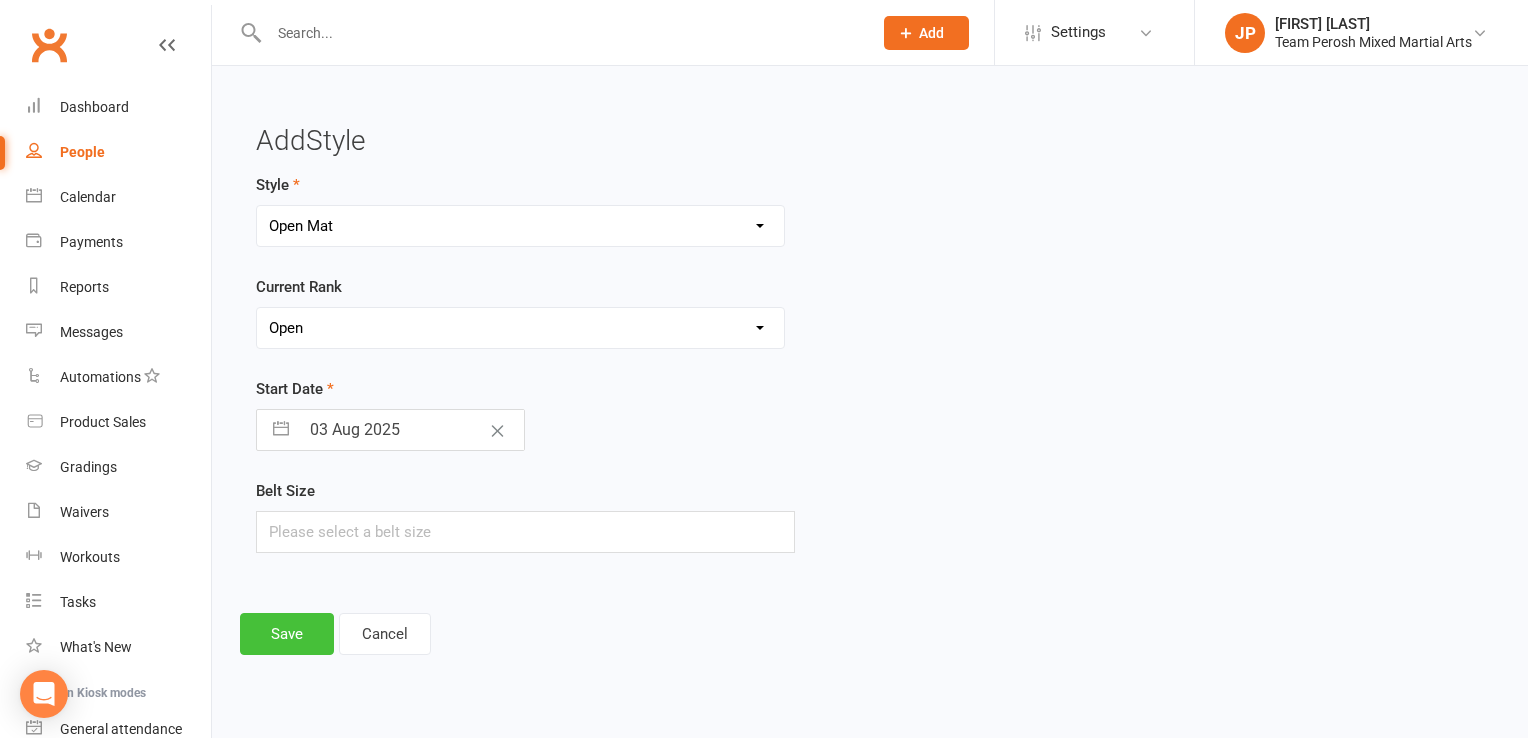 click on "Save" at bounding box center (287, 634) 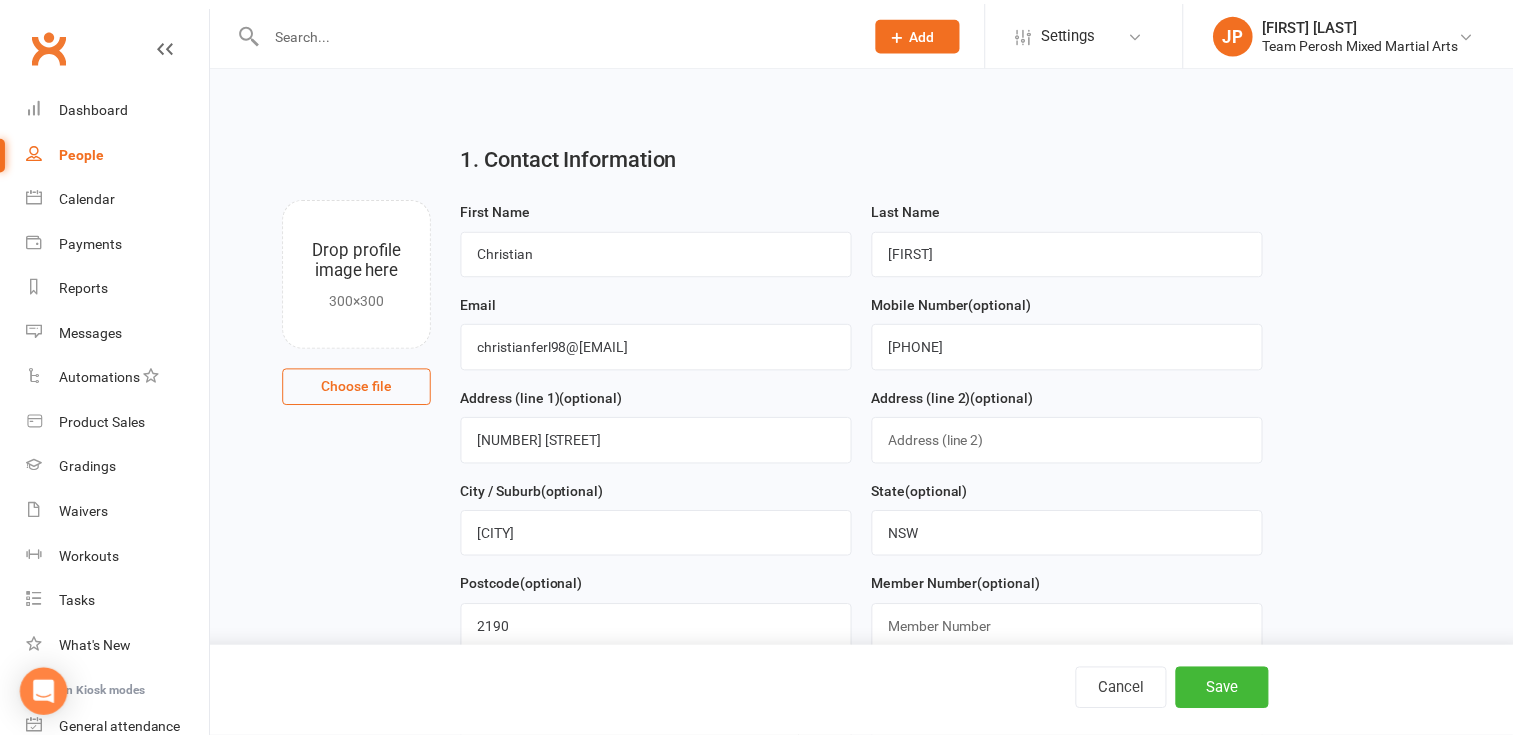 scroll, scrollTop: 1542, scrollLeft: 0, axis: vertical 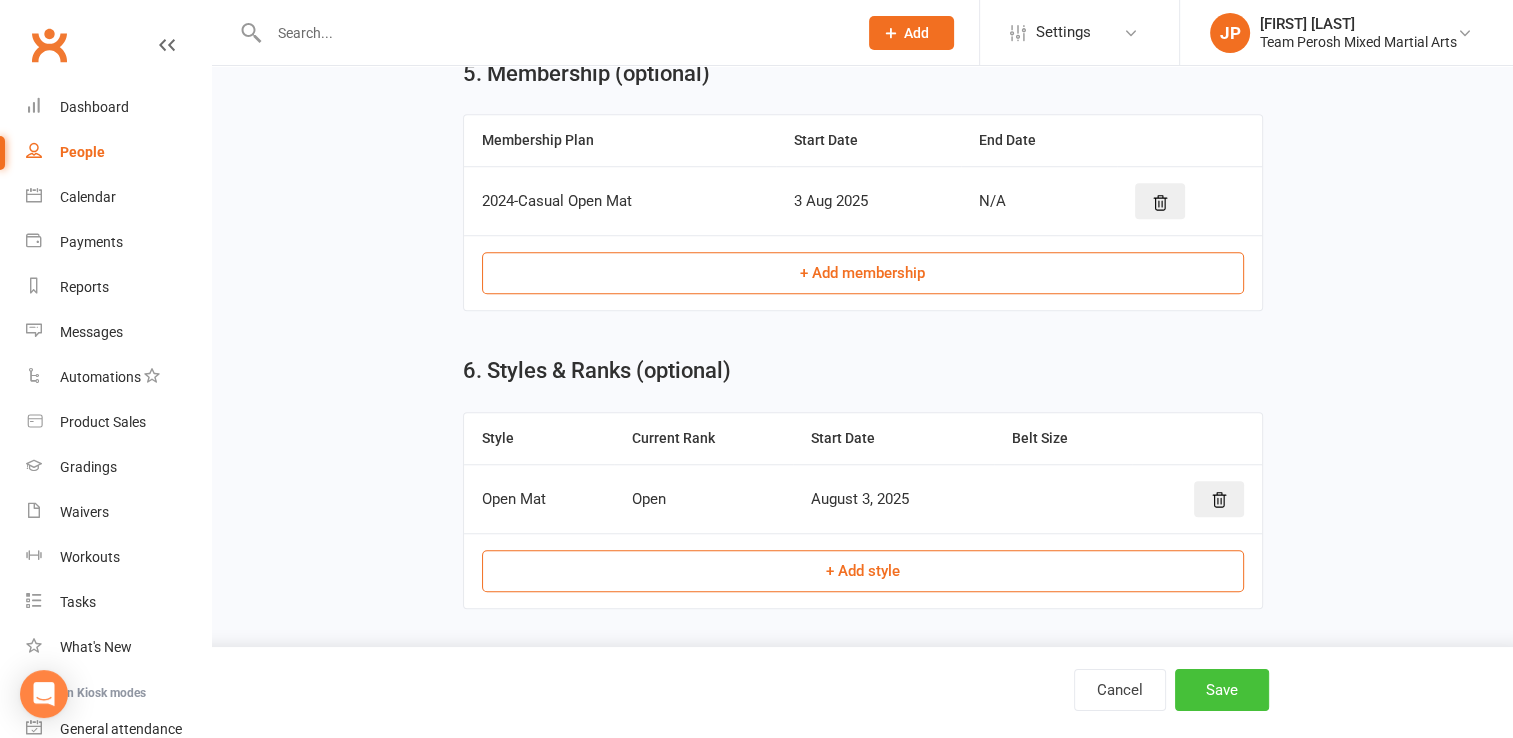 click on "Save" at bounding box center (1222, 690) 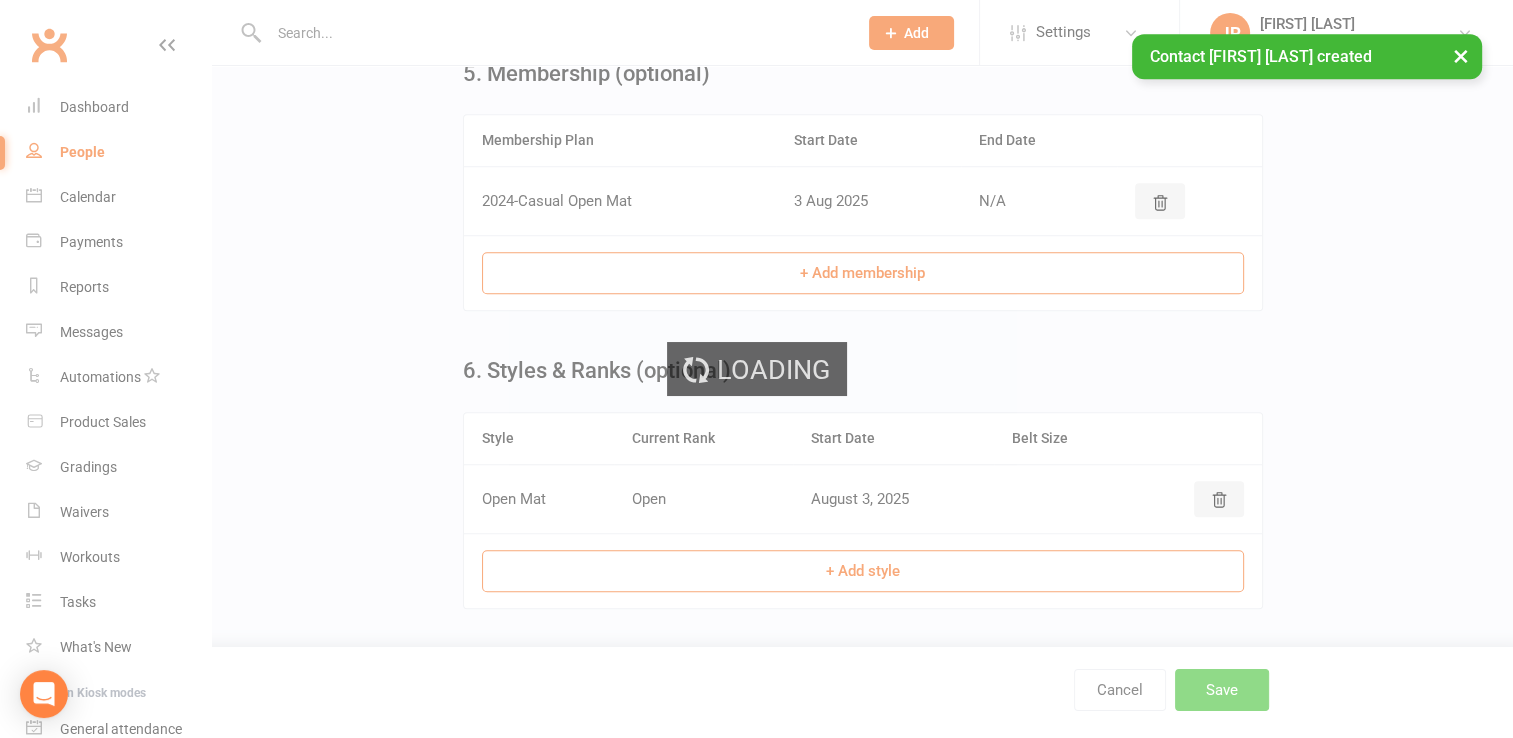 scroll, scrollTop: 0, scrollLeft: 0, axis: both 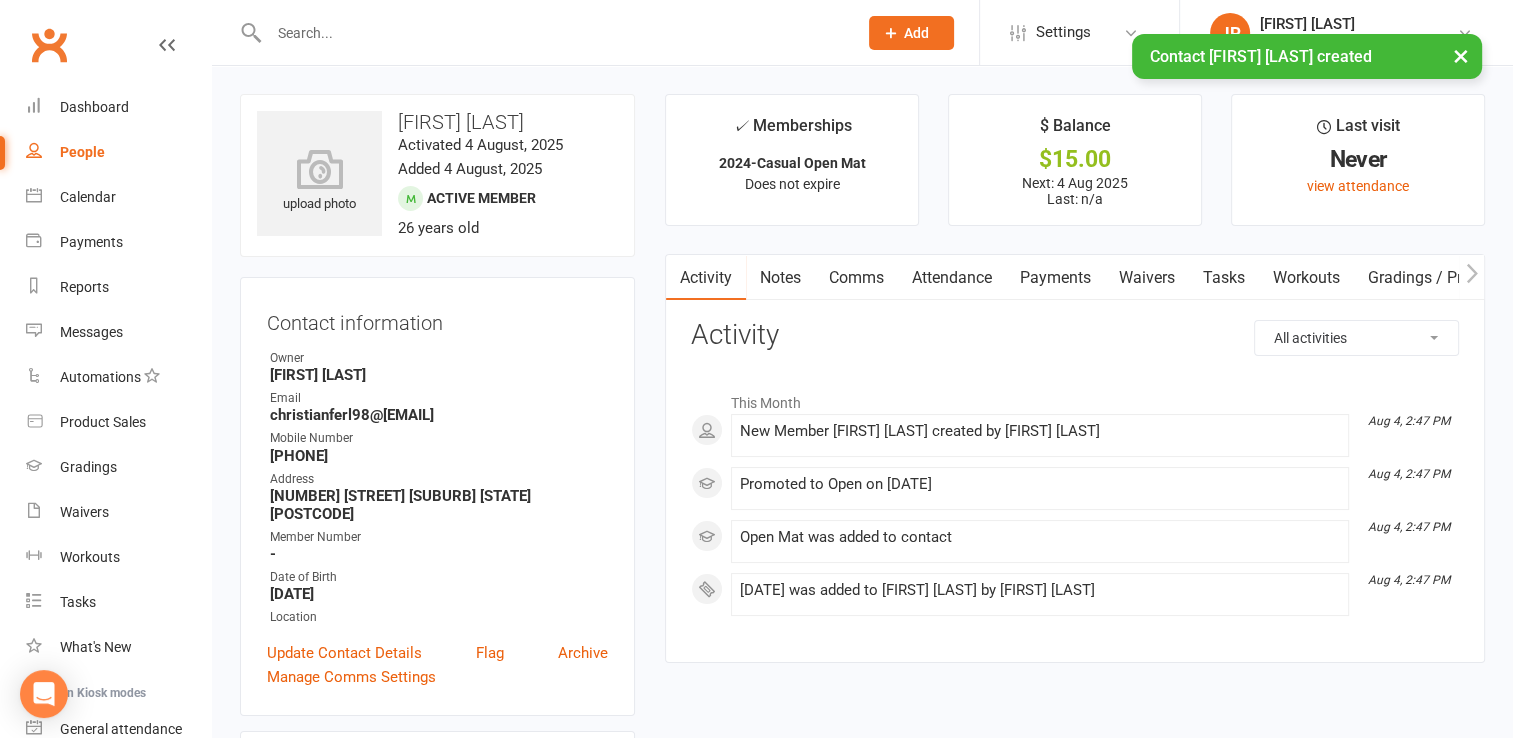 click on "People" at bounding box center [82, 152] 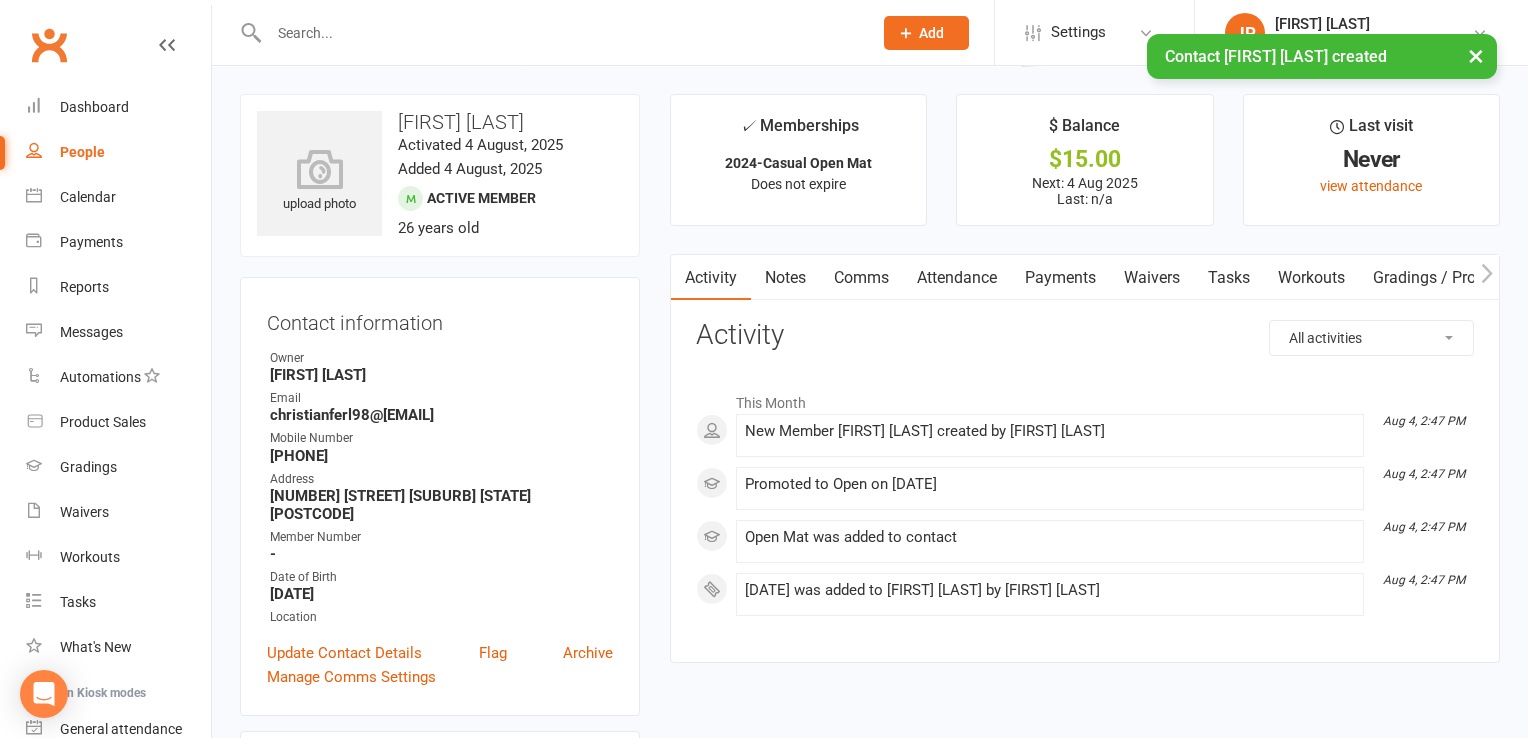 select on "active_trial" 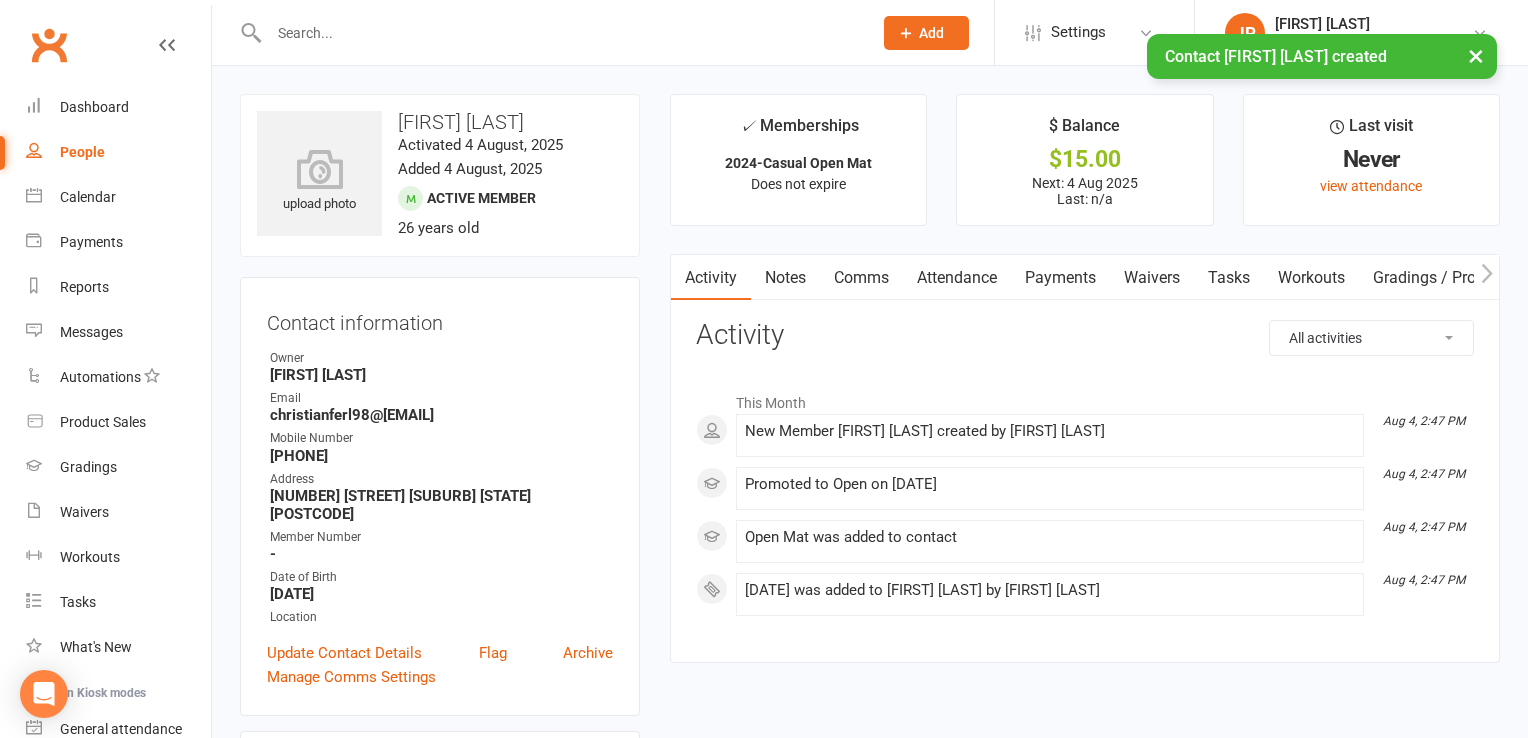 select on "100" 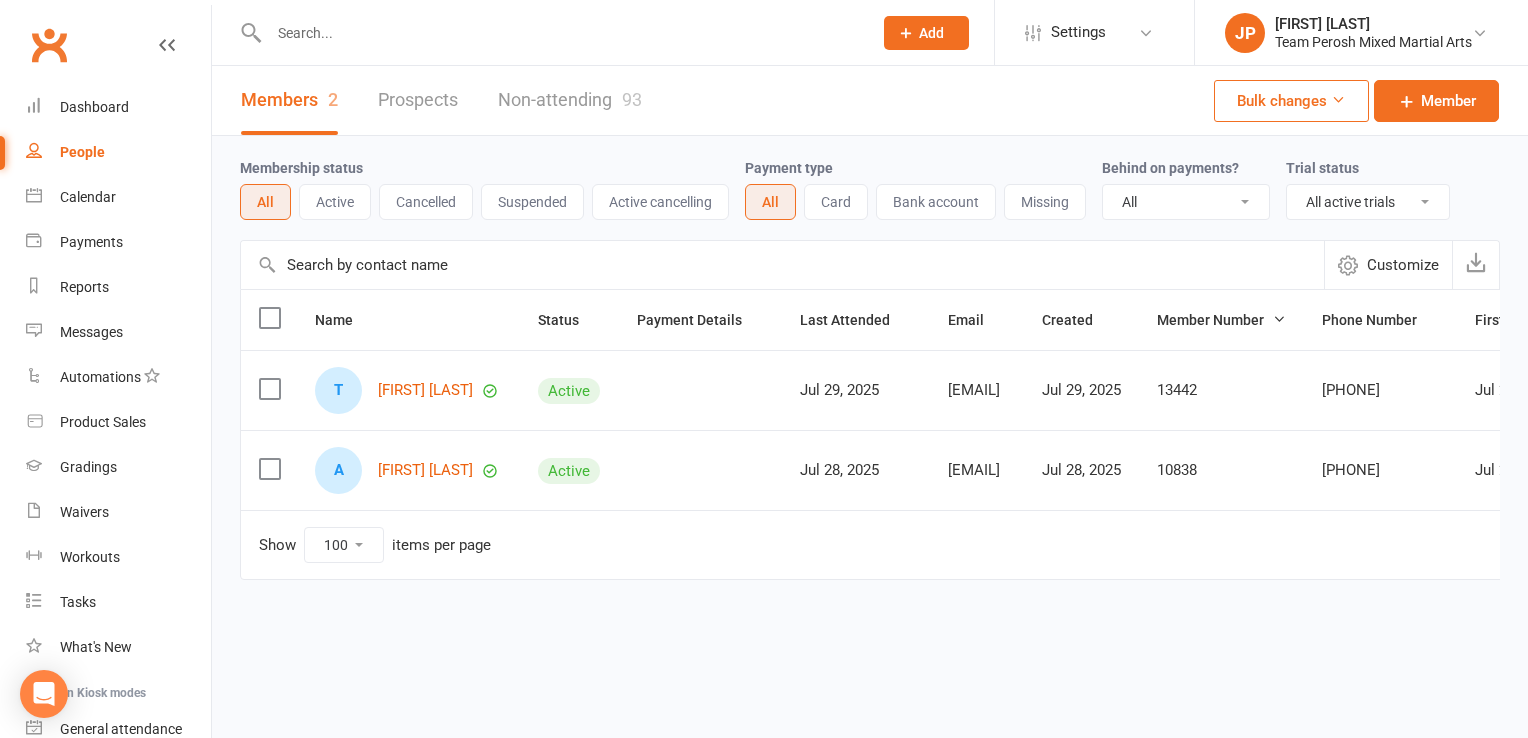 click at bounding box center [560, 33] 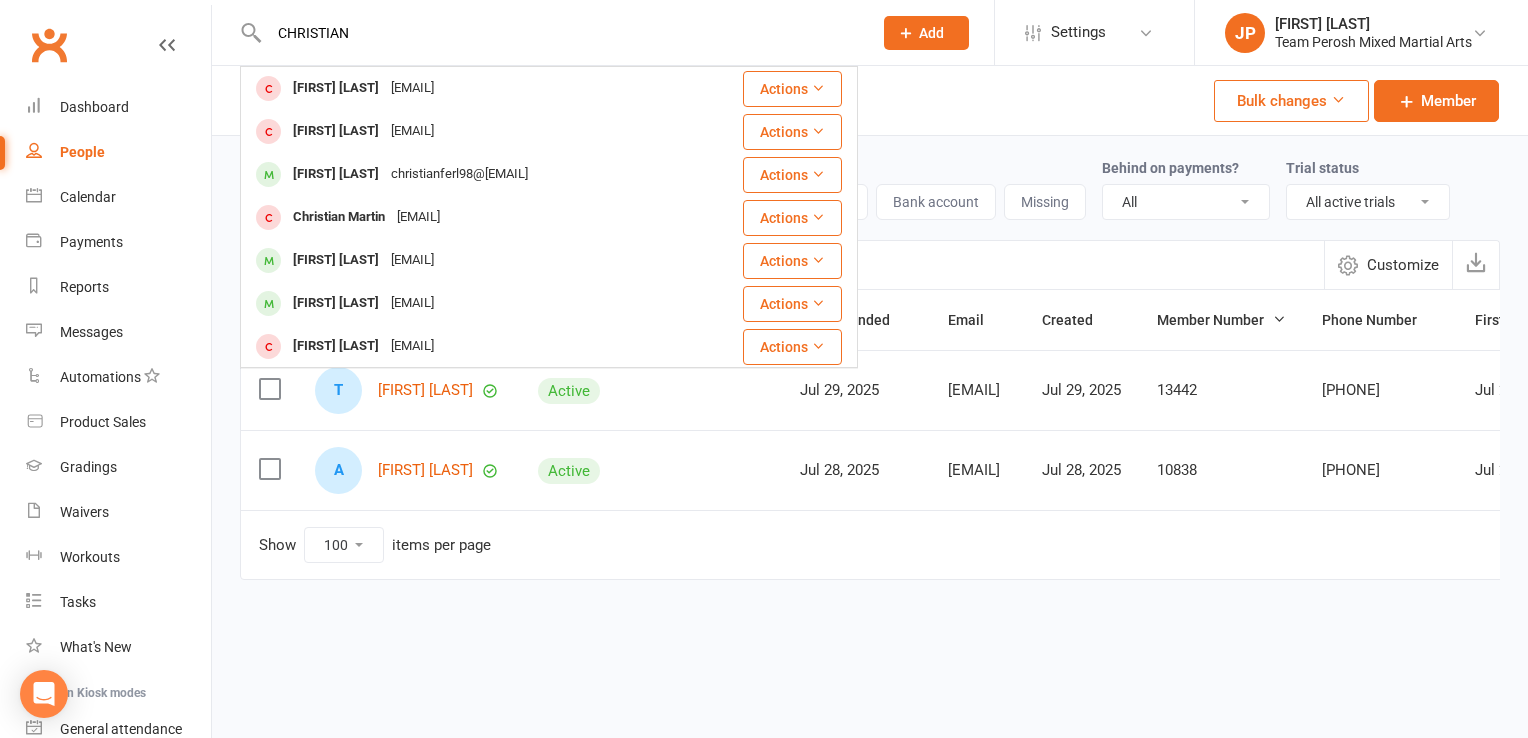 type on "CHRISTIAN" 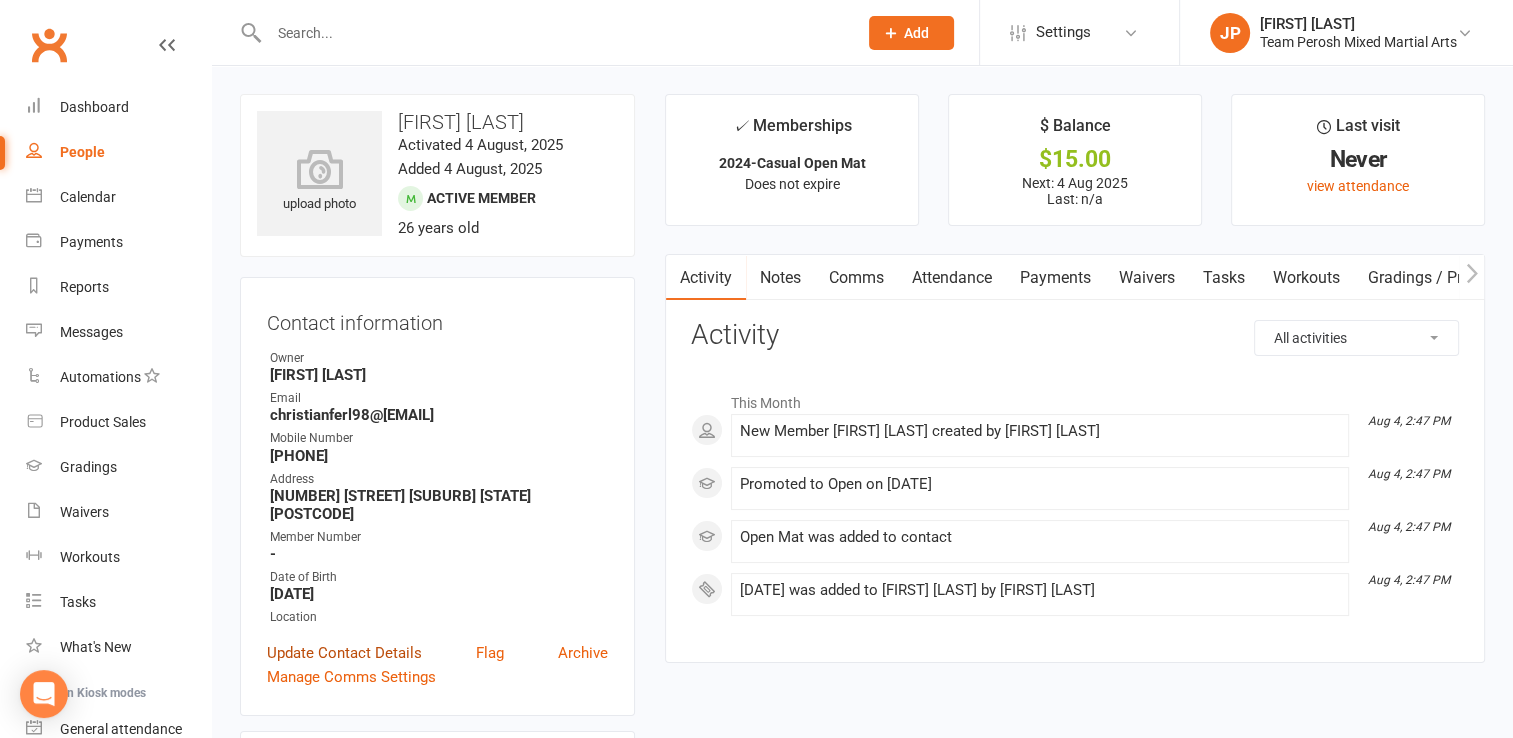 click on "Update Contact Details" at bounding box center [344, 653] 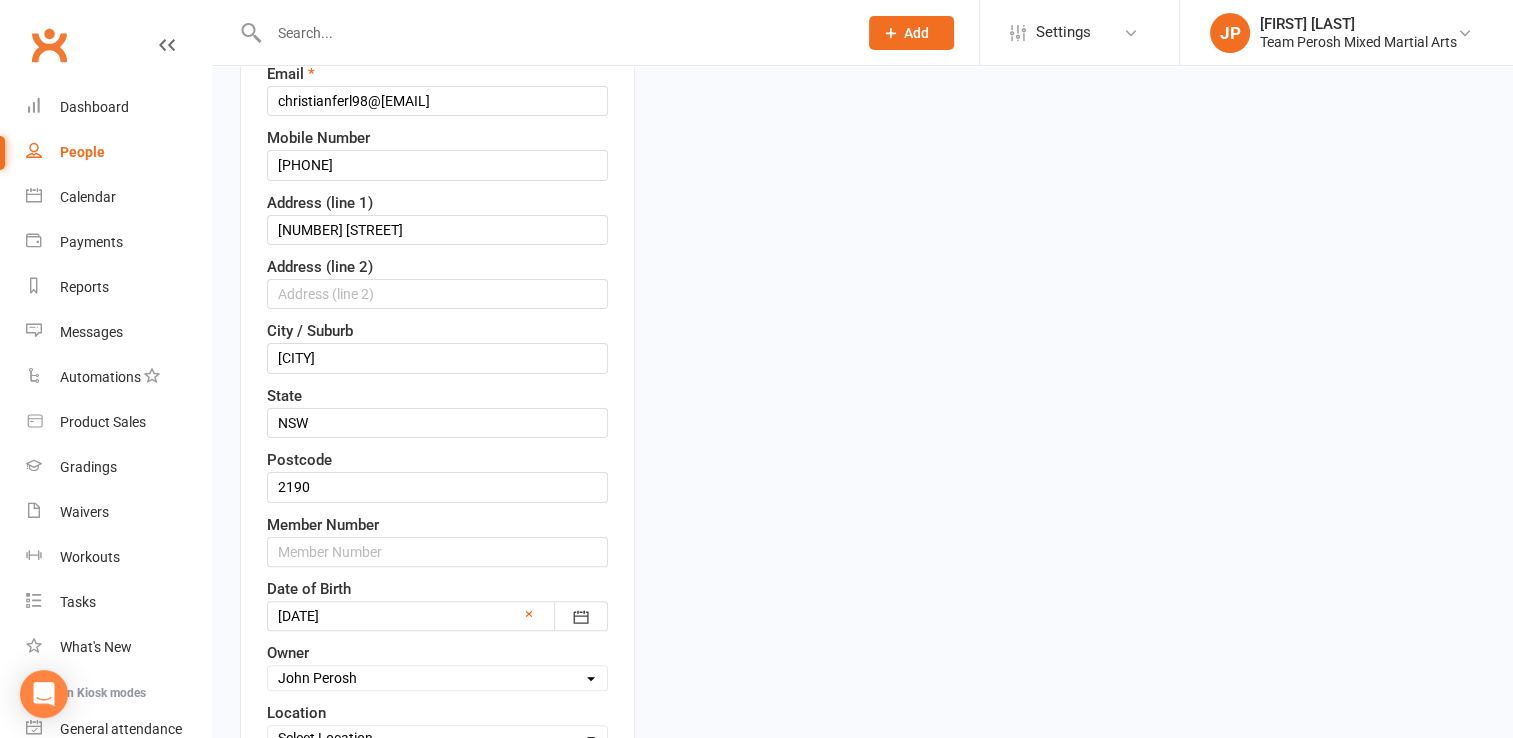 scroll, scrollTop: 414, scrollLeft: 0, axis: vertical 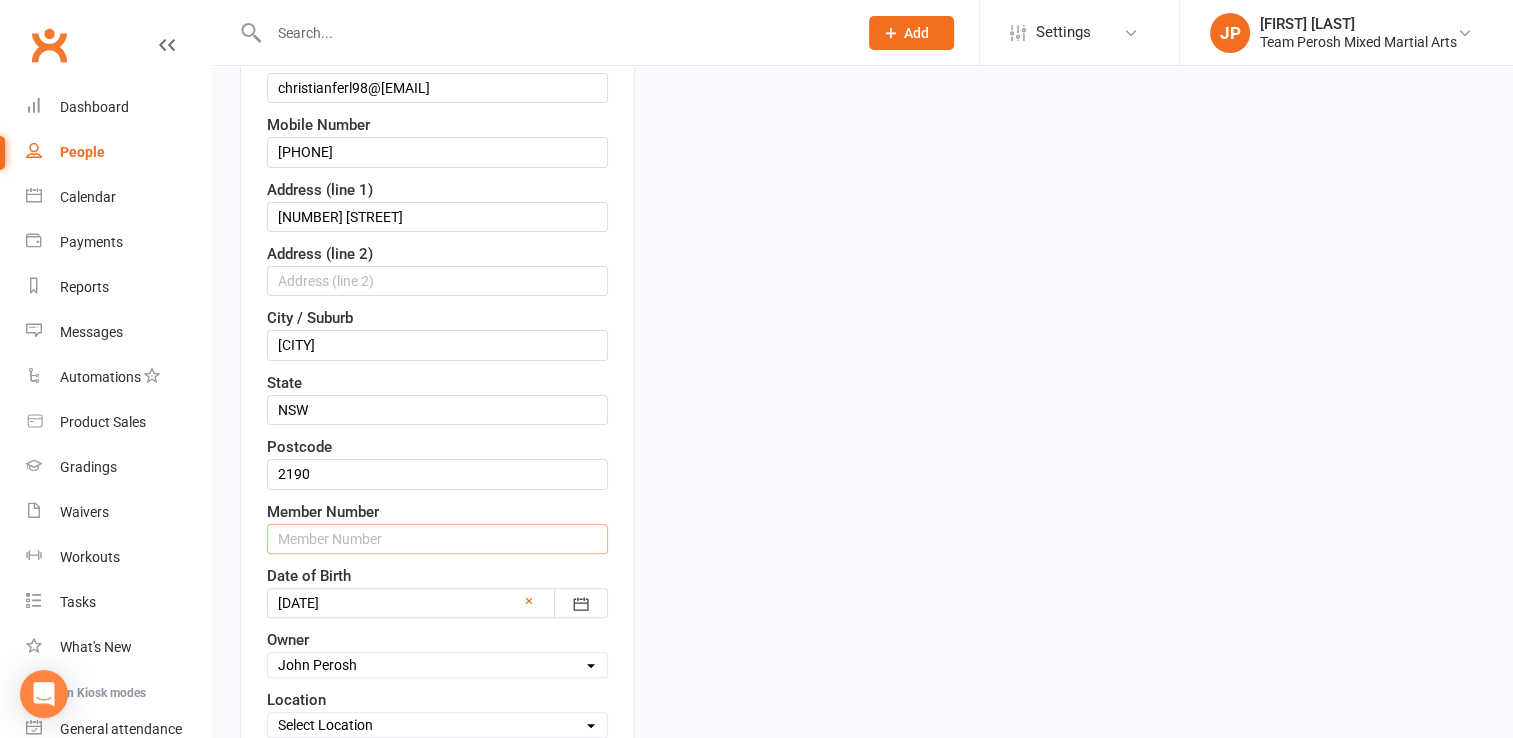 click at bounding box center (437, 539) 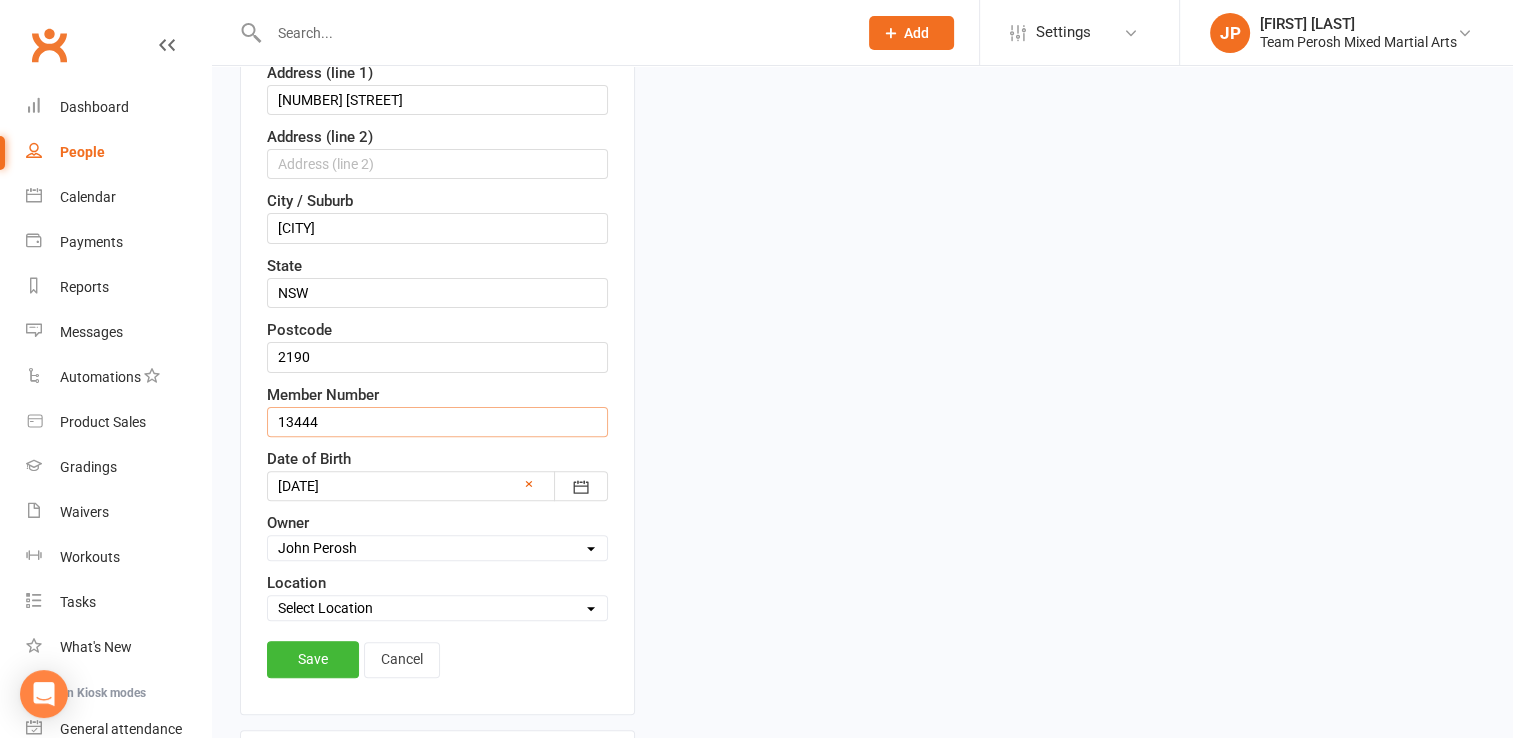 scroll, scrollTop: 534, scrollLeft: 0, axis: vertical 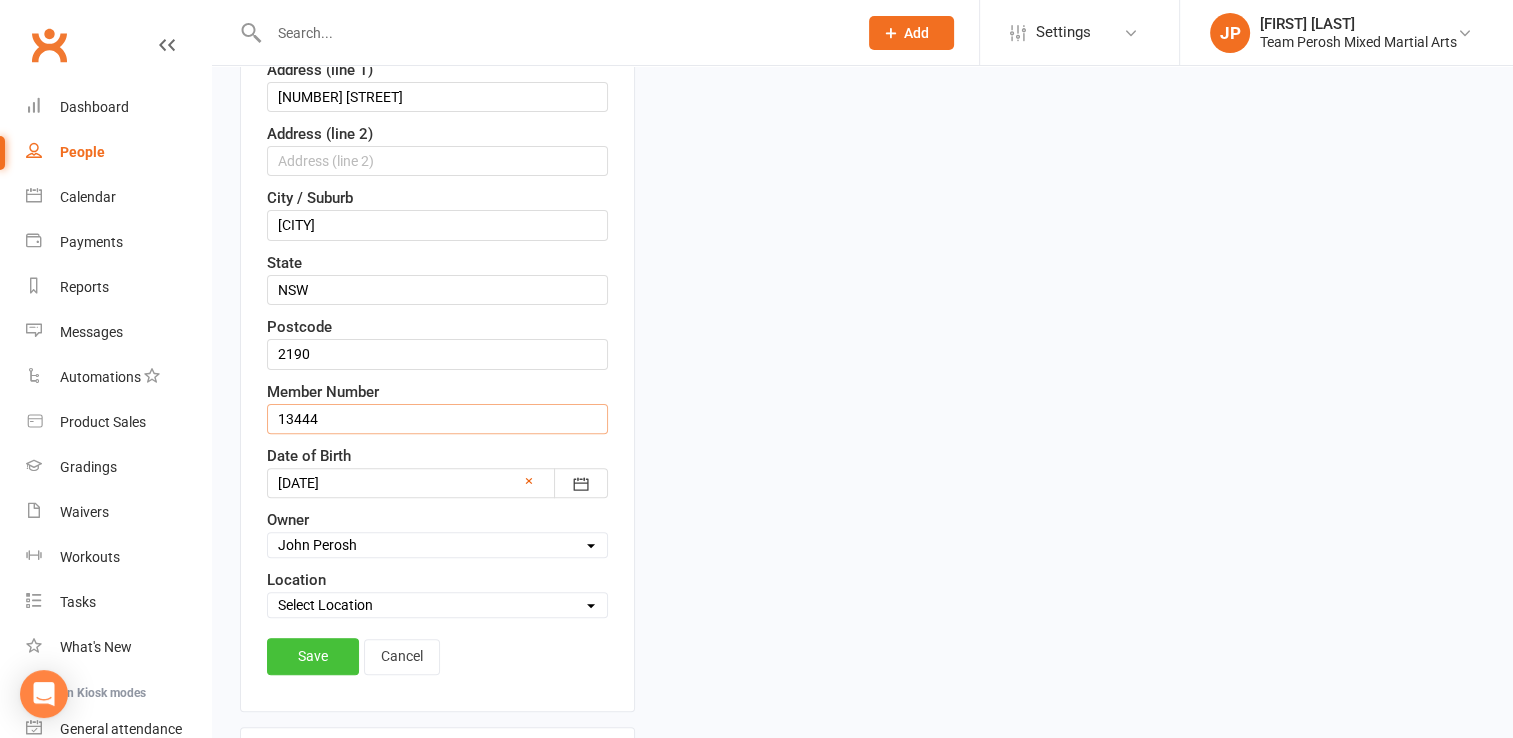 type on "13444" 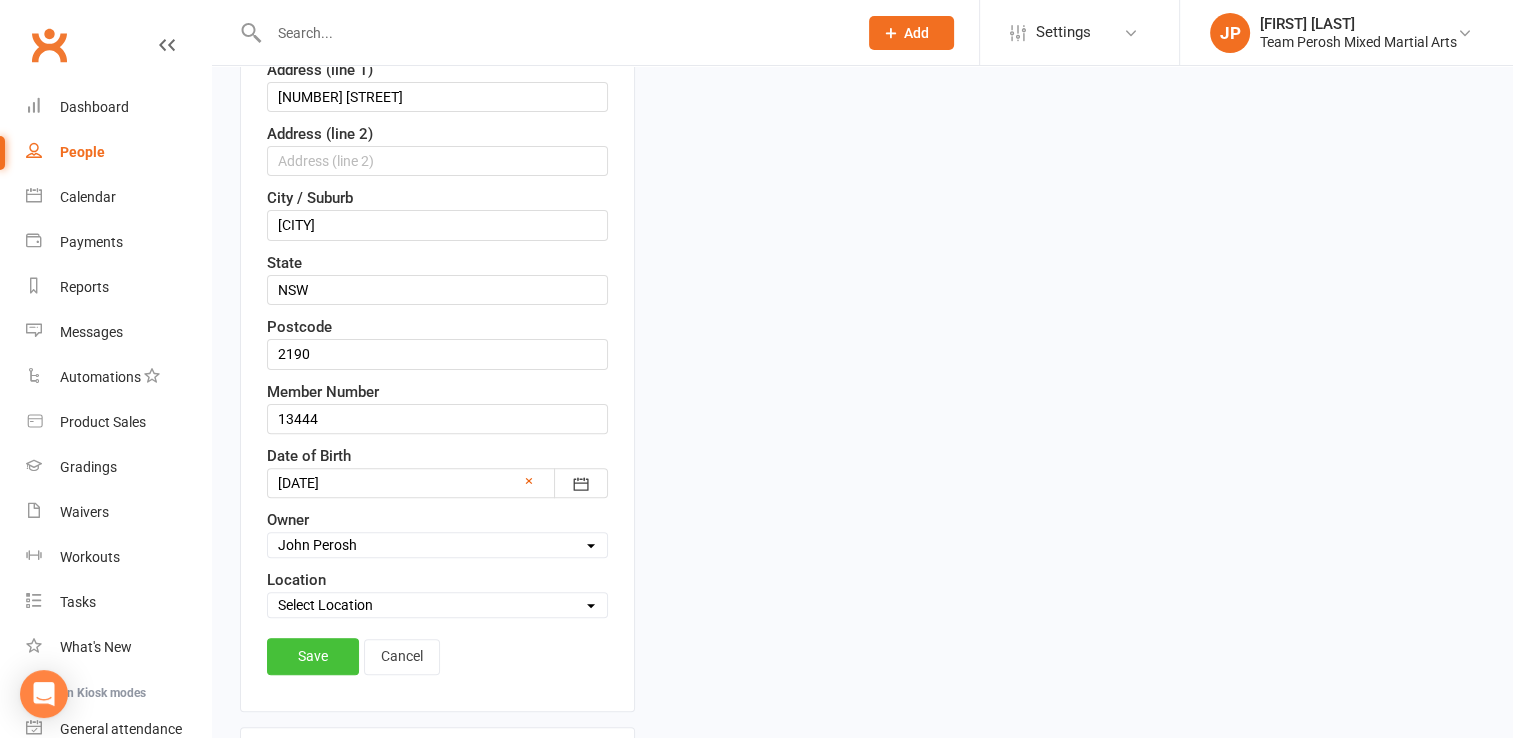 click on "Save" at bounding box center [313, 656] 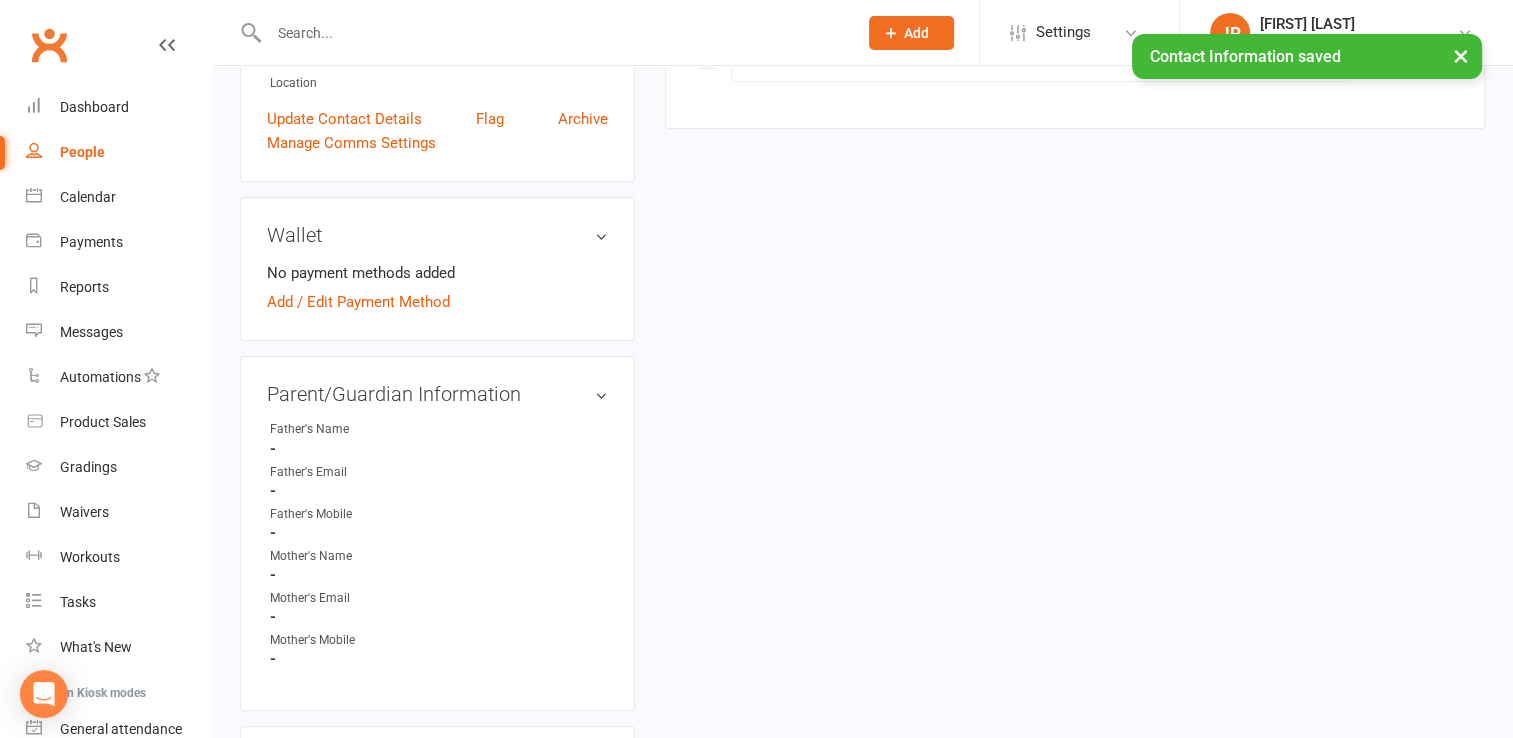 click on "People" at bounding box center (82, 152) 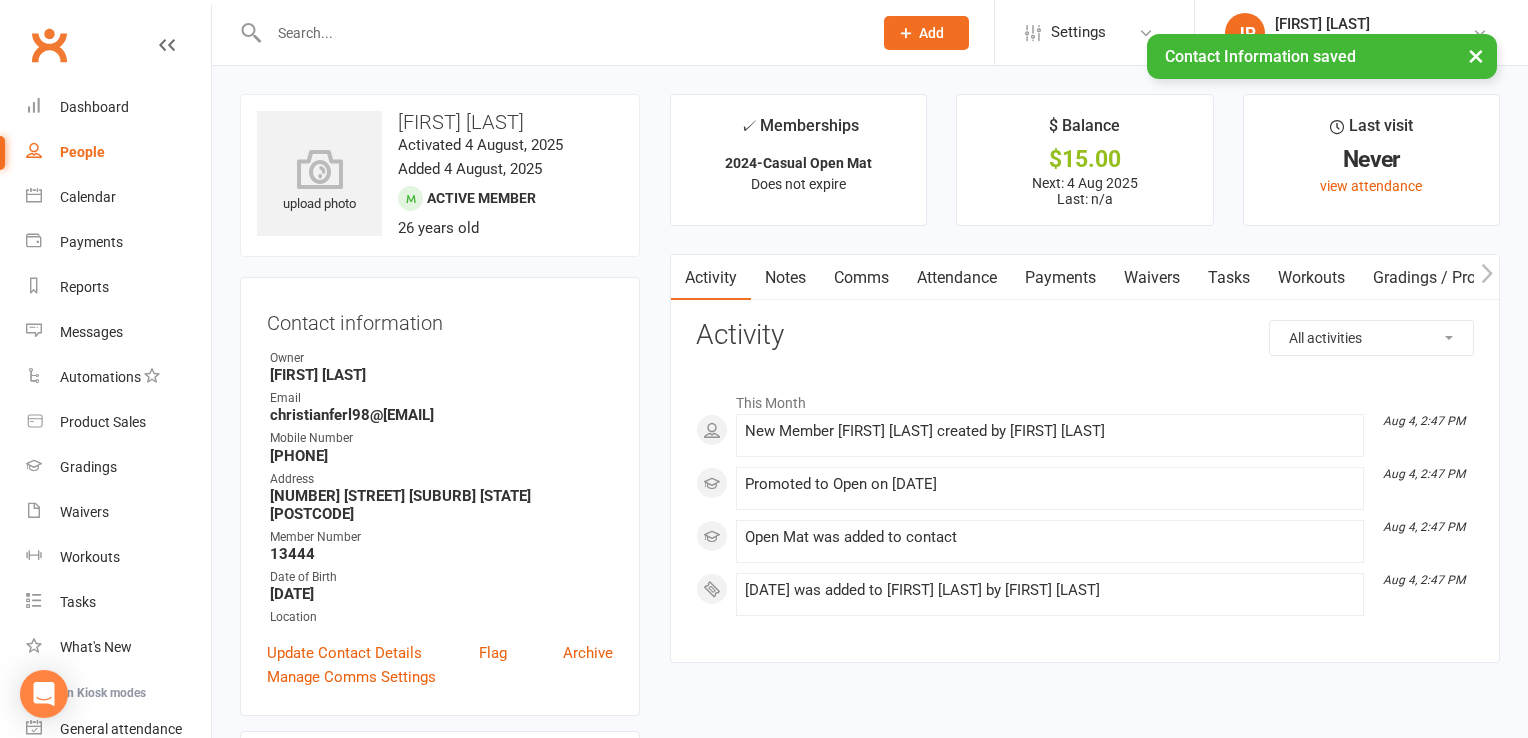 select on "active_trial" 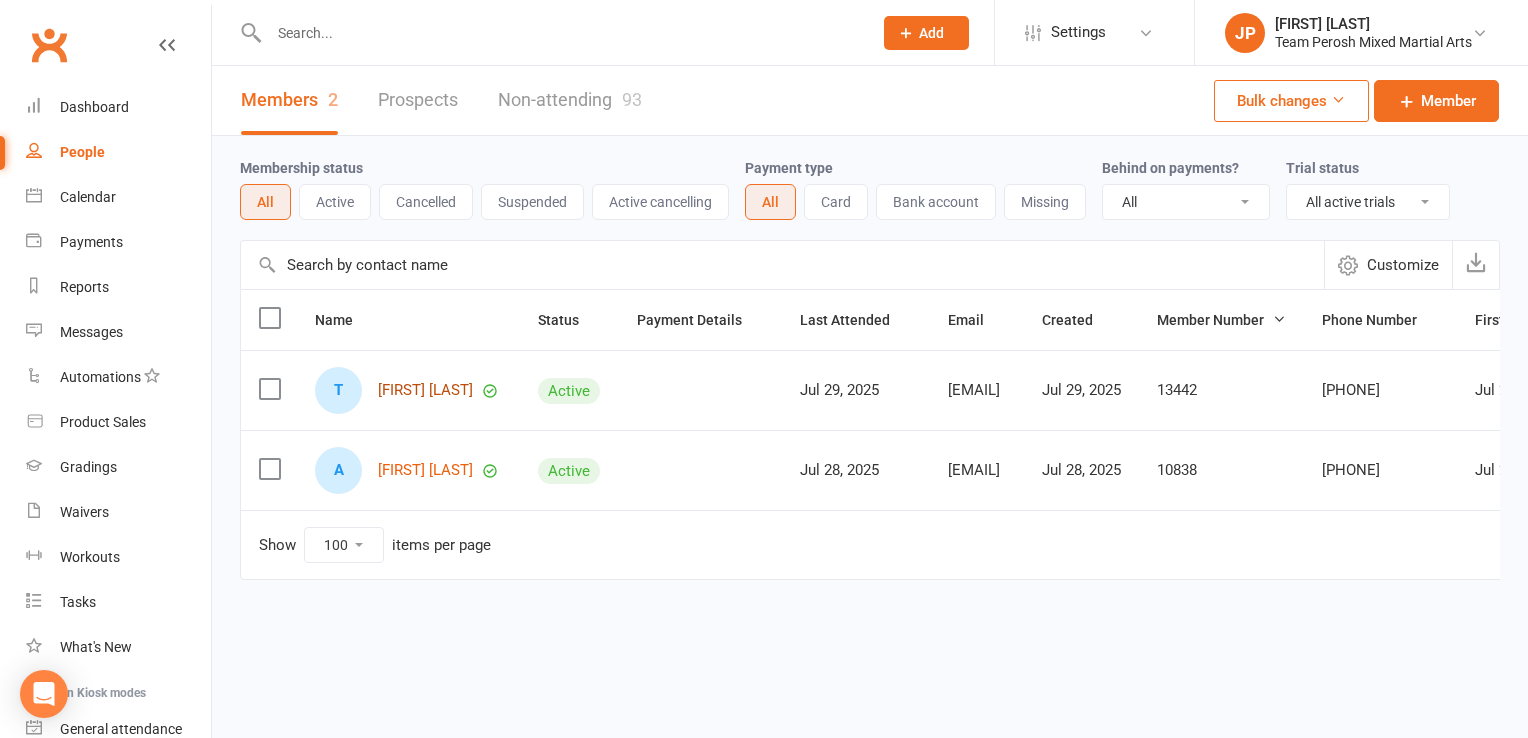 click on "[FIRST] [LAST]" at bounding box center (425, 390) 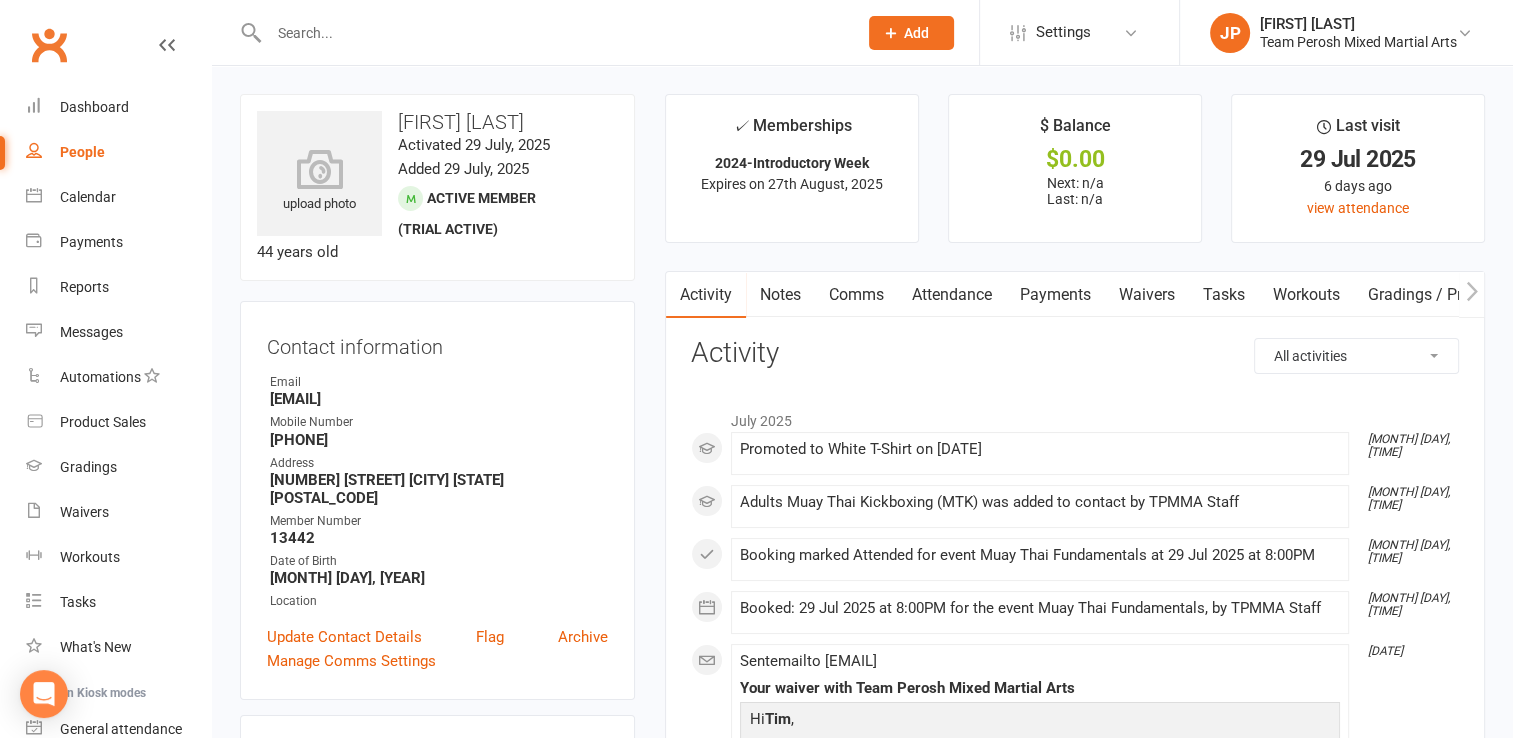 click at bounding box center (553, 33) 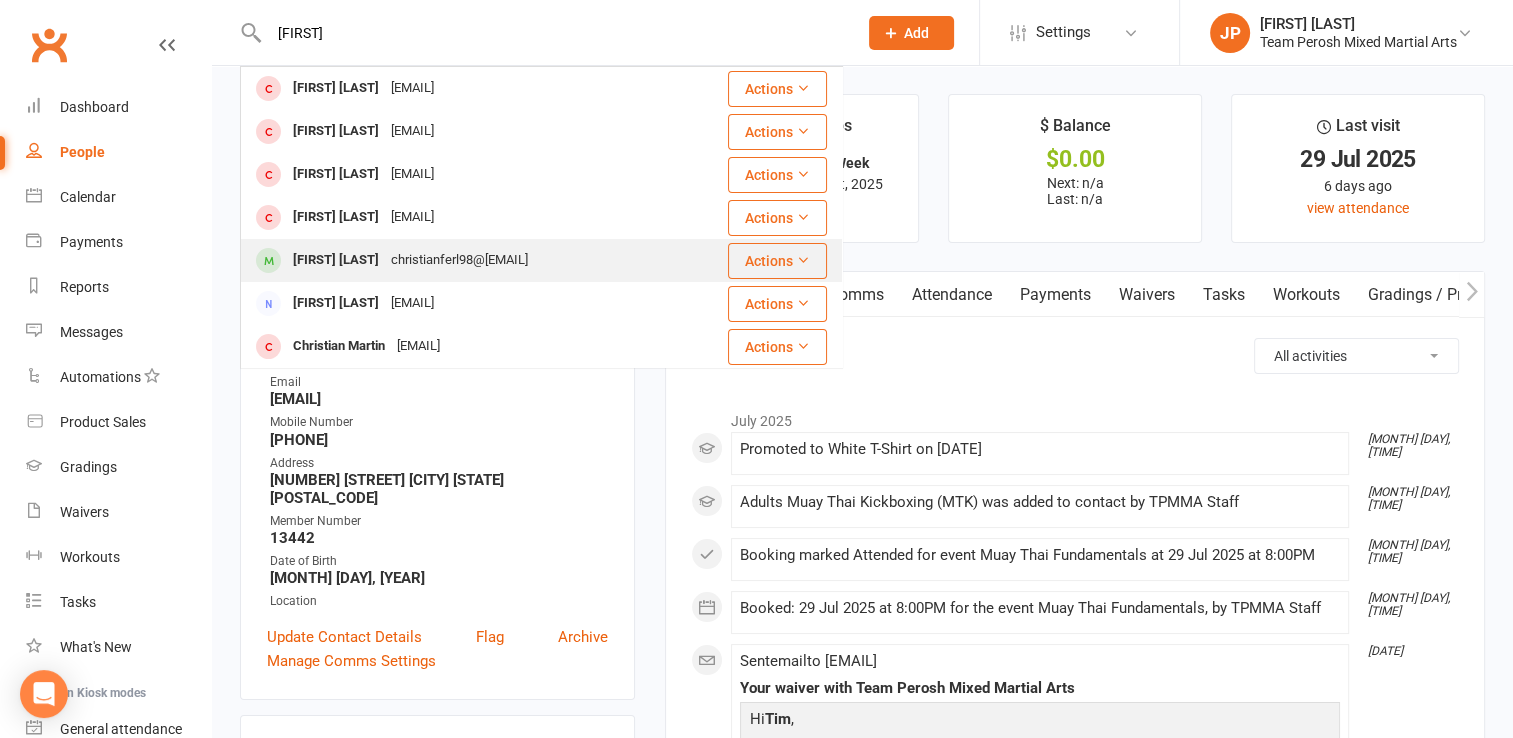 type on "[FIRST]" 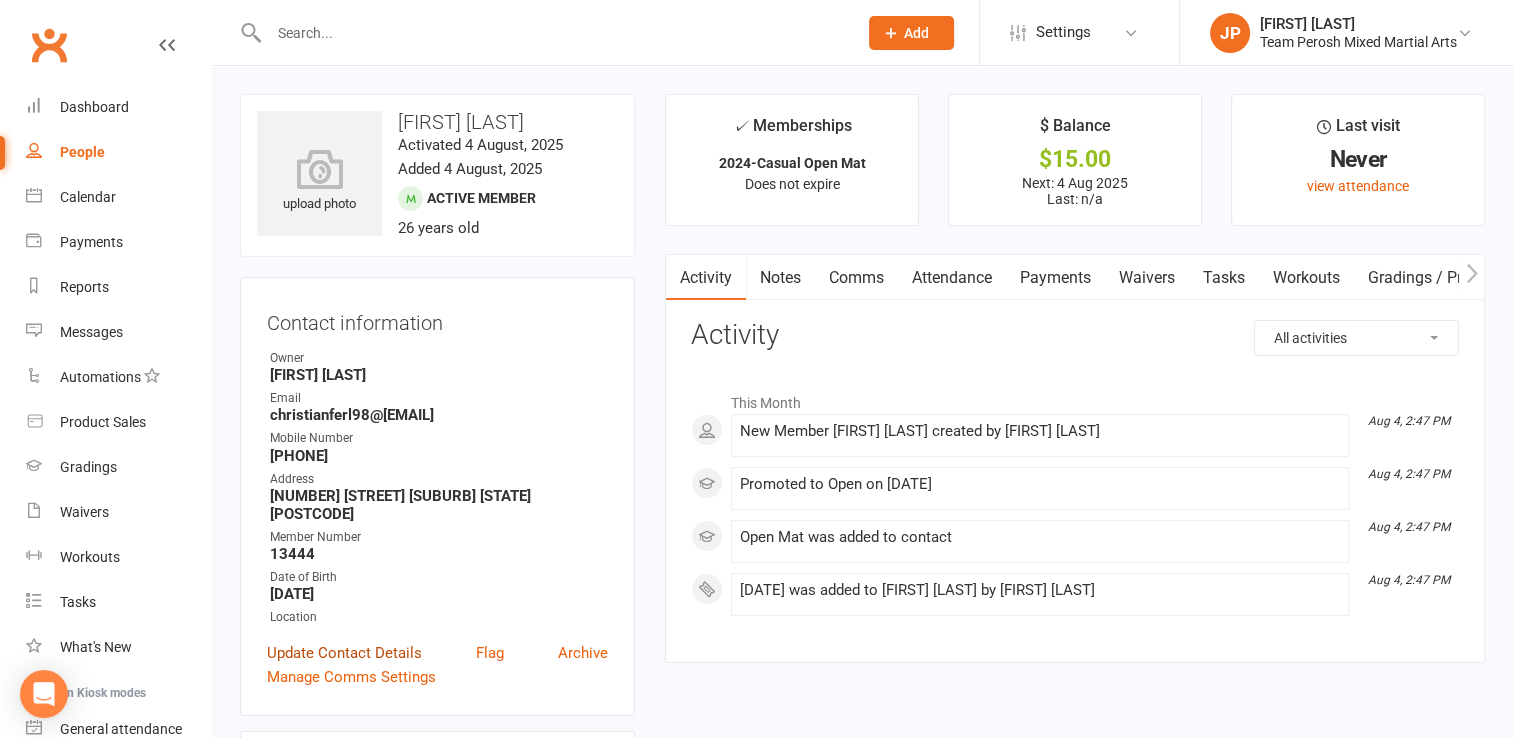 click on "Update Contact Details" at bounding box center (344, 653) 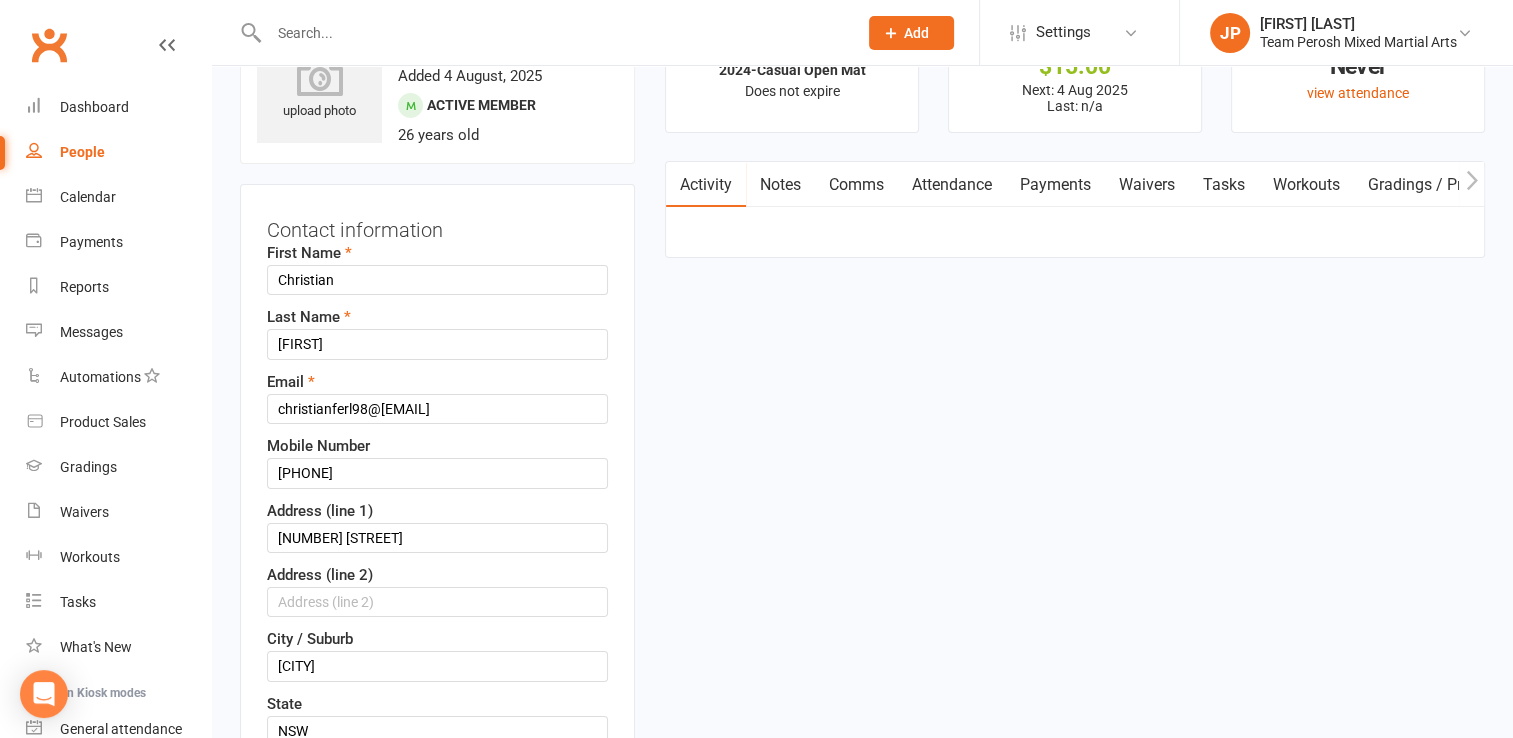 scroll, scrollTop: 94, scrollLeft: 0, axis: vertical 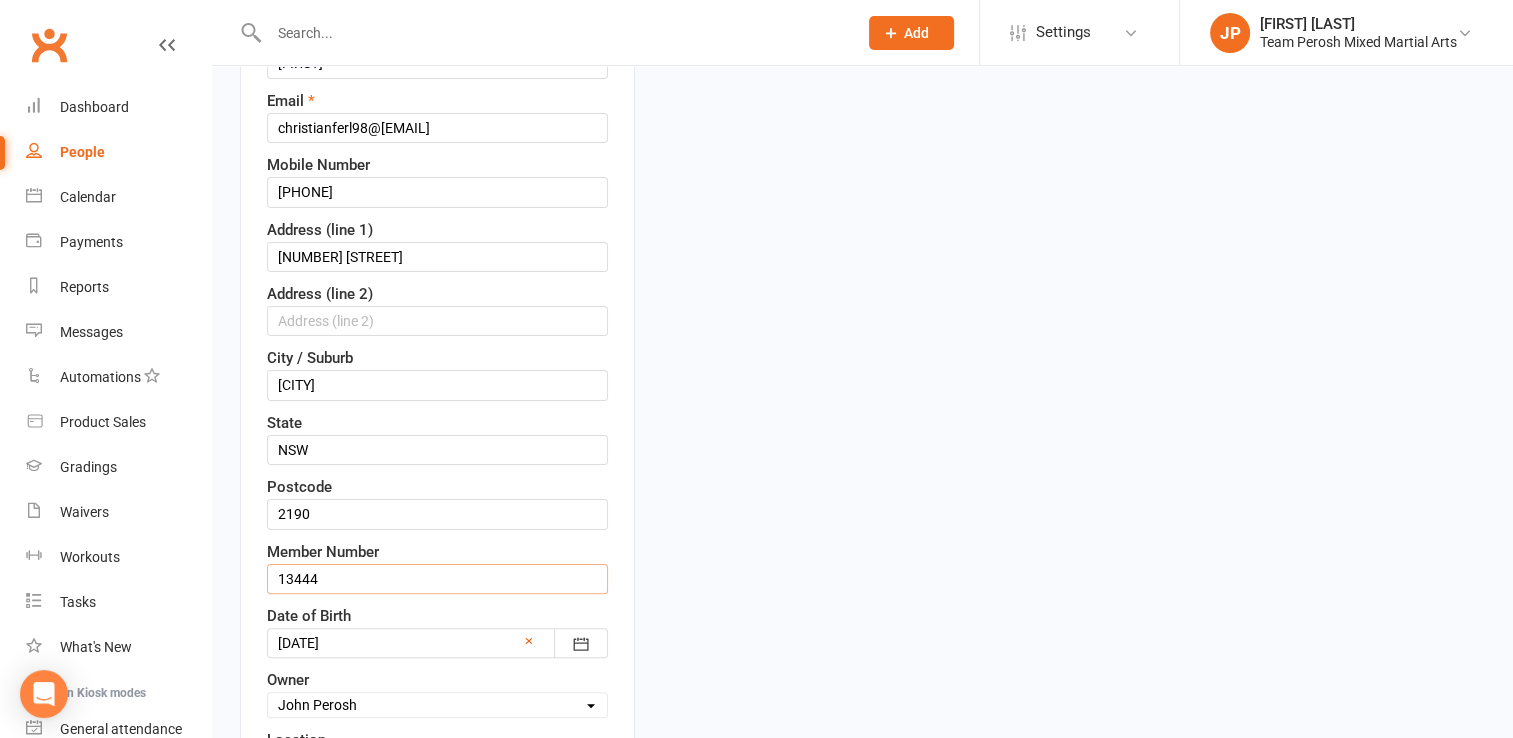 click on "13444" at bounding box center (437, 579) 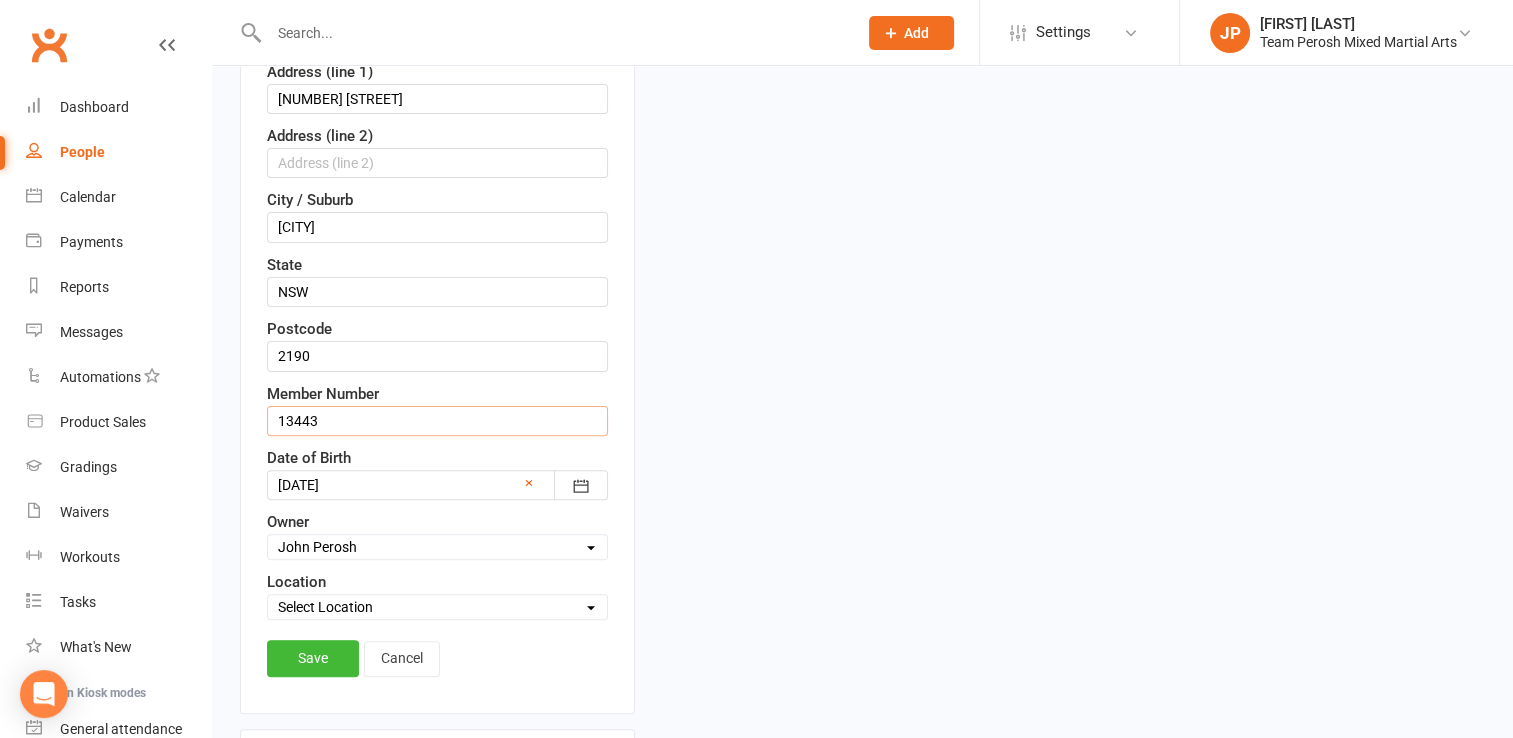 scroll, scrollTop: 534, scrollLeft: 0, axis: vertical 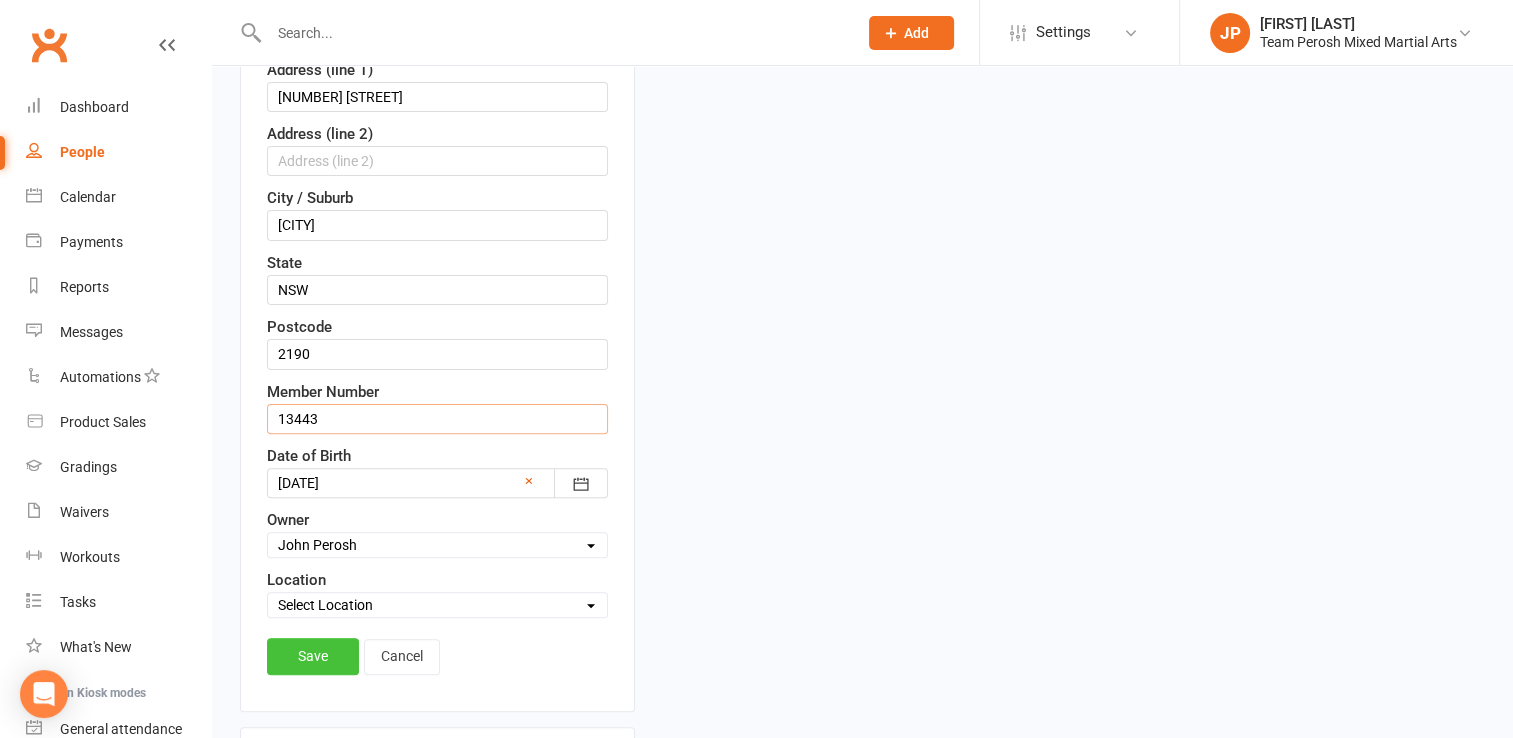 type on "13443" 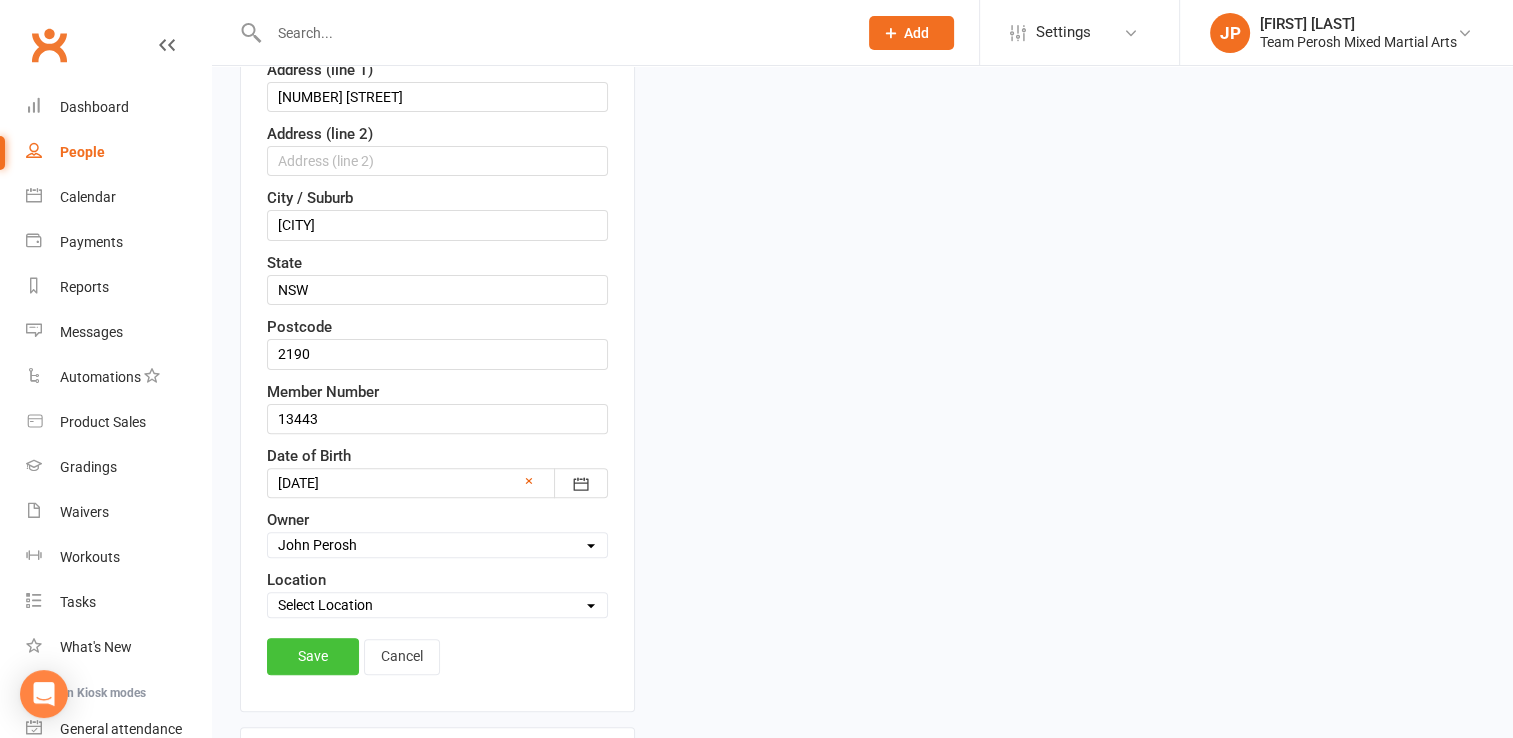 click on "Save" at bounding box center [313, 656] 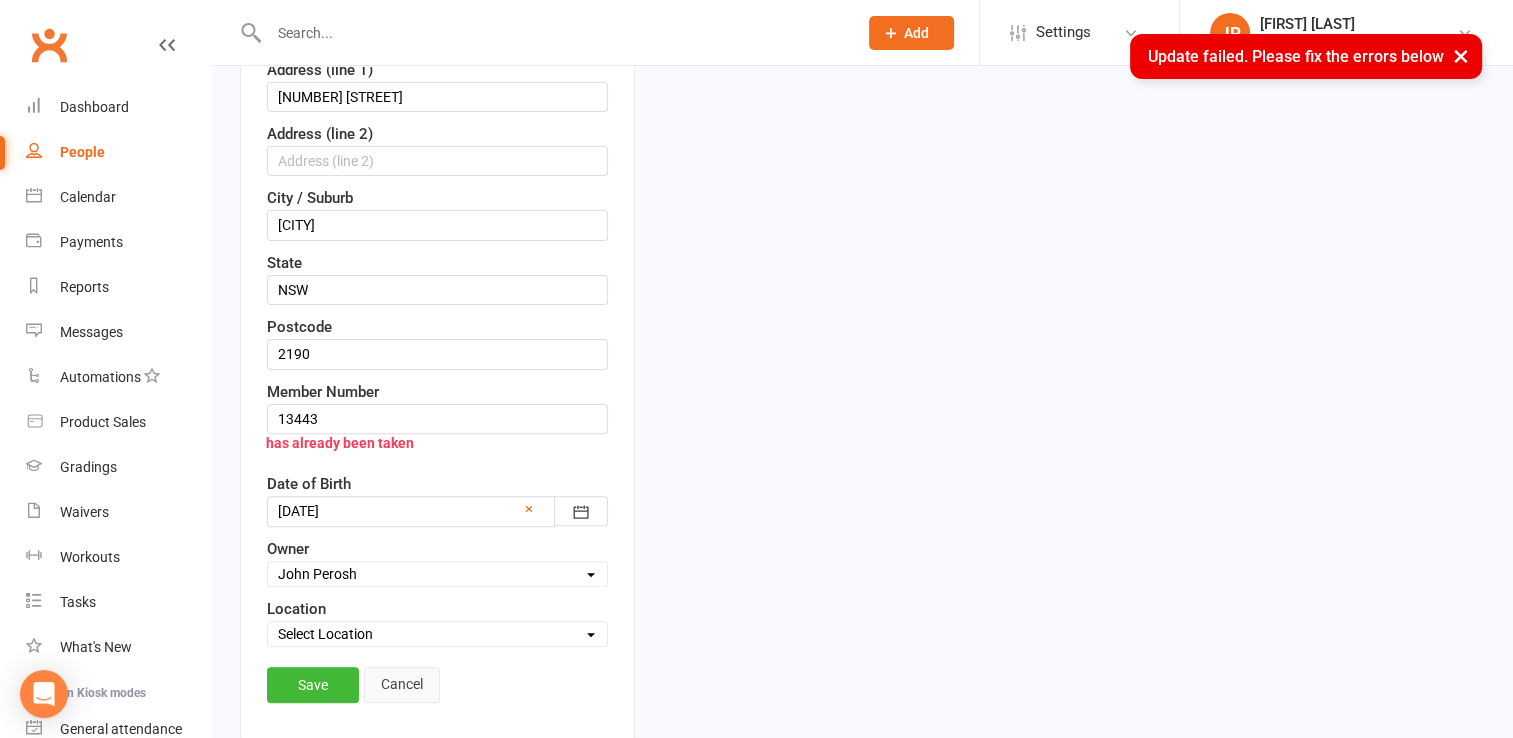 click on "Cancel" at bounding box center (402, 685) 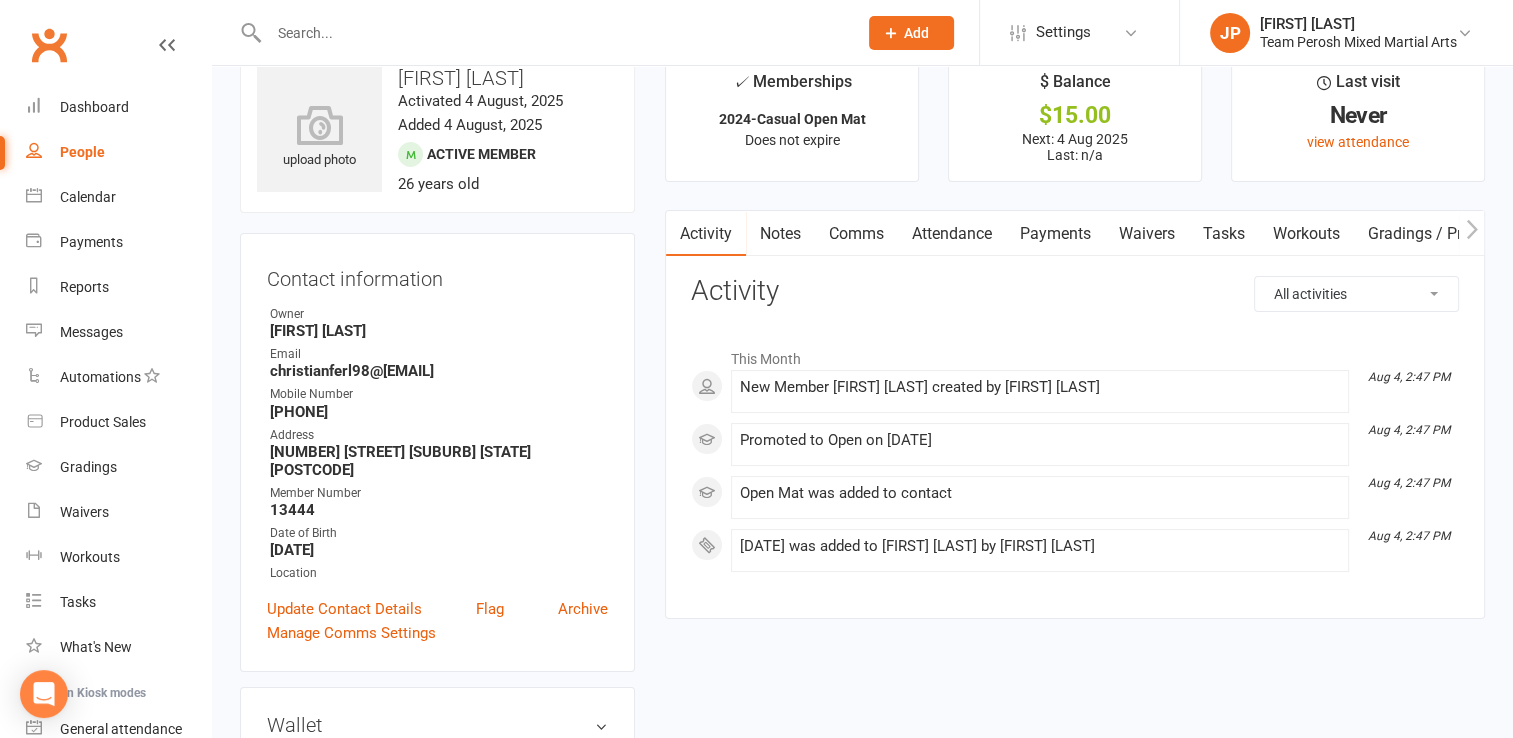 scroll, scrollTop: 0, scrollLeft: 0, axis: both 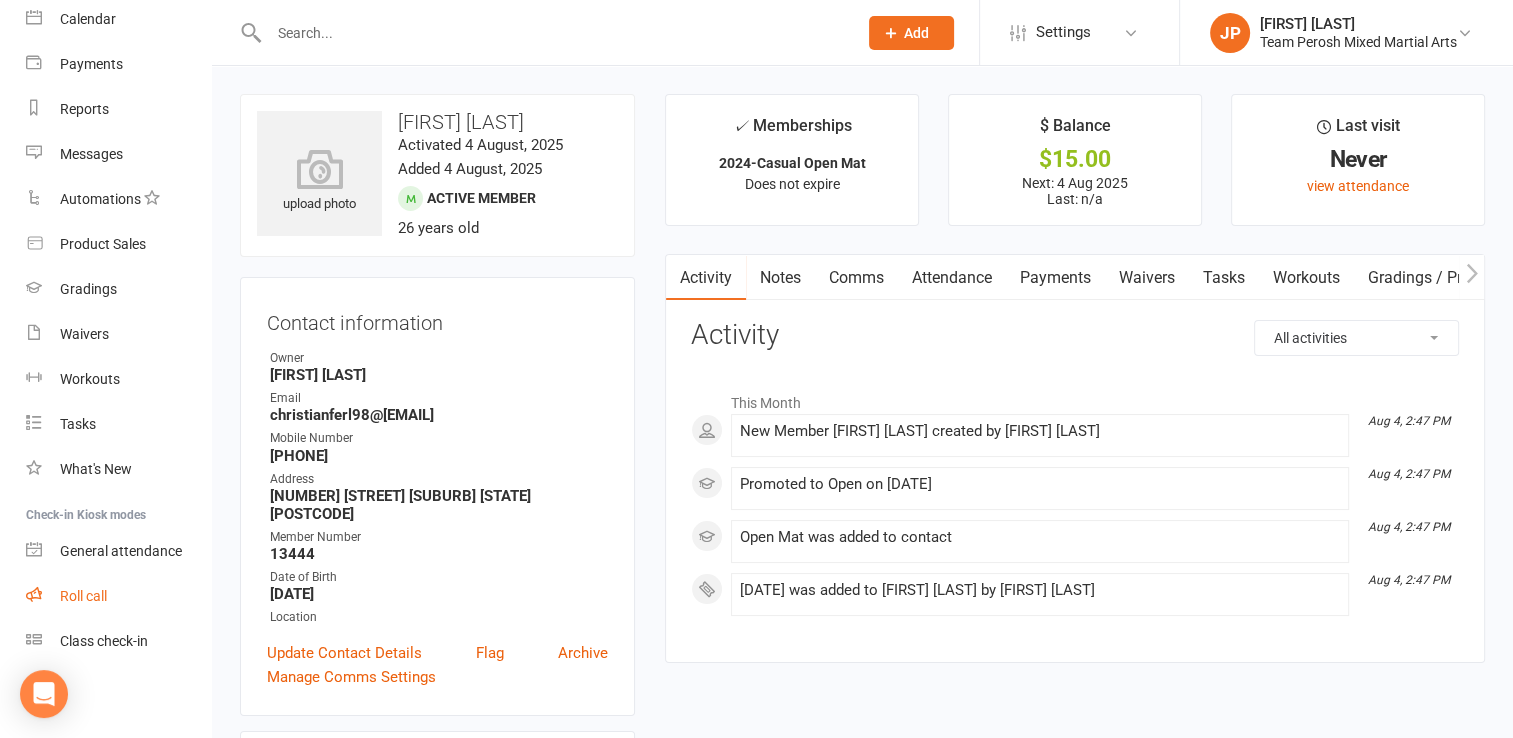 click on "Roll call" at bounding box center [118, 596] 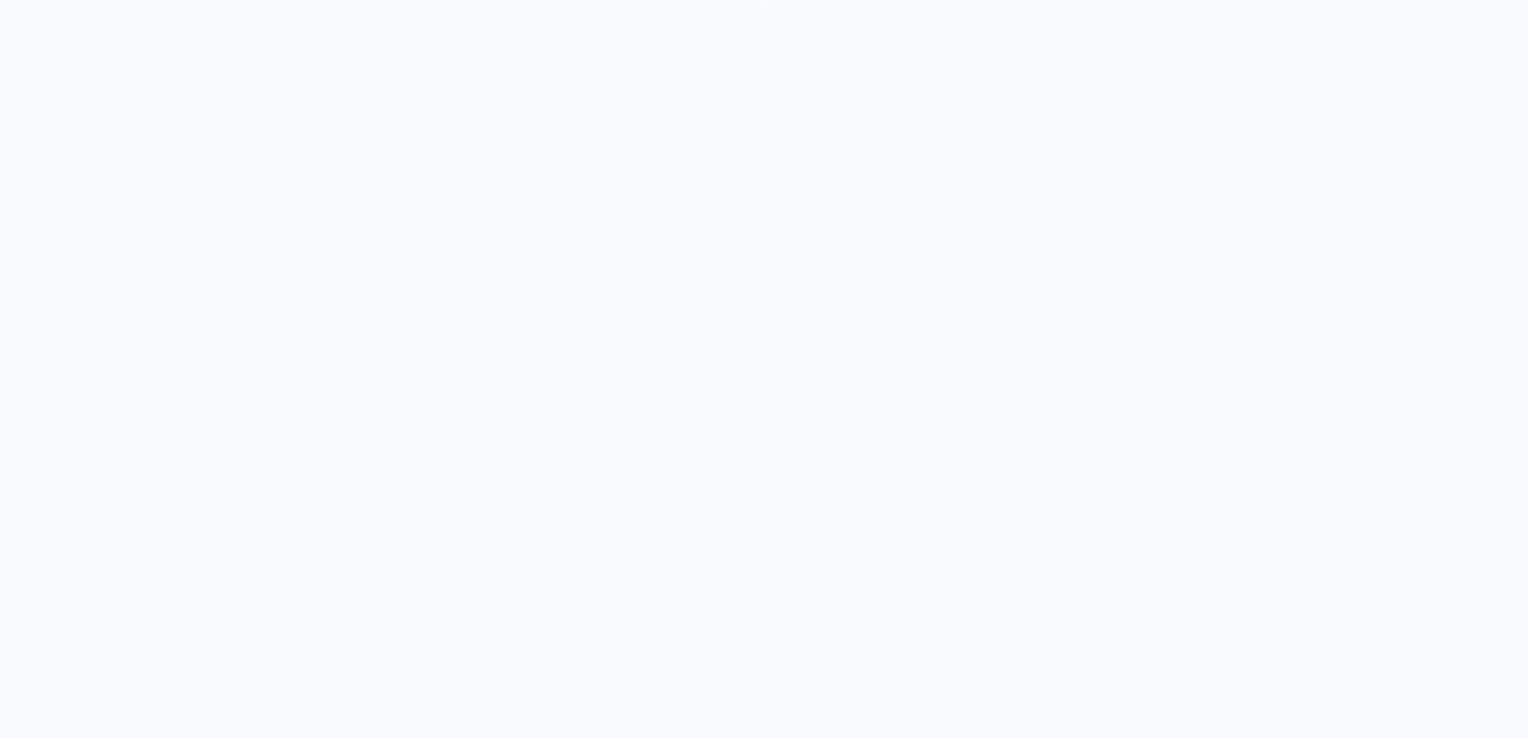 scroll, scrollTop: 0, scrollLeft: 0, axis: both 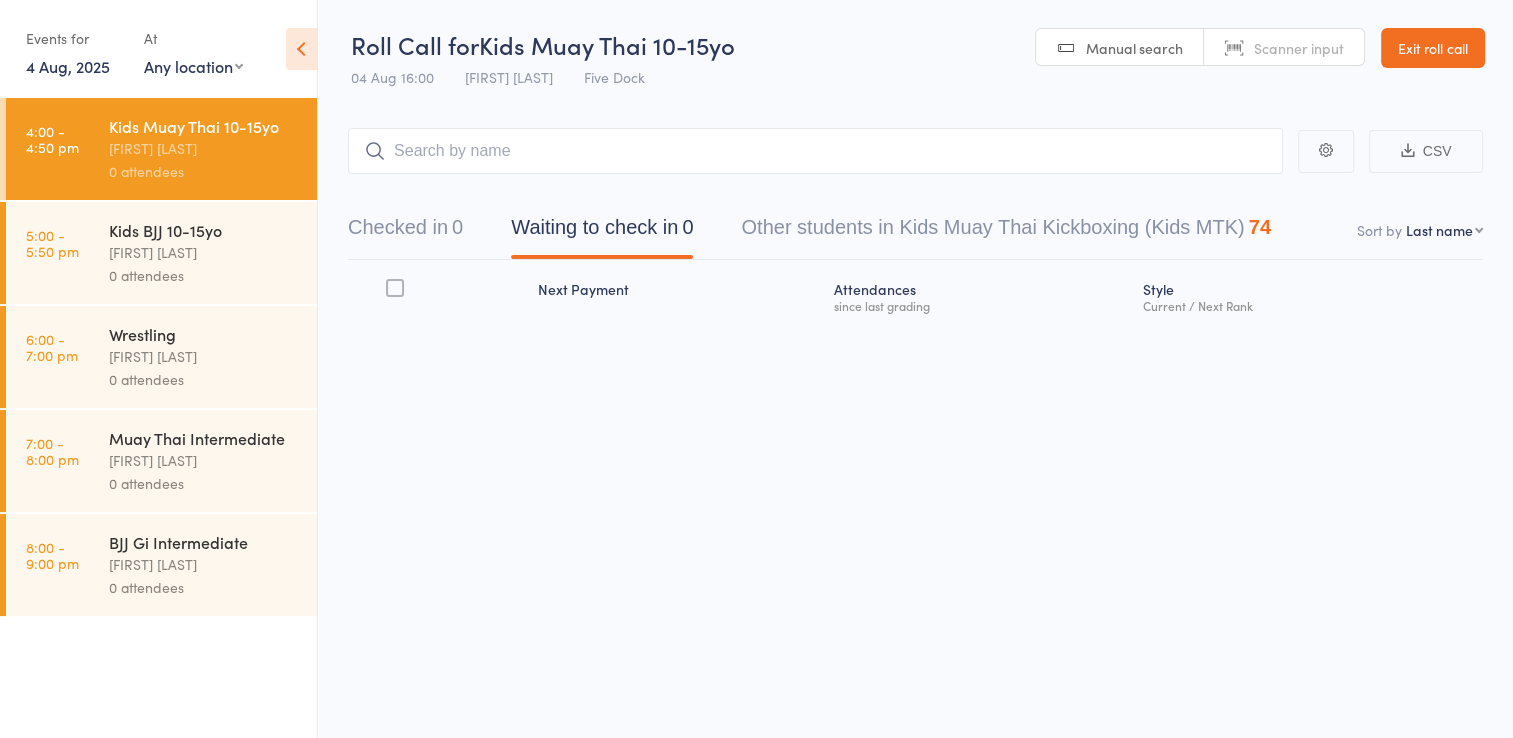 click on "4 Aug, 2025" at bounding box center [68, 66] 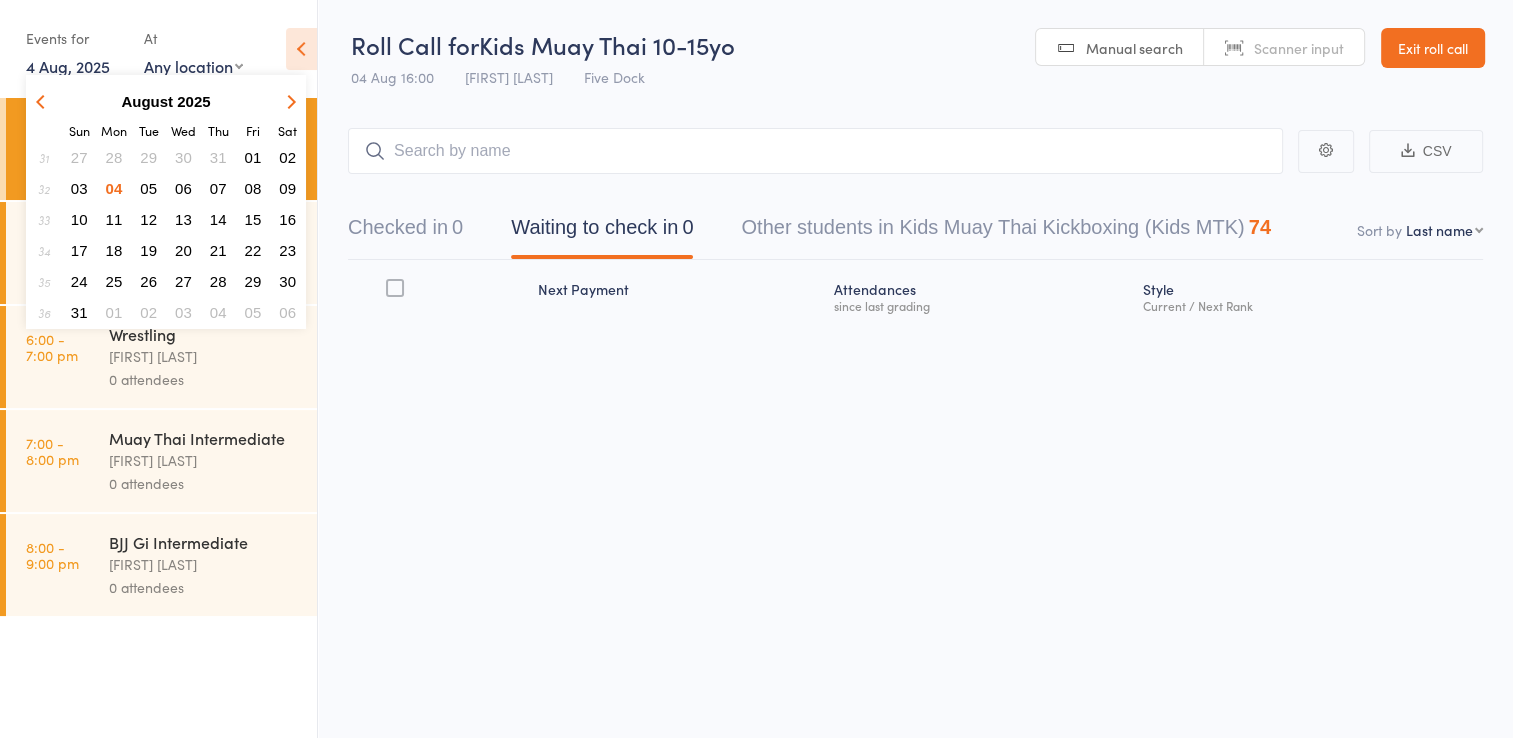 click on "03" at bounding box center (79, 188) 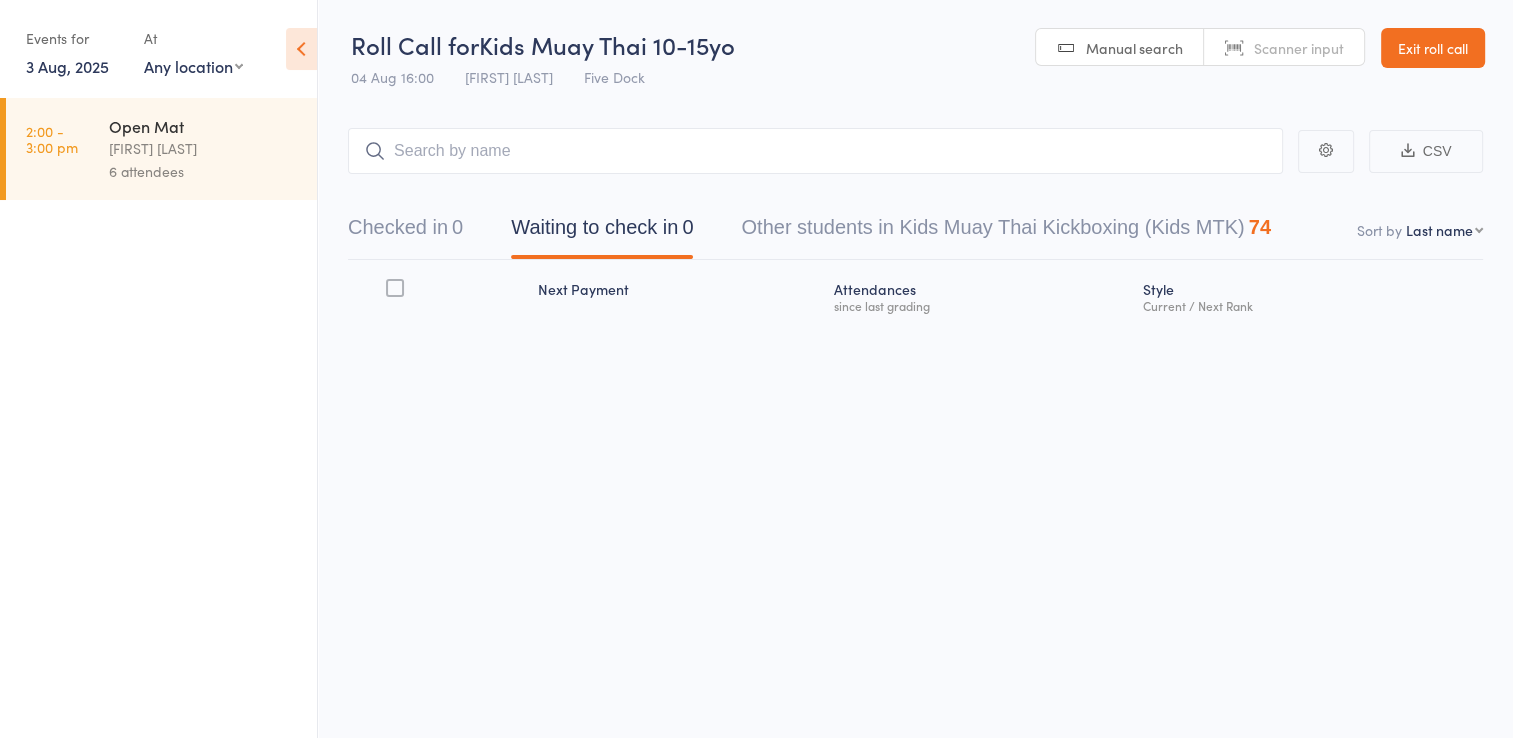click on "Anthony Perosh" at bounding box center (204, 148) 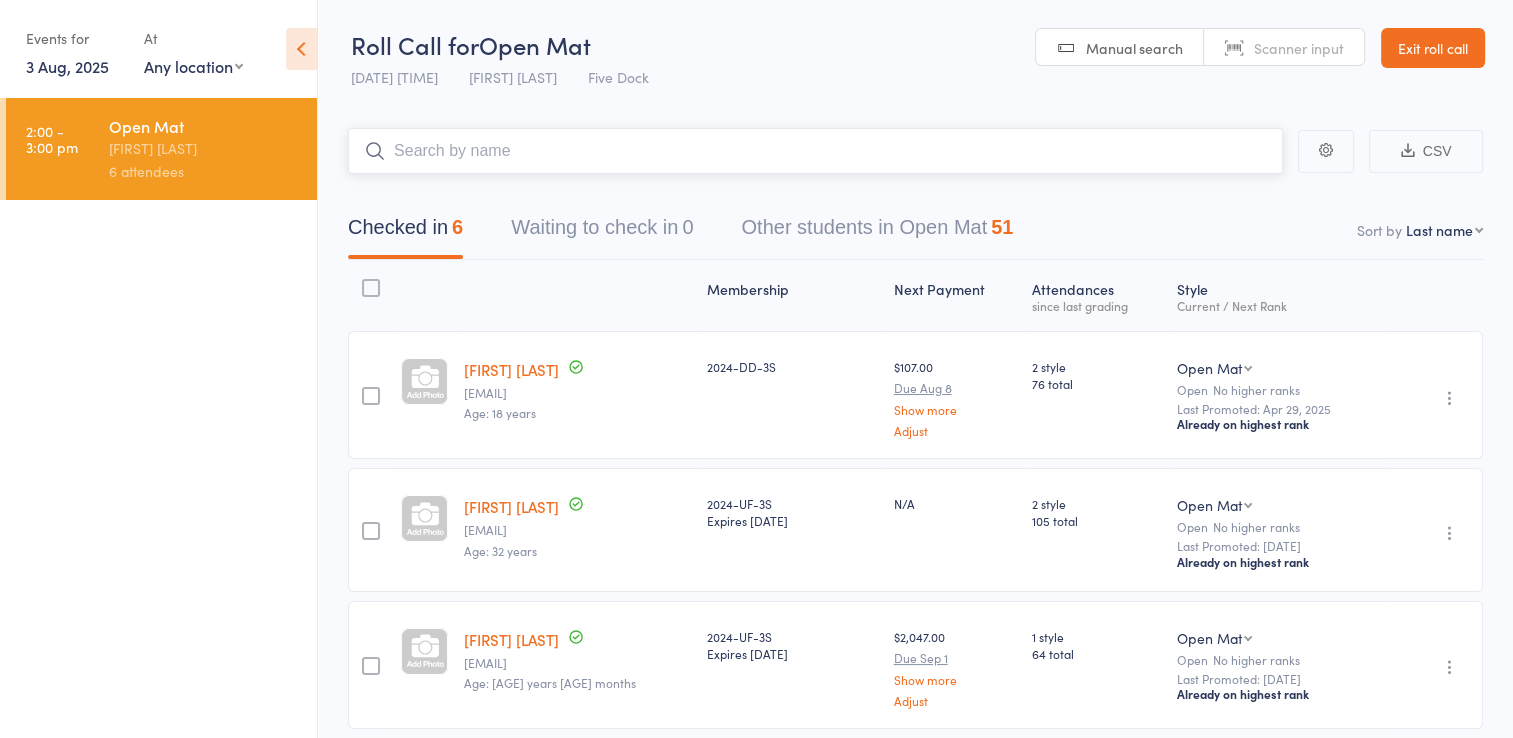 click at bounding box center [815, 151] 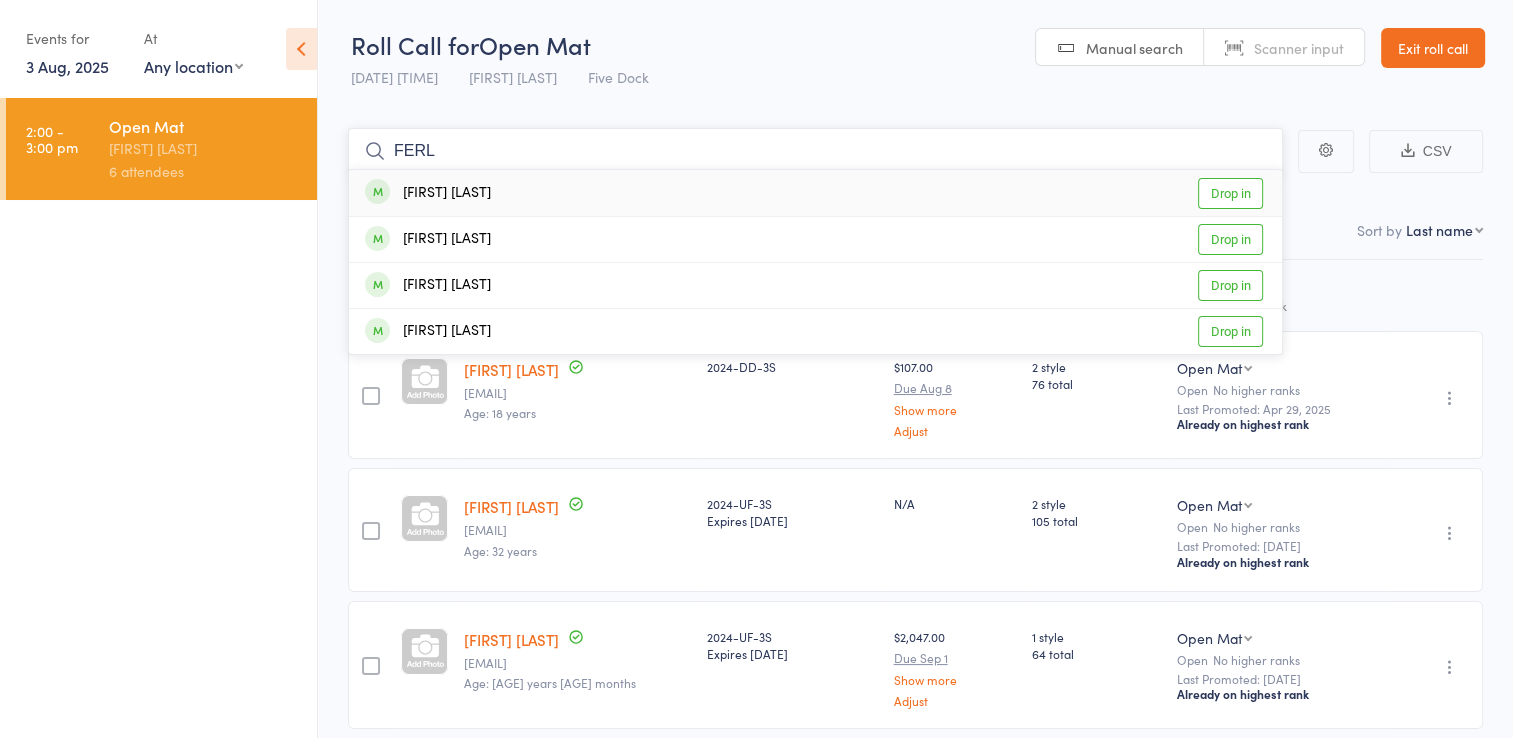 type on "FERL" 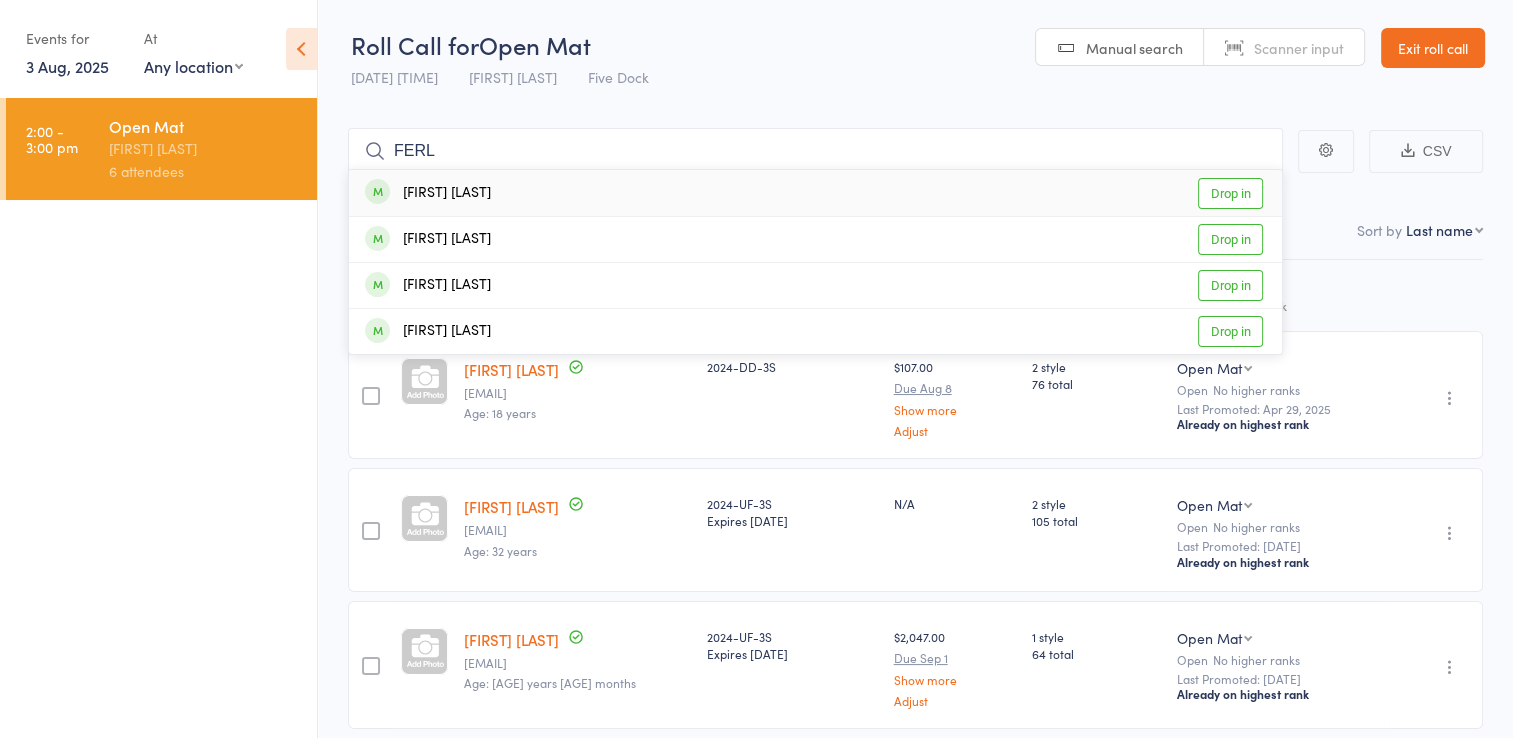 click on "Drop in" at bounding box center [1230, 193] 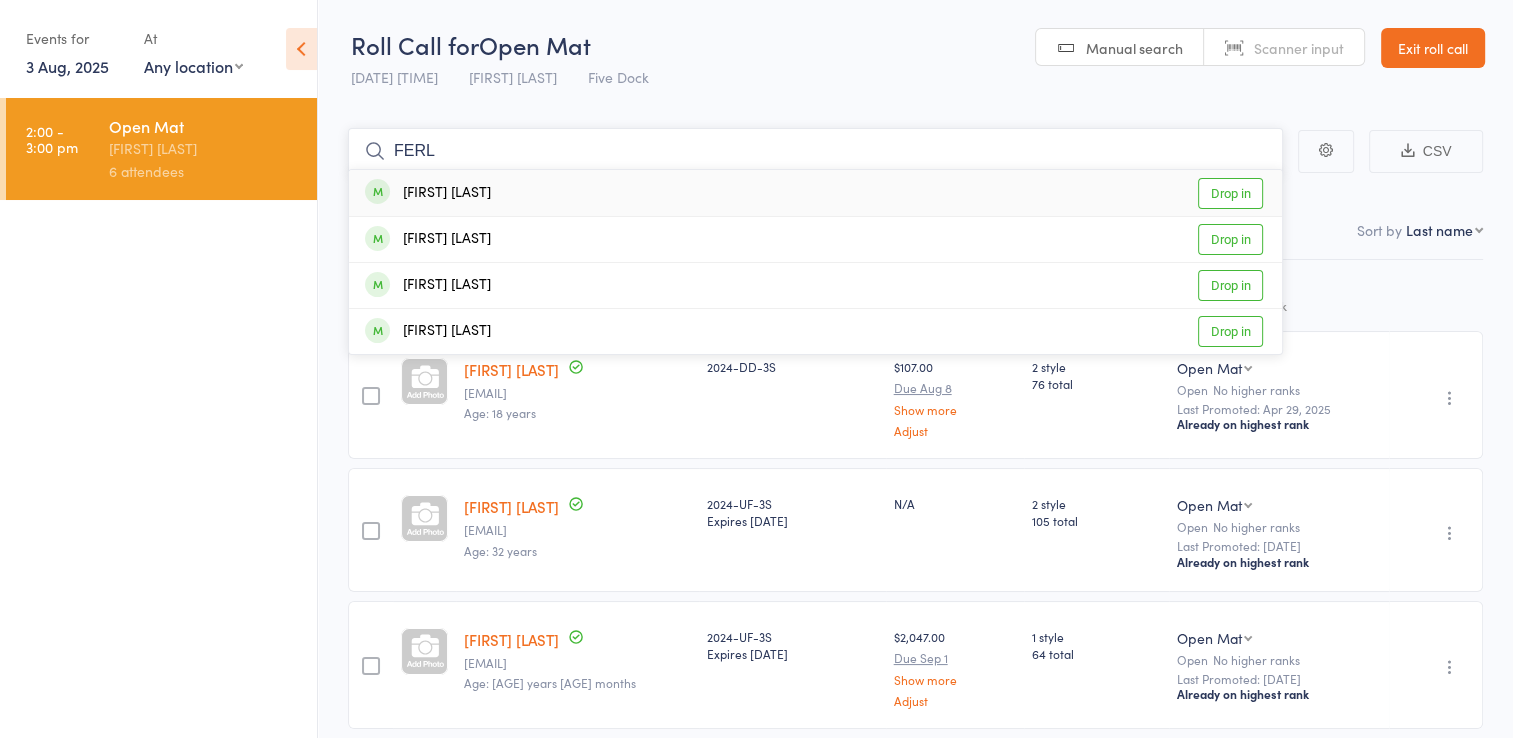 type 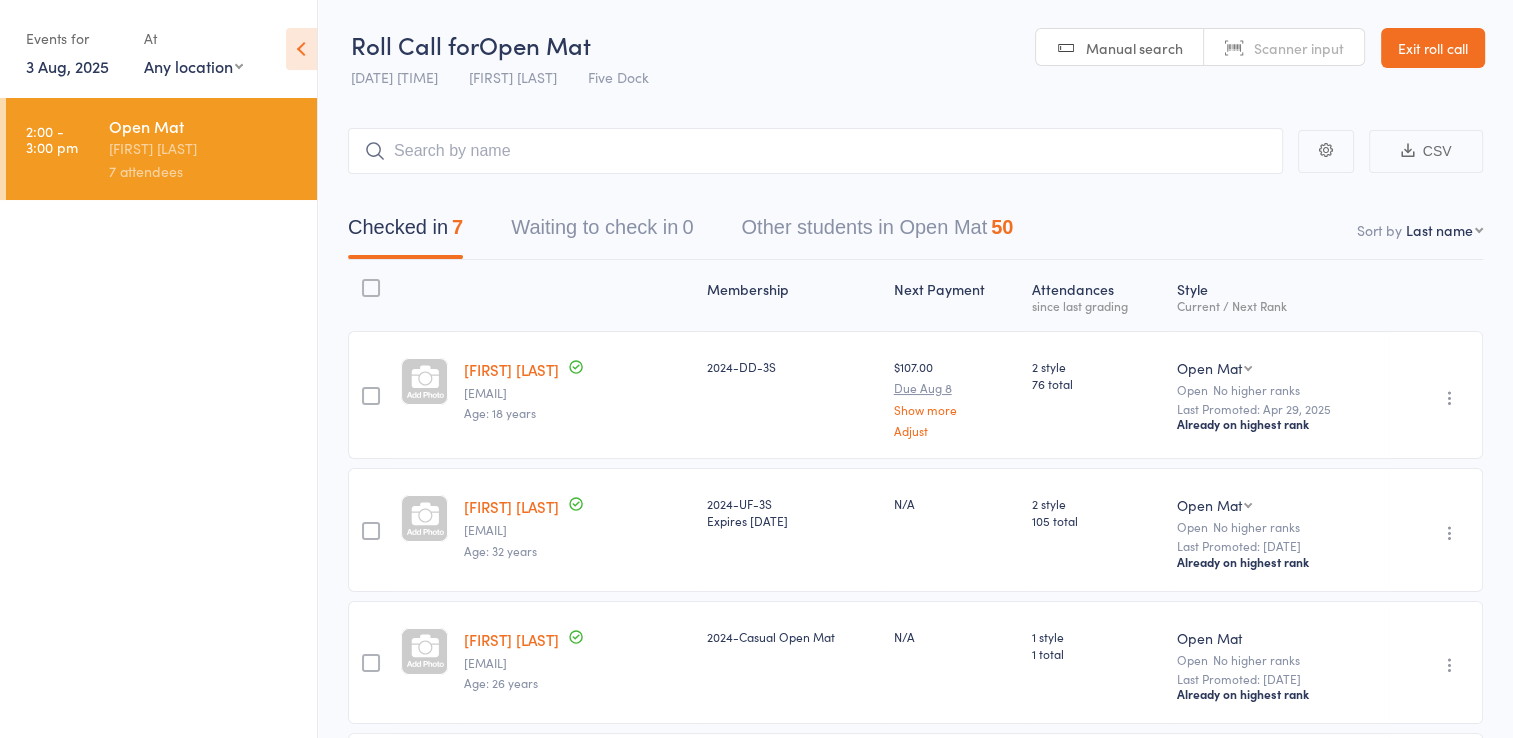 click on "Exit roll call" at bounding box center [1433, 48] 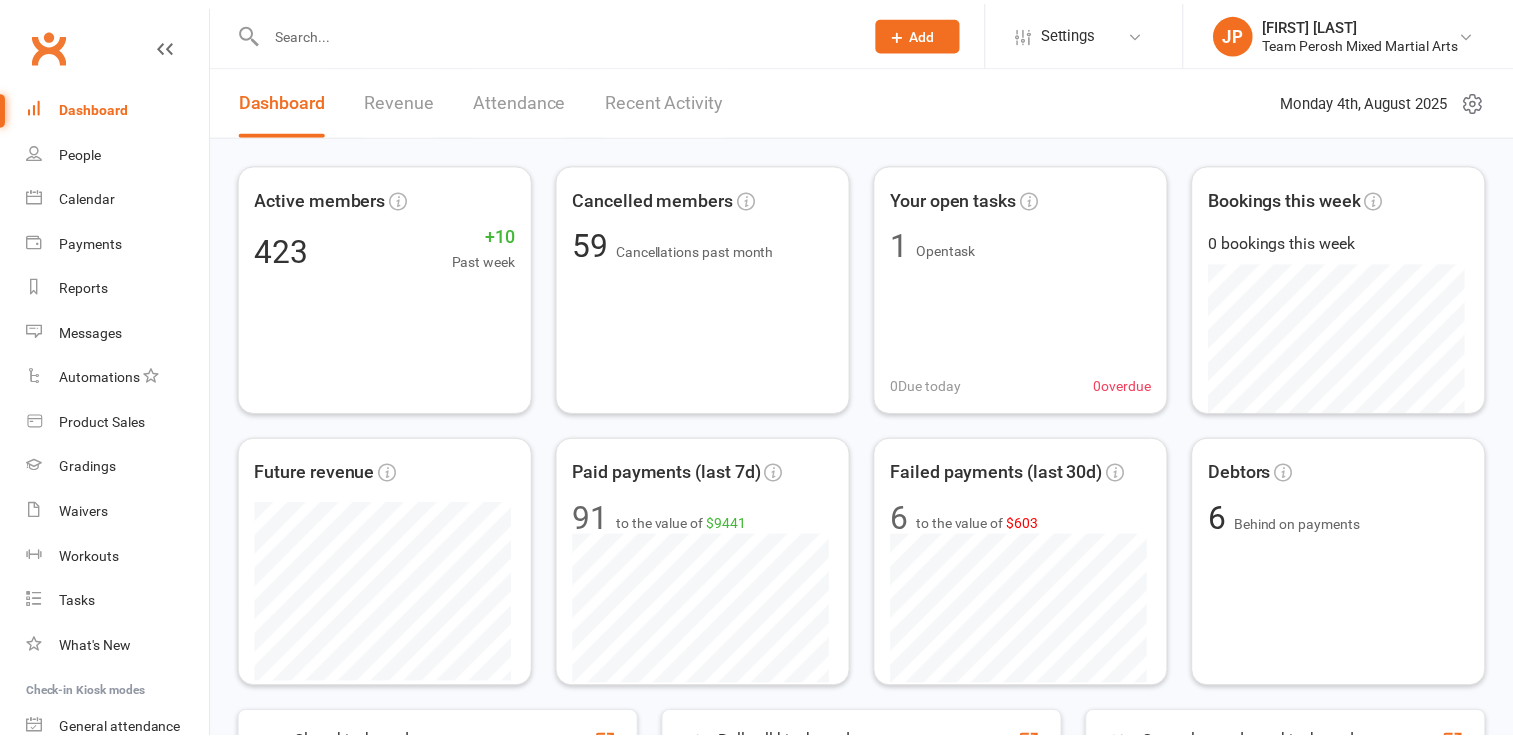 scroll, scrollTop: 0, scrollLeft: 0, axis: both 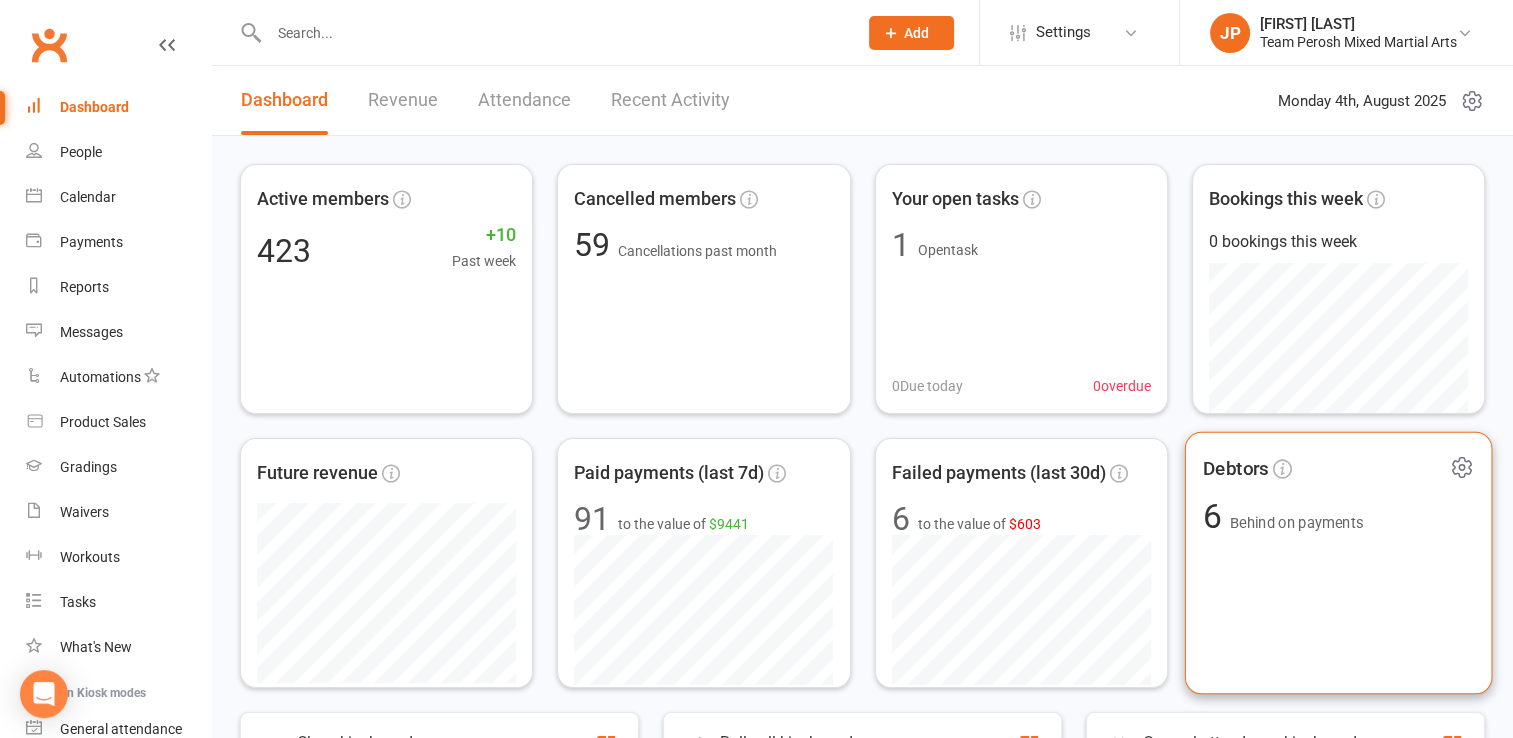 click on "Behind on payments" at bounding box center (1296, 523) 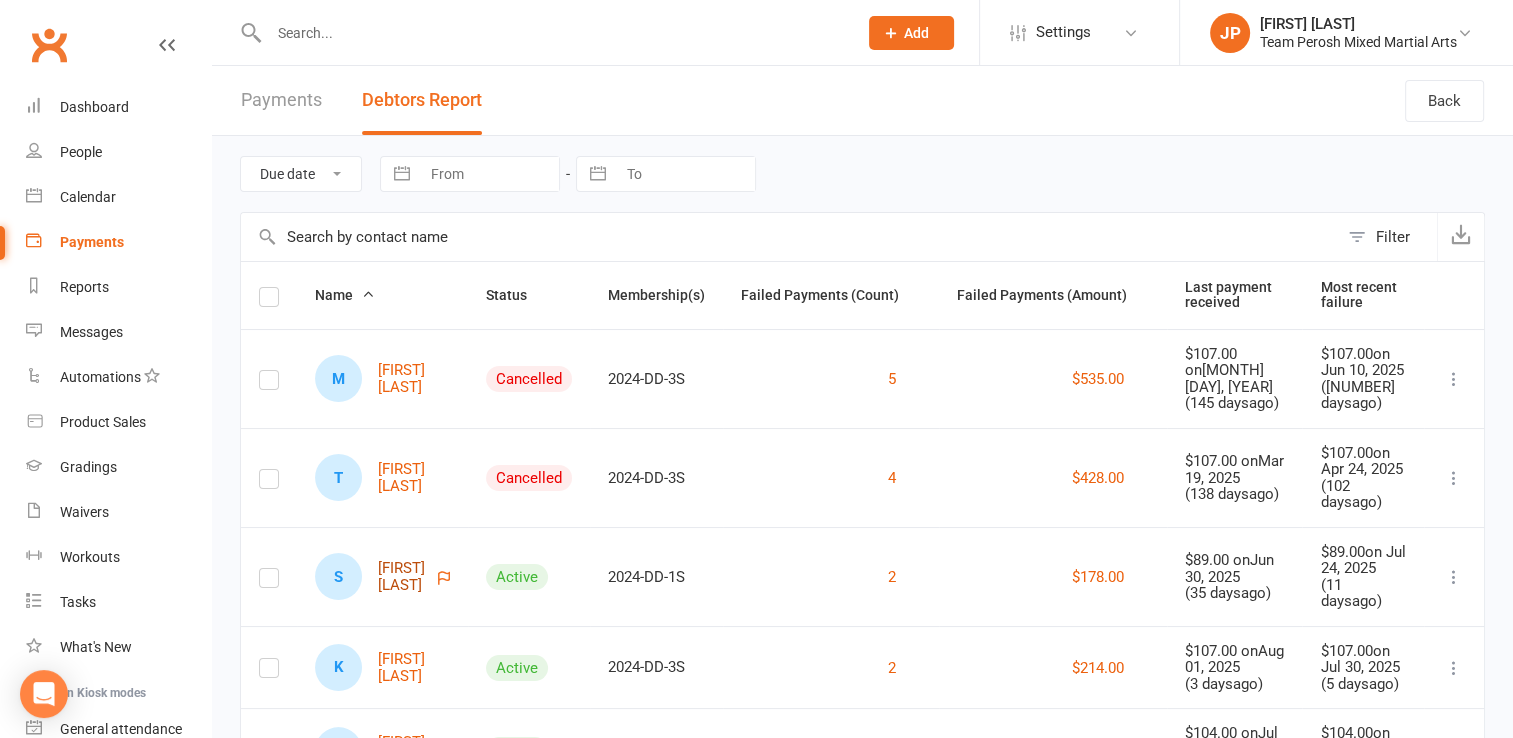 click on "[INITIALS] [LAST] [LAST]" at bounding box center [373, 576] 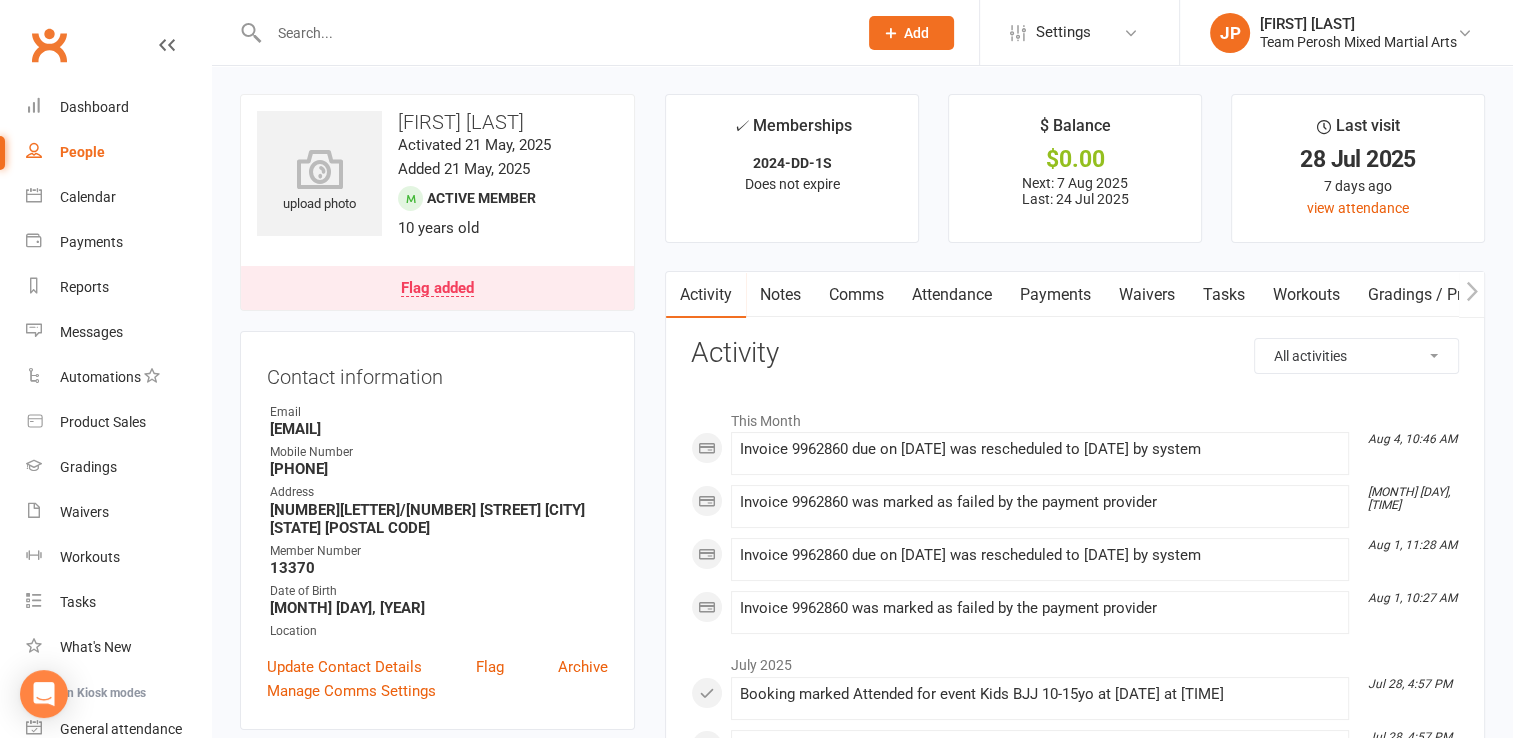 click on "Payments" at bounding box center [1055, 295] 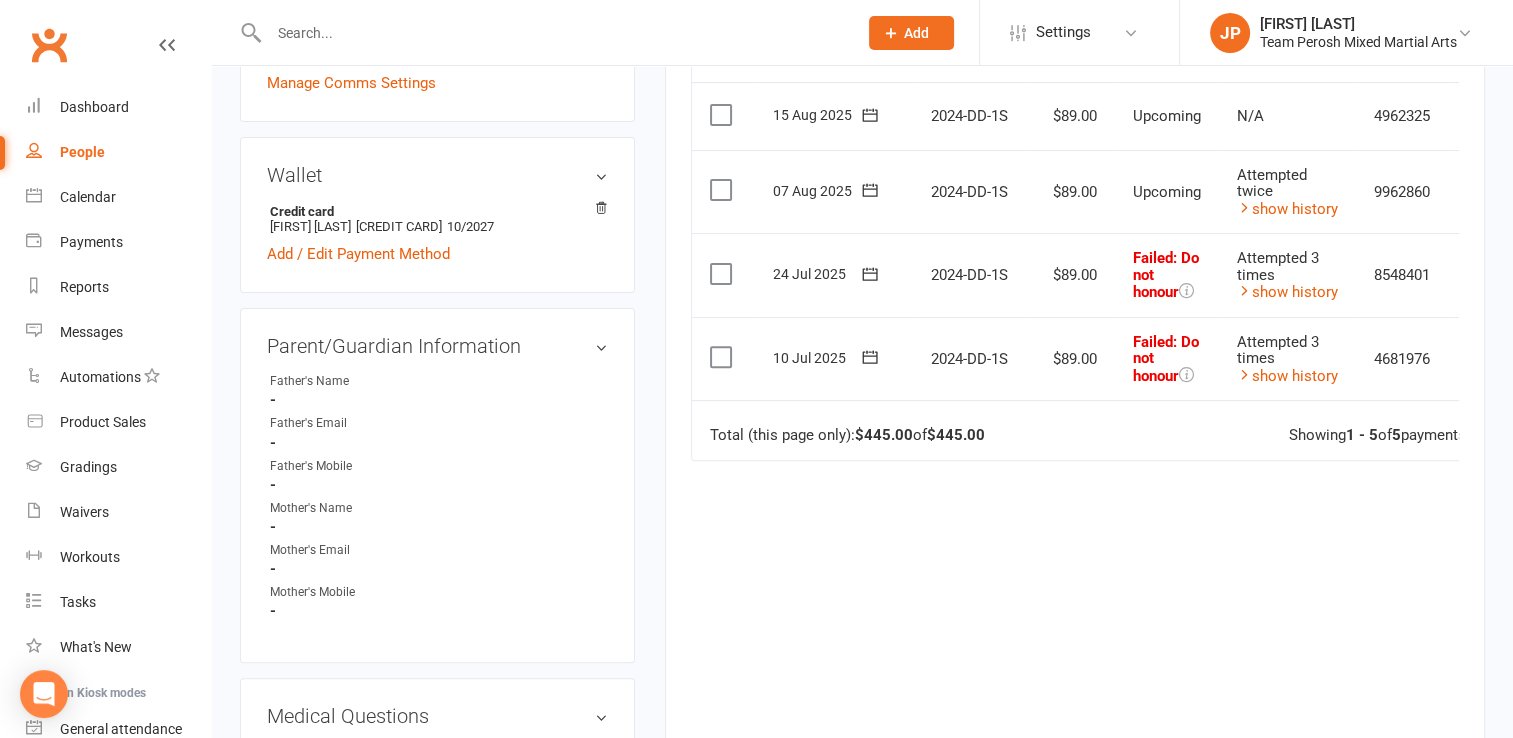 scroll, scrollTop: 696, scrollLeft: 0, axis: vertical 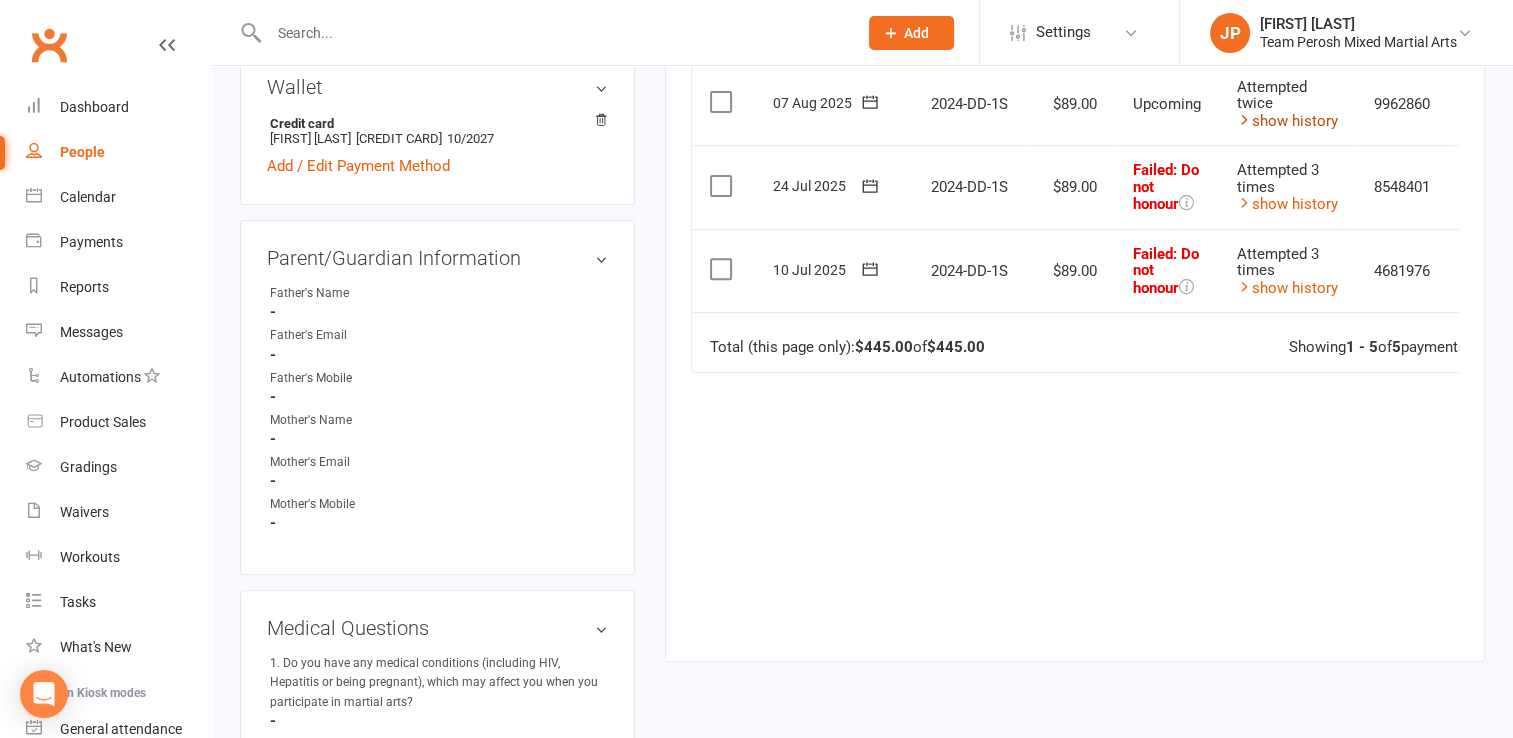 click on "show history" at bounding box center (1287, 121) 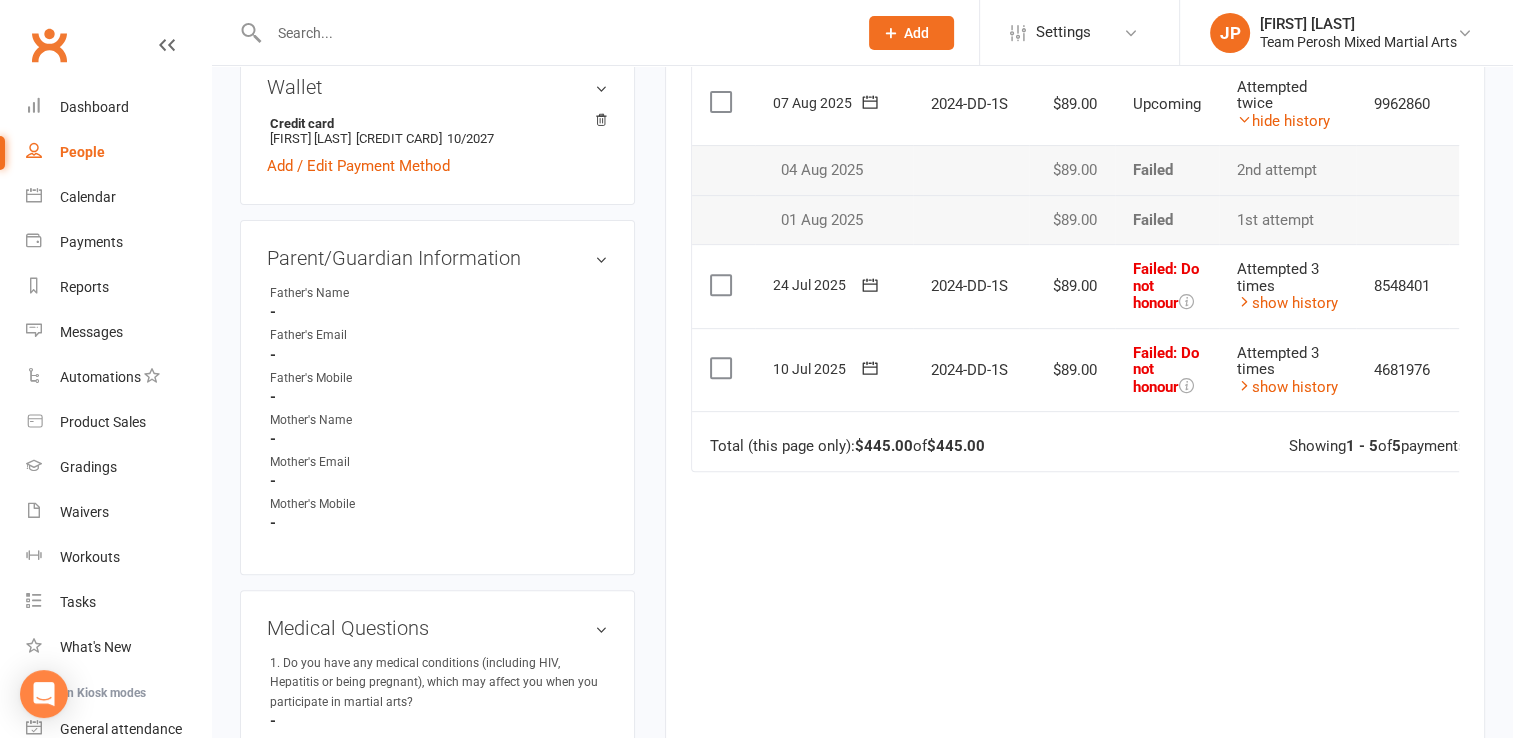 scroll, scrollTop: 0, scrollLeft: 0, axis: both 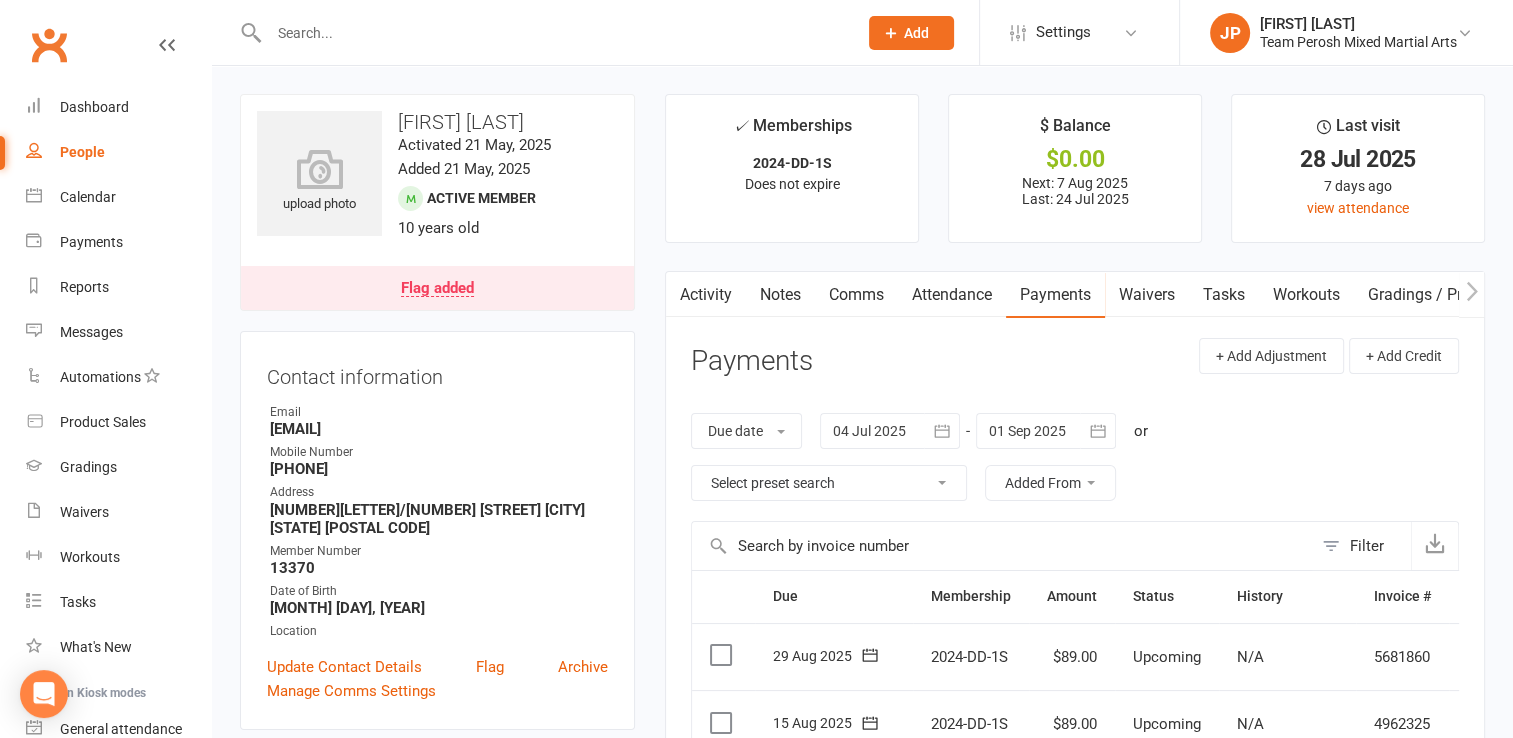 click on "Flag added" at bounding box center (437, 289) 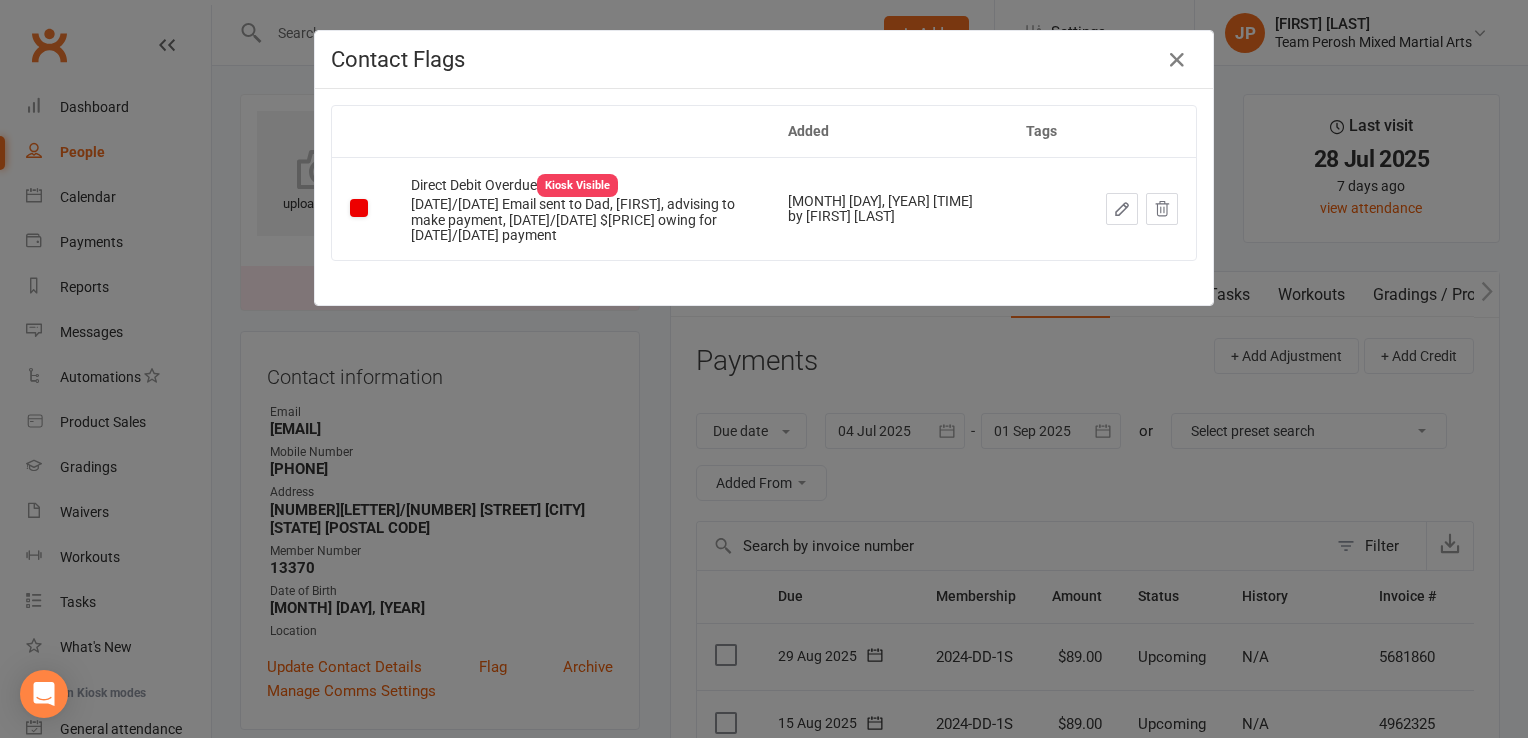 click 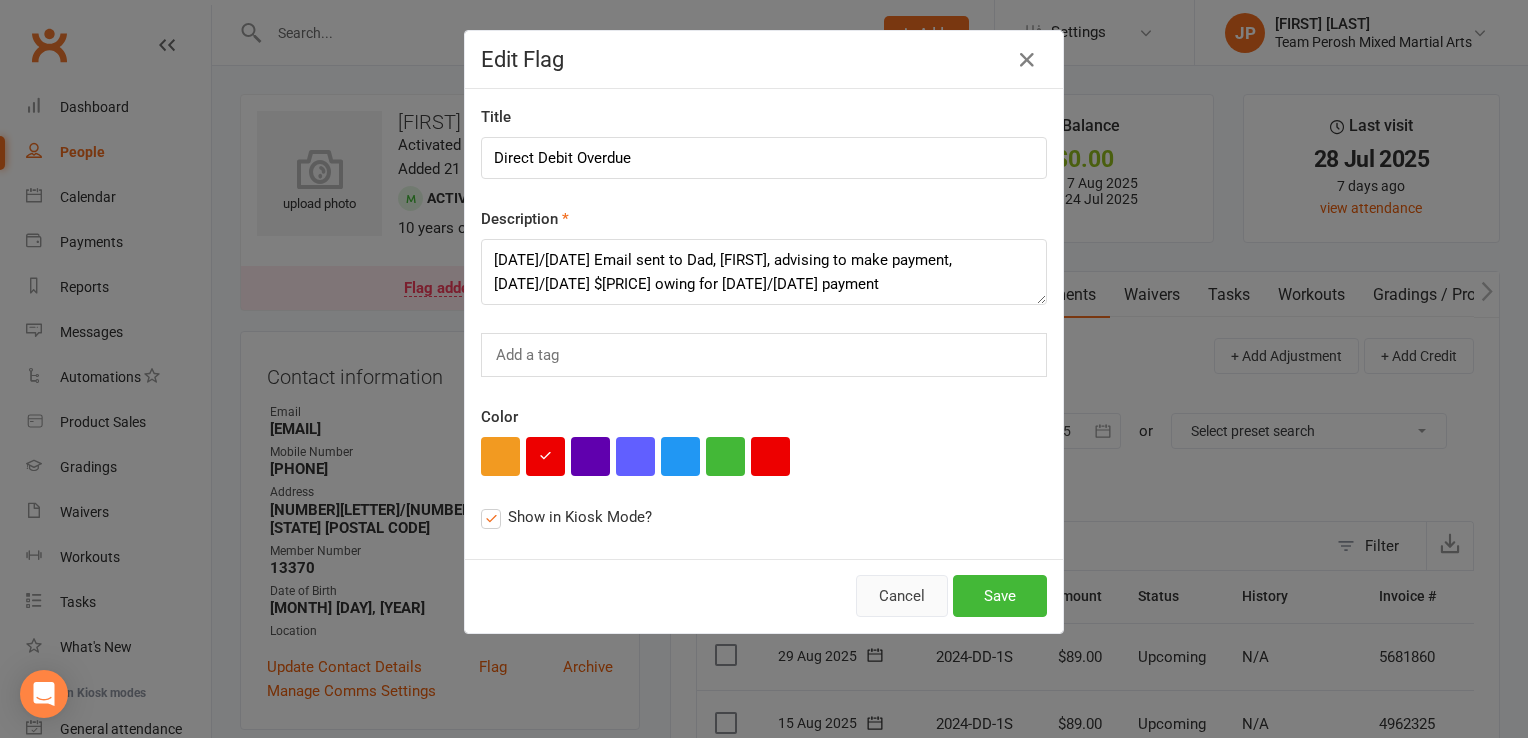 click on "Cancel" at bounding box center [902, 596] 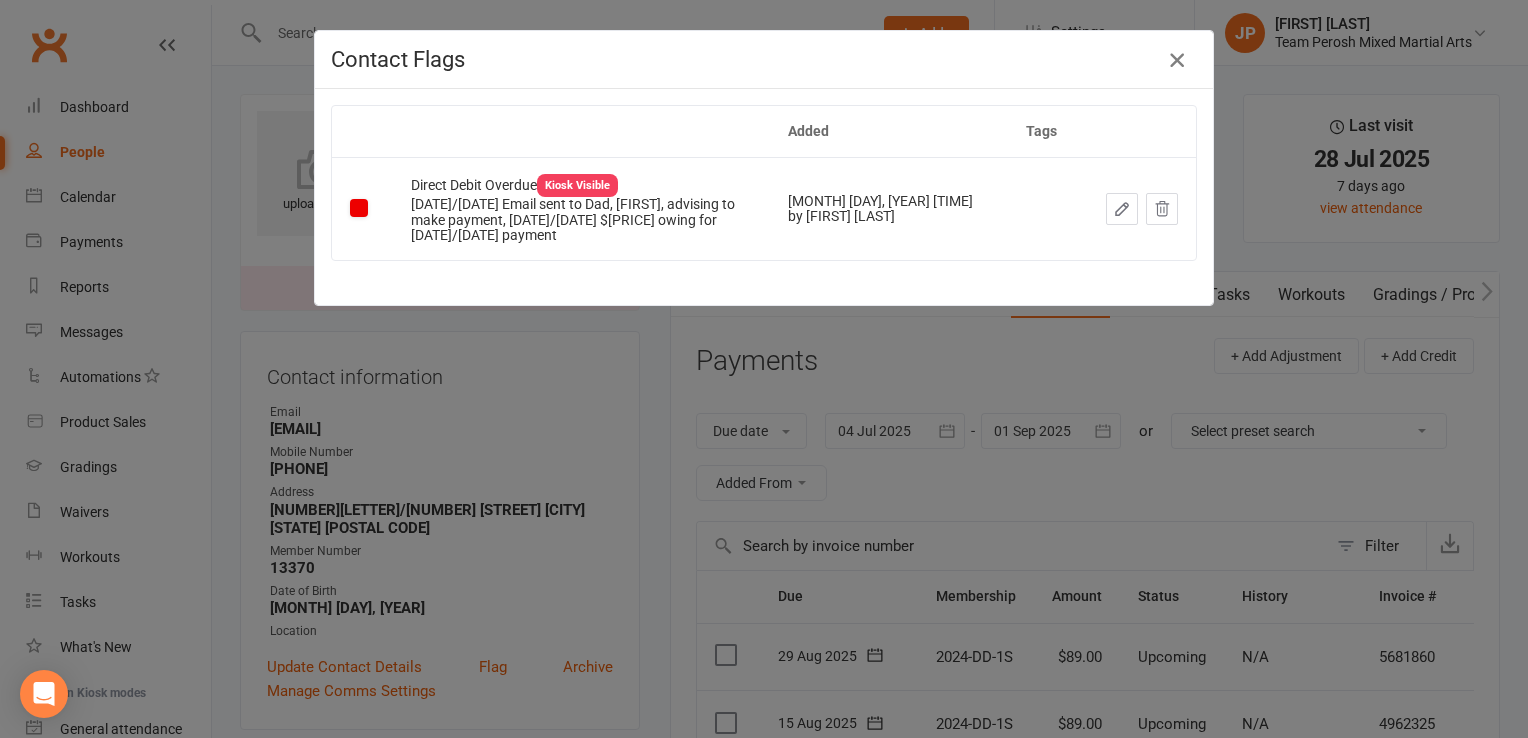 click at bounding box center [1177, 60] 